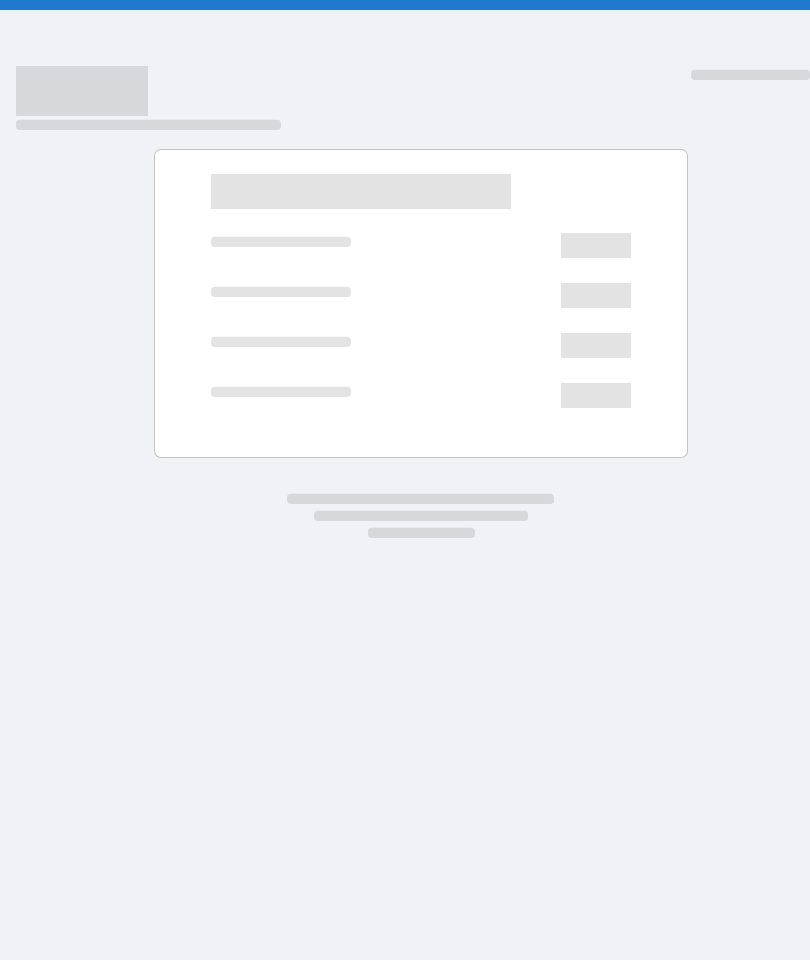 scroll, scrollTop: 0, scrollLeft: 0, axis: both 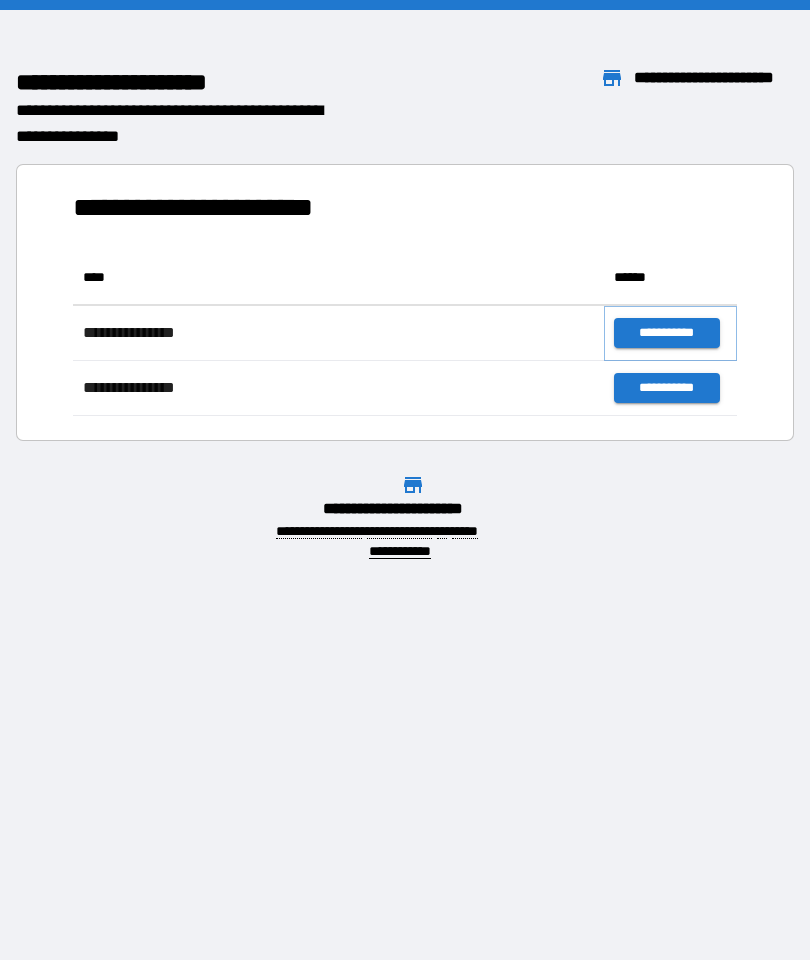 click on "**********" at bounding box center (666, 333) 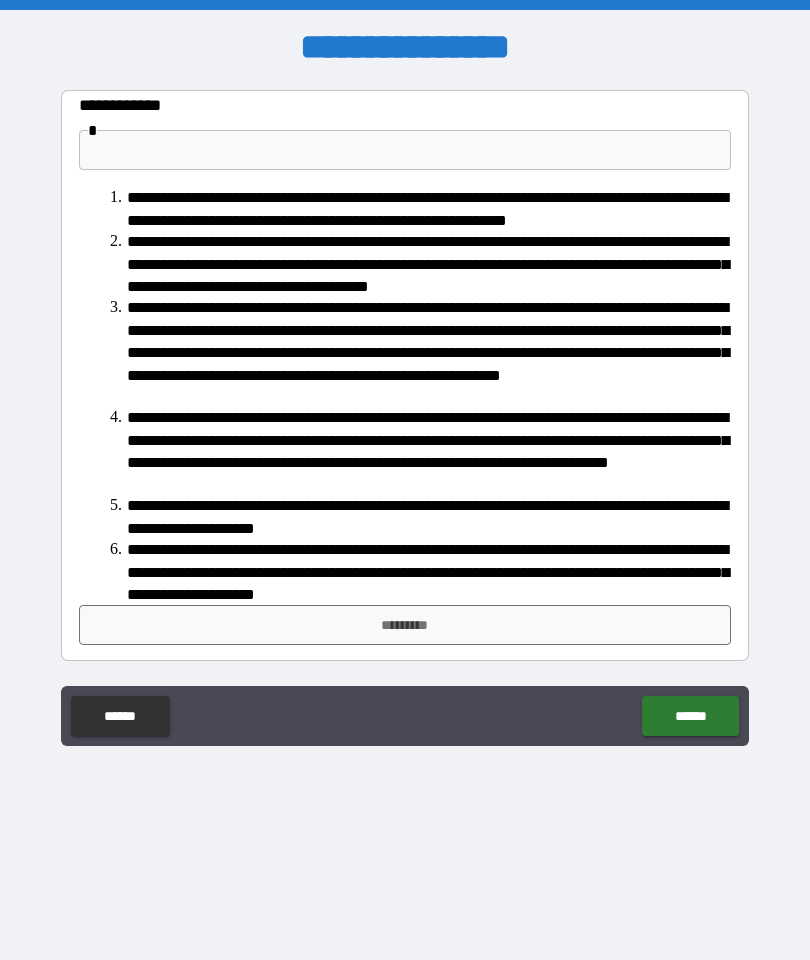 click on "*********" at bounding box center (405, 625) 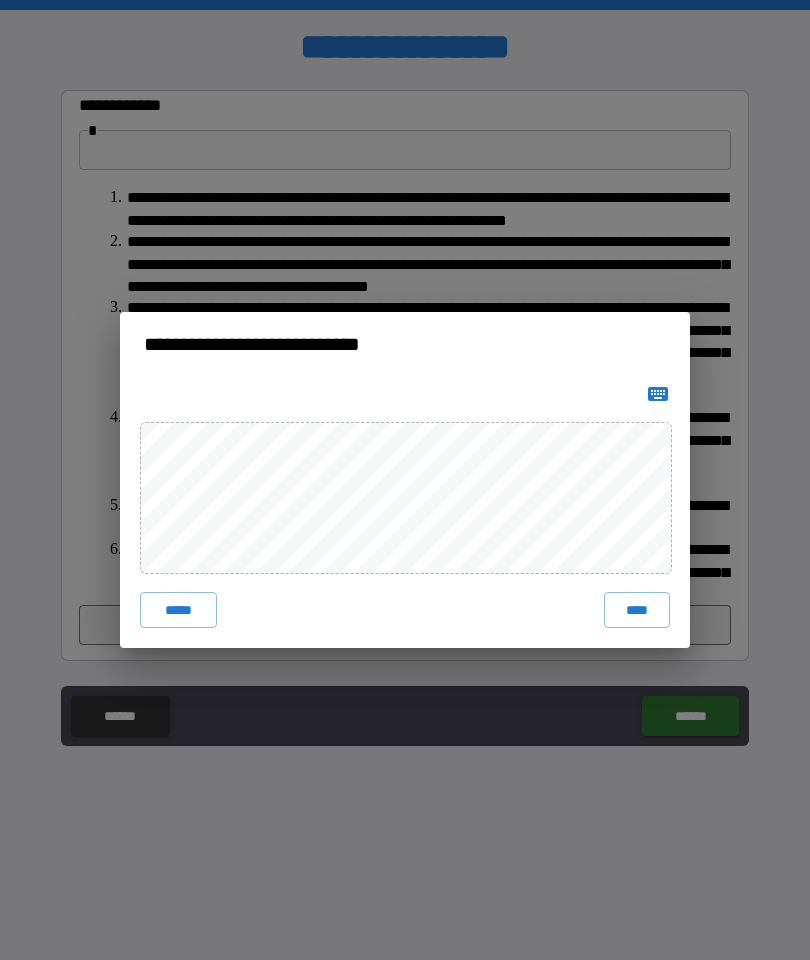 click on "****" at bounding box center (637, 610) 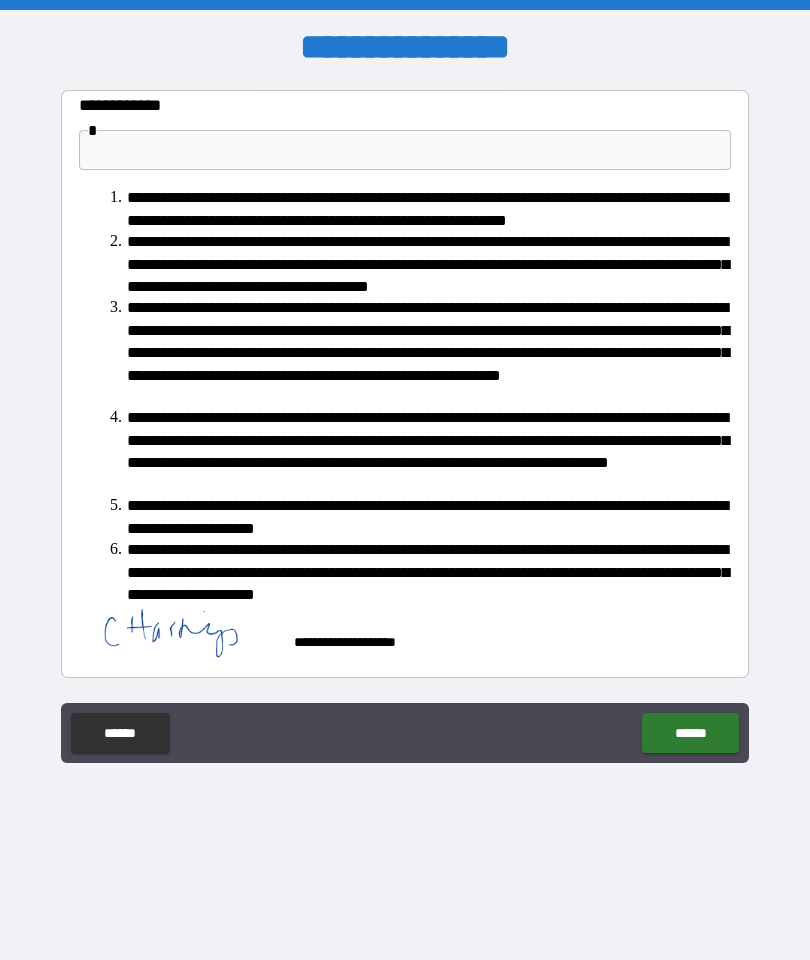 click on "******" at bounding box center [690, 733] 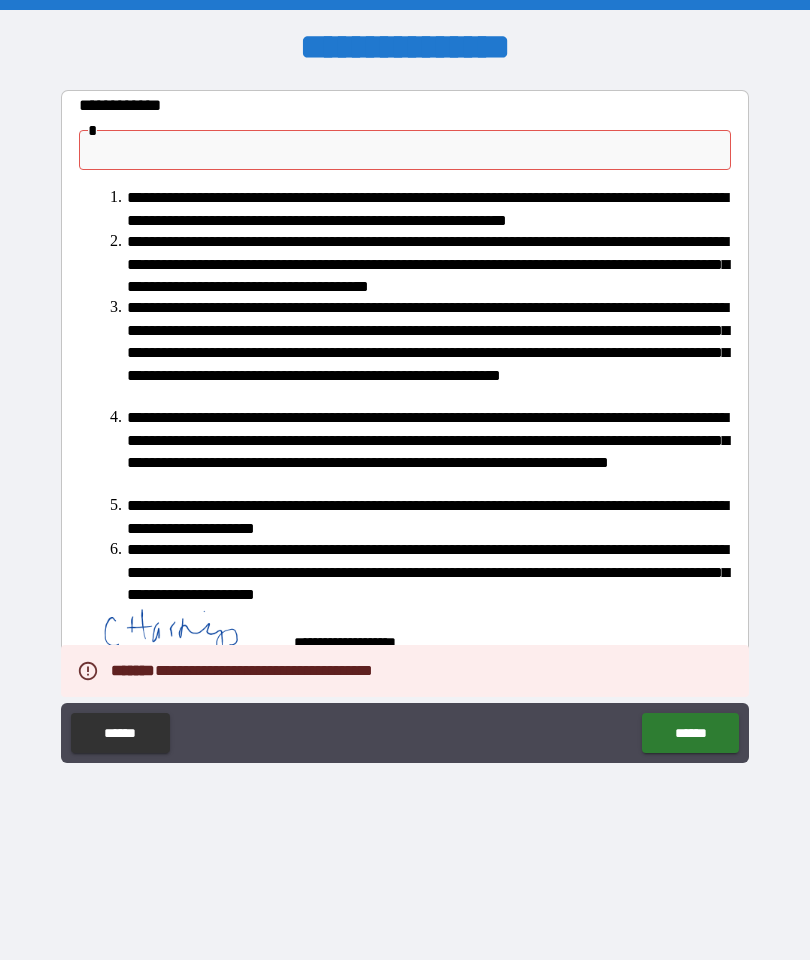 click at bounding box center (405, 150) 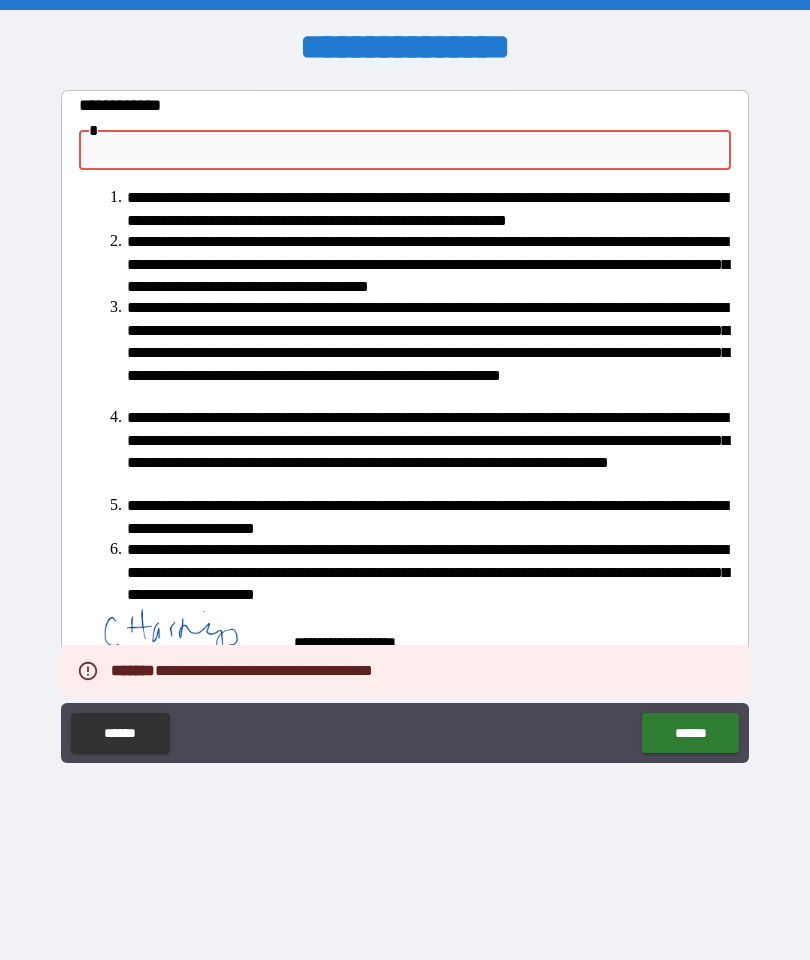 click at bounding box center (405, 150) 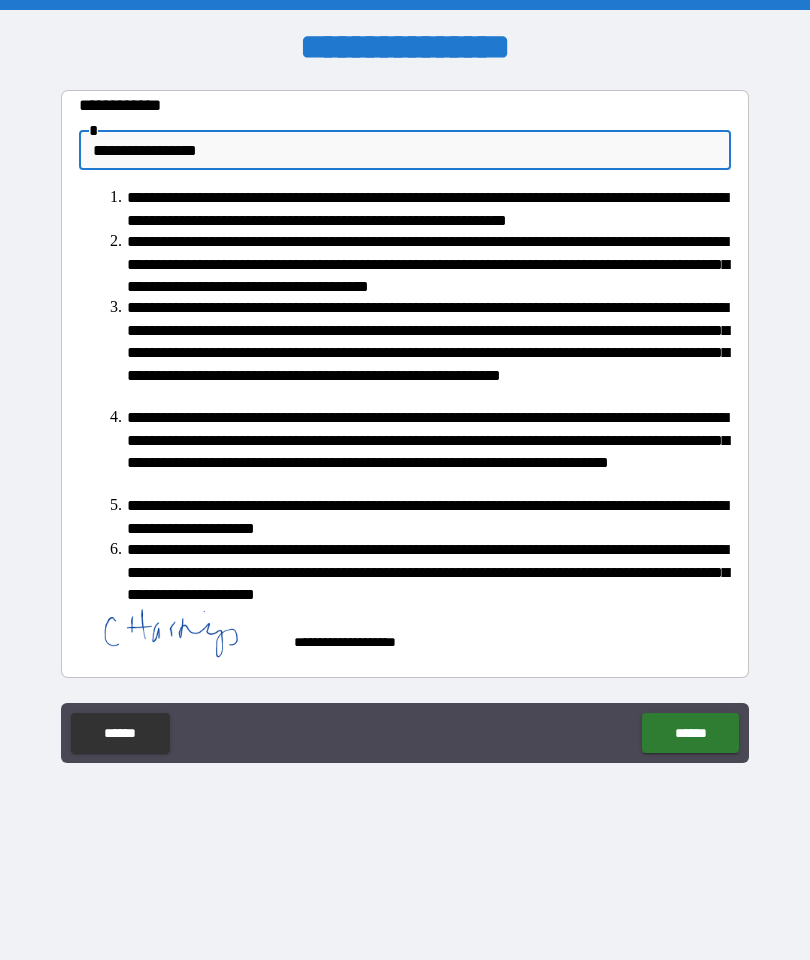 type on "**********" 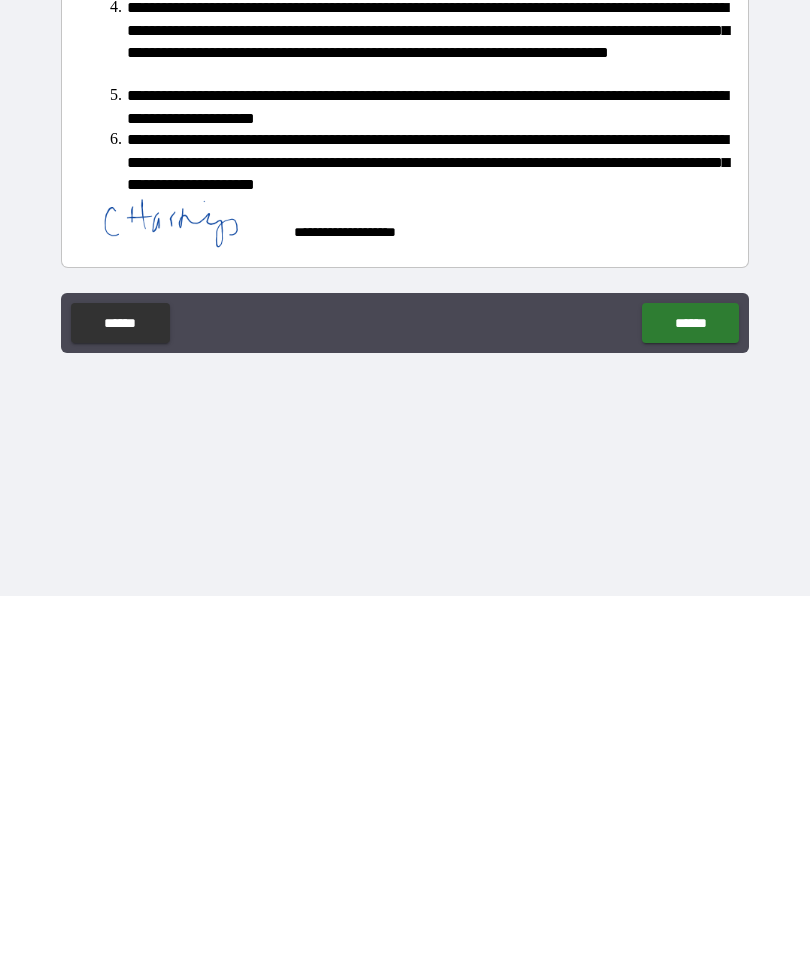 scroll, scrollTop: 47, scrollLeft: 0, axis: vertical 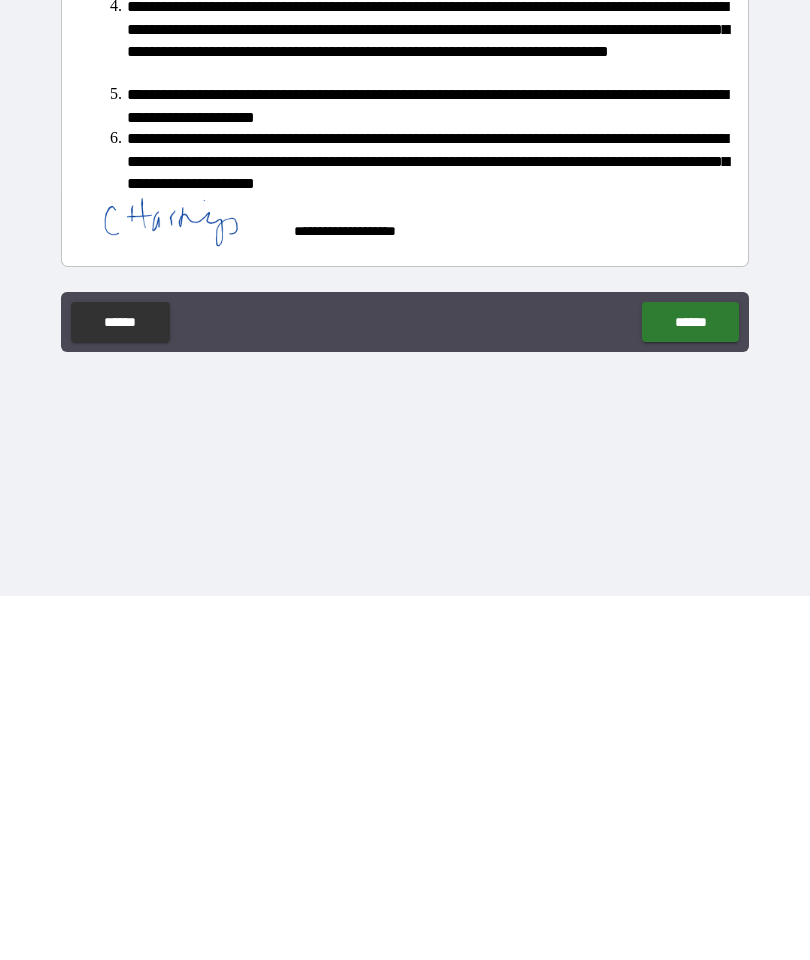 click on "******" at bounding box center [690, 686] 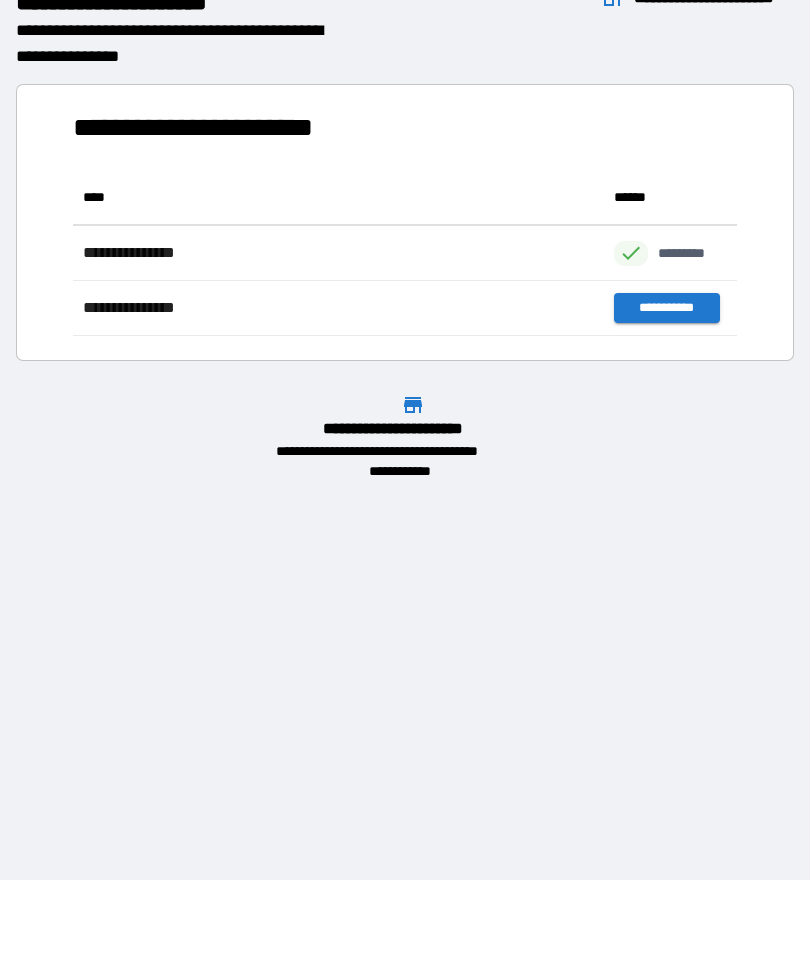 scroll, scrollTop: 166, scrollLeft: 664, axis: both 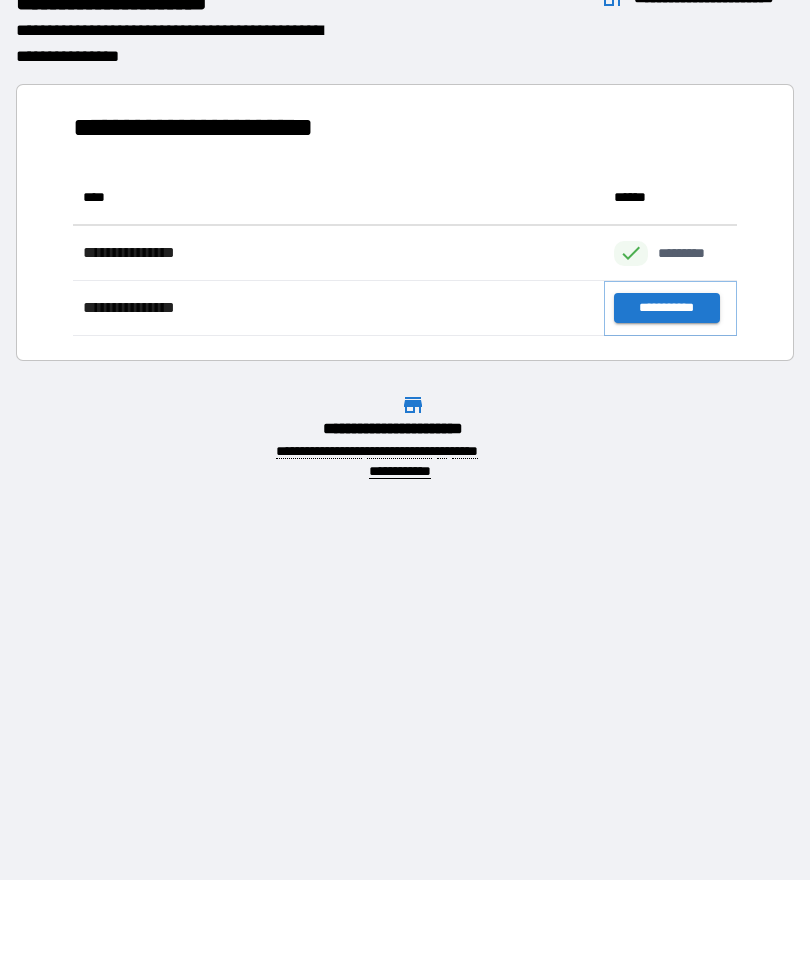 click on "**********" at bounding box center (666, 308) 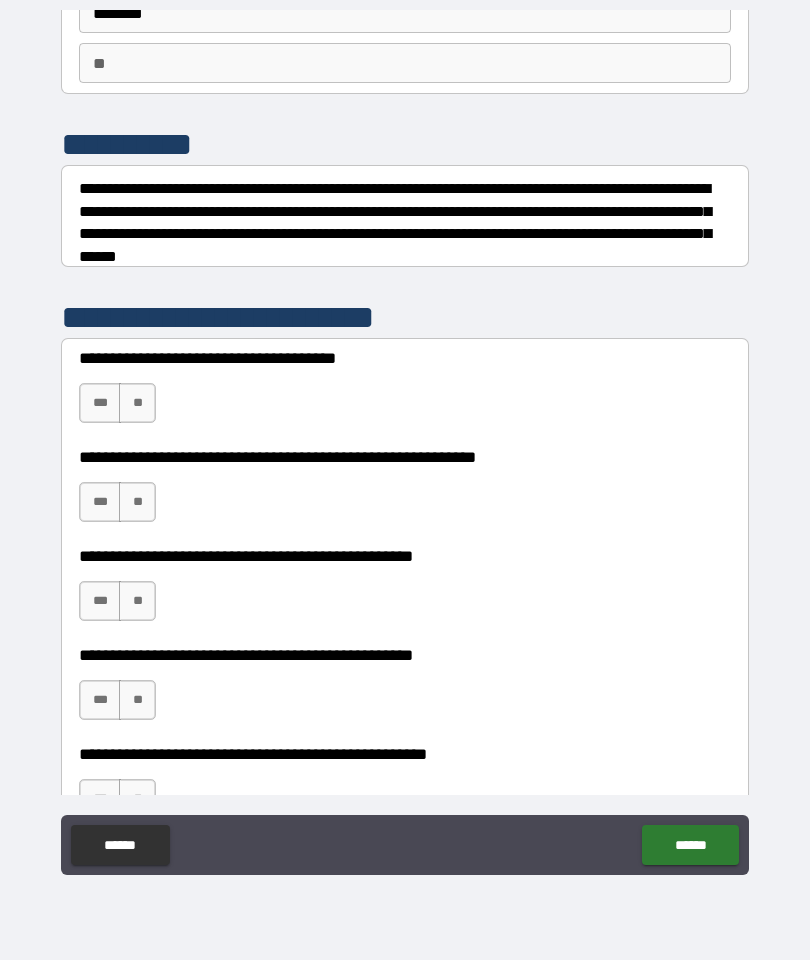 scroll, scrollTop: 162, scrollLeft: 0, axis: vertical 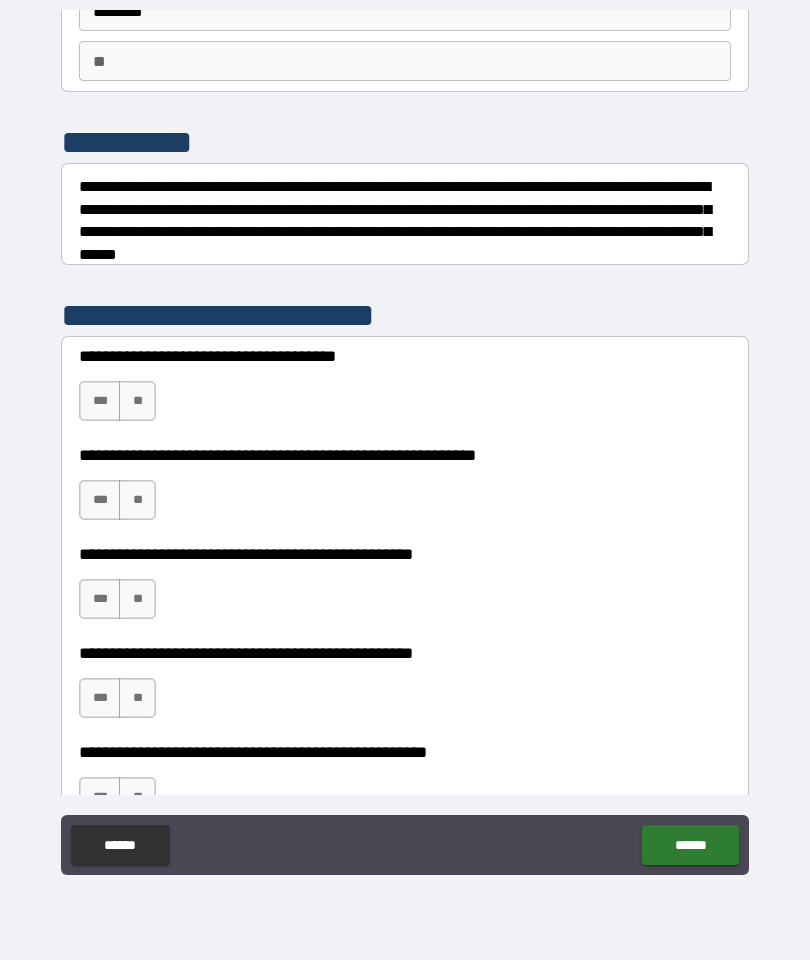 click on "**" at bounding box center (137, 401) 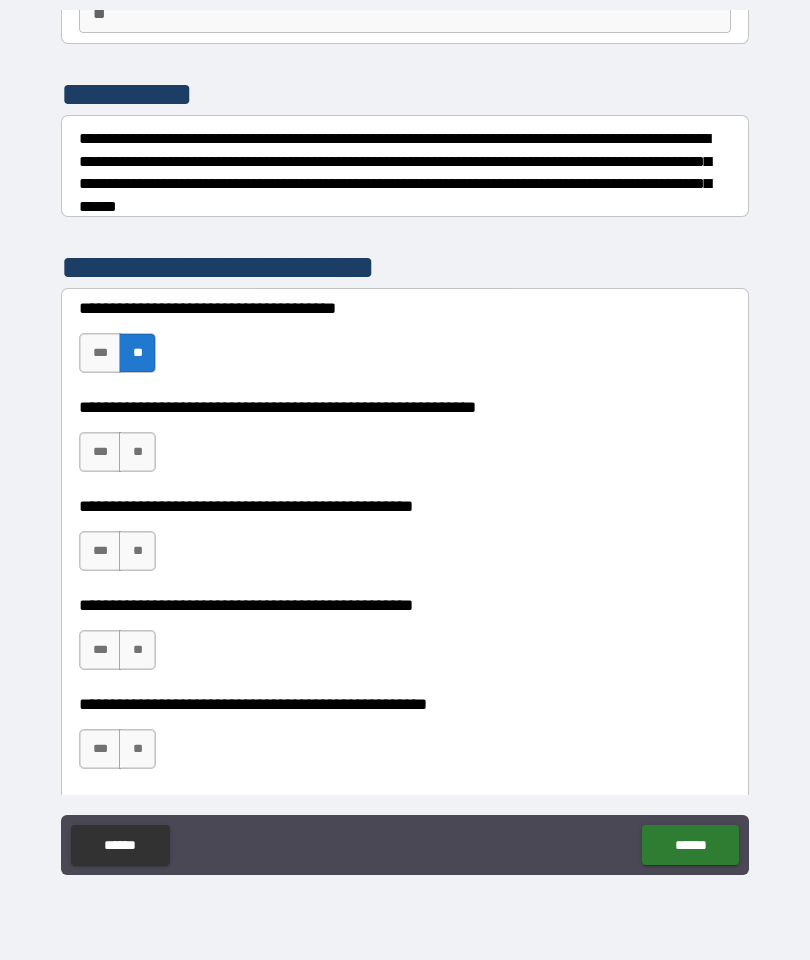 scroll, scrollTop: 211, scrollLeft: 0, axis: vertical 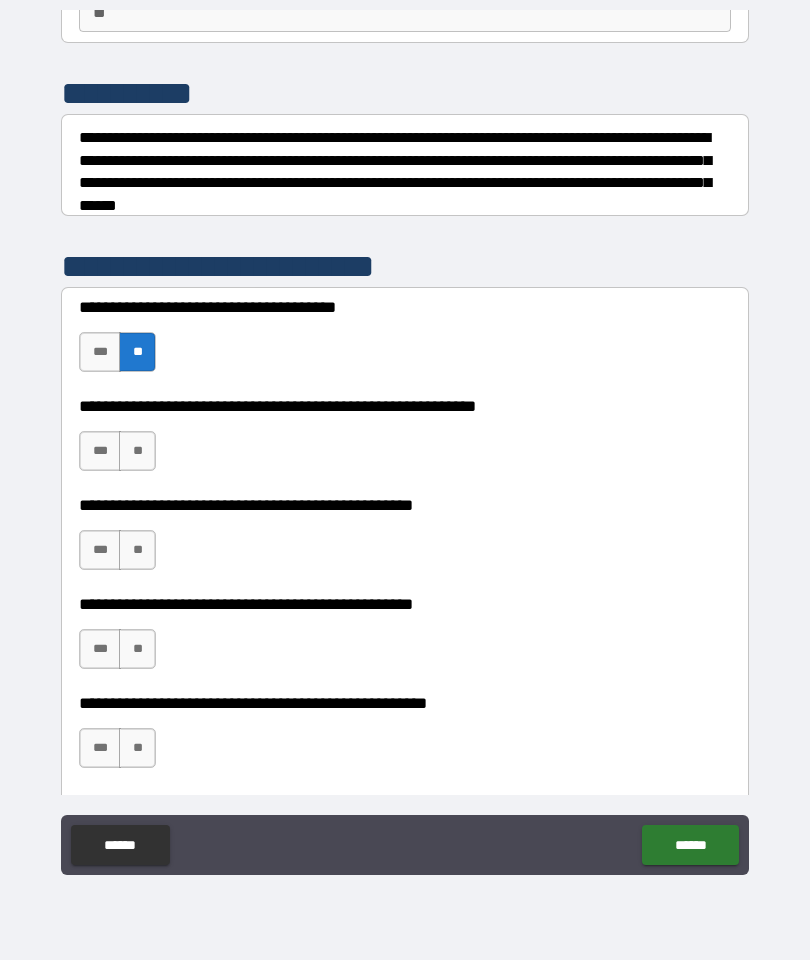click on "***" at bounding box center [100, 451] 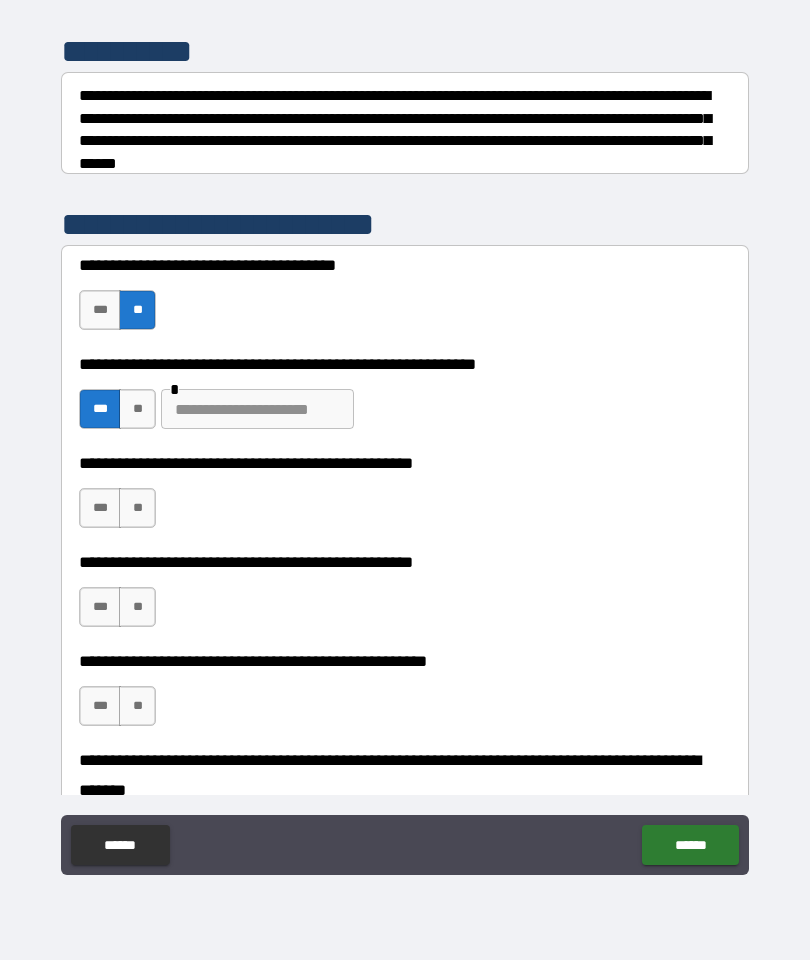 scroll, scrollTop: 254, scrollLeft: 0, axis: vertical 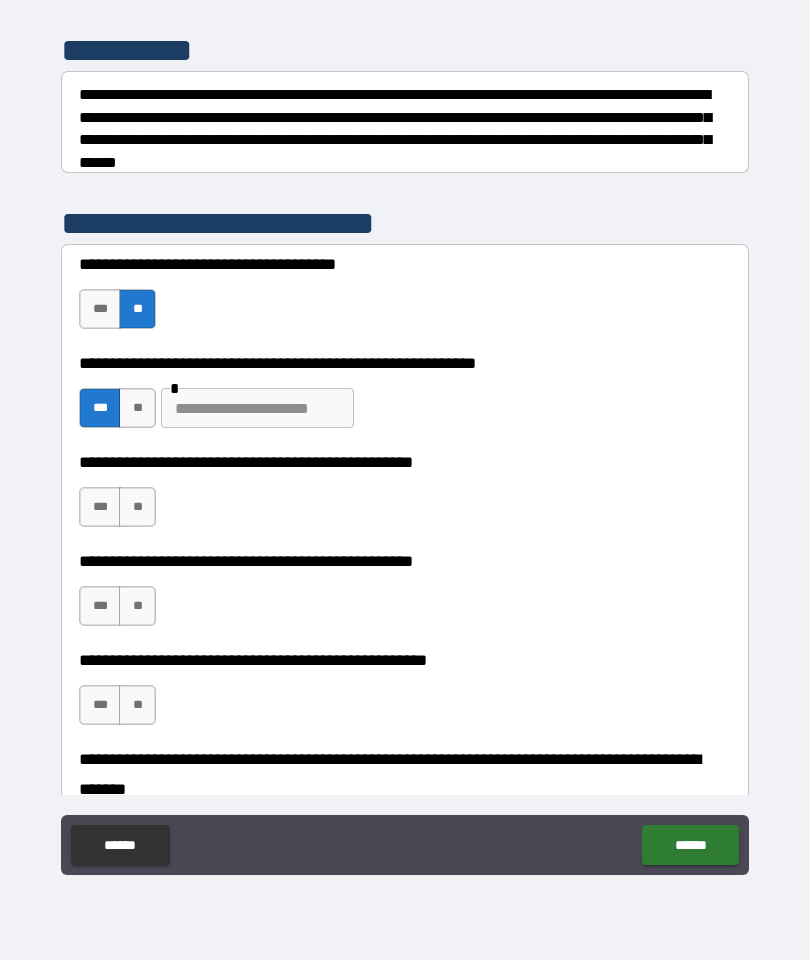 click at bounding box center [257, 408] 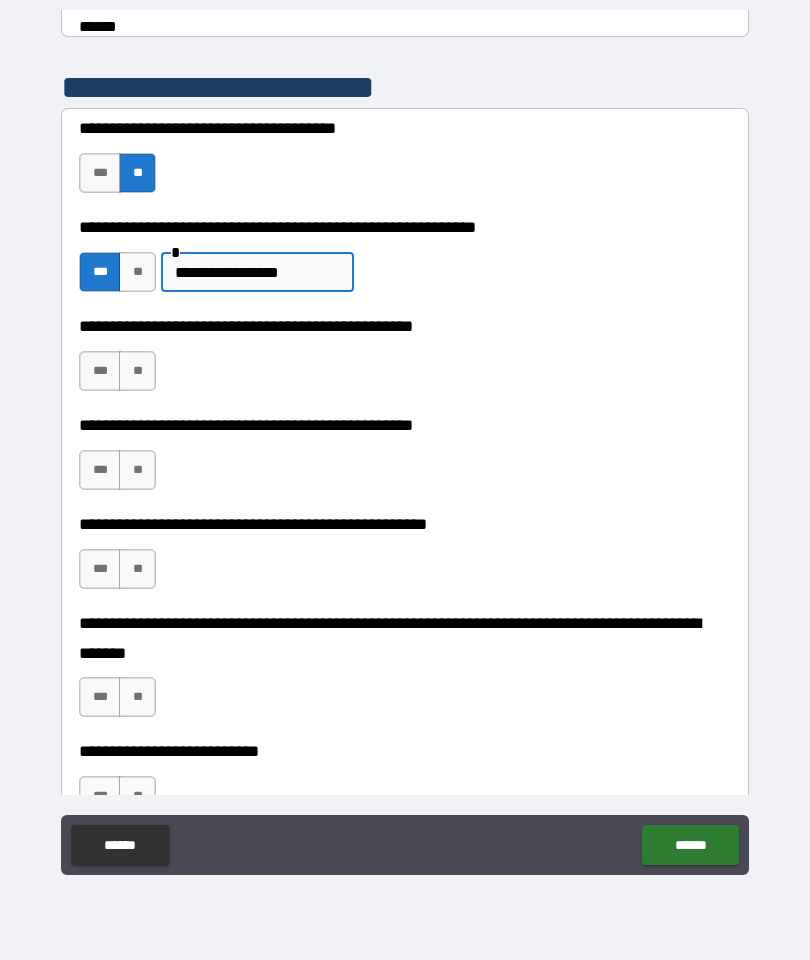 scroll, scrollTop: 392, scrollLeft: 0, axis: vertical 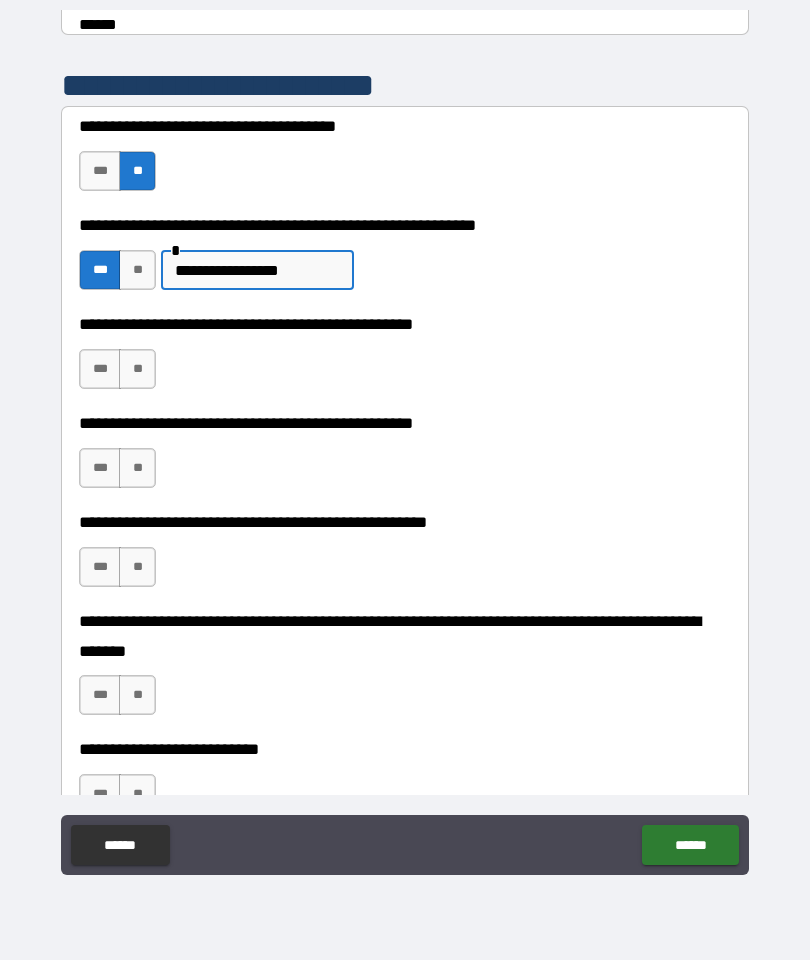 type on "**********" 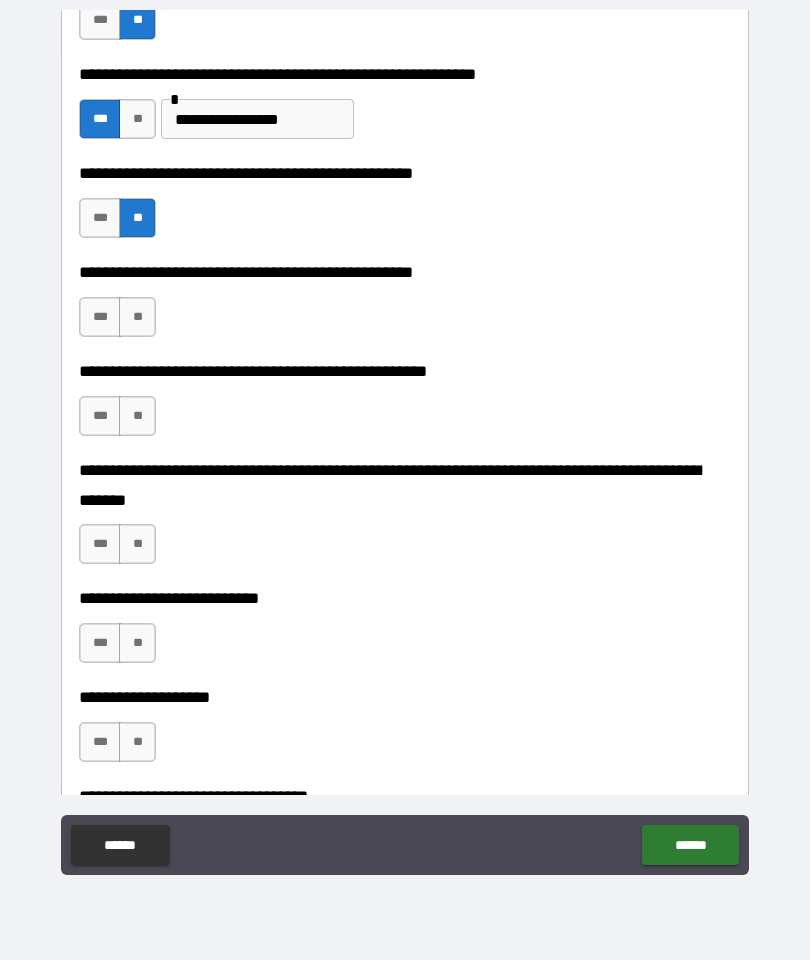 scroll, scrollTop: 547, scrollLeft: 0, axis: vertical 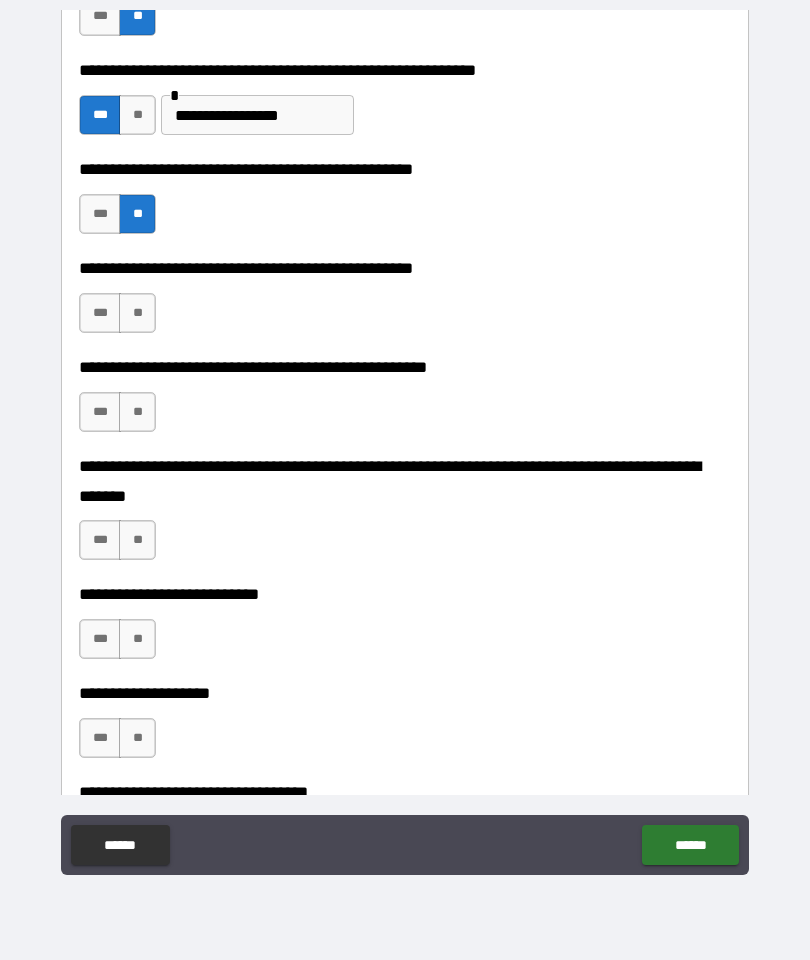 click on "***" at bounding box center [100, 313] 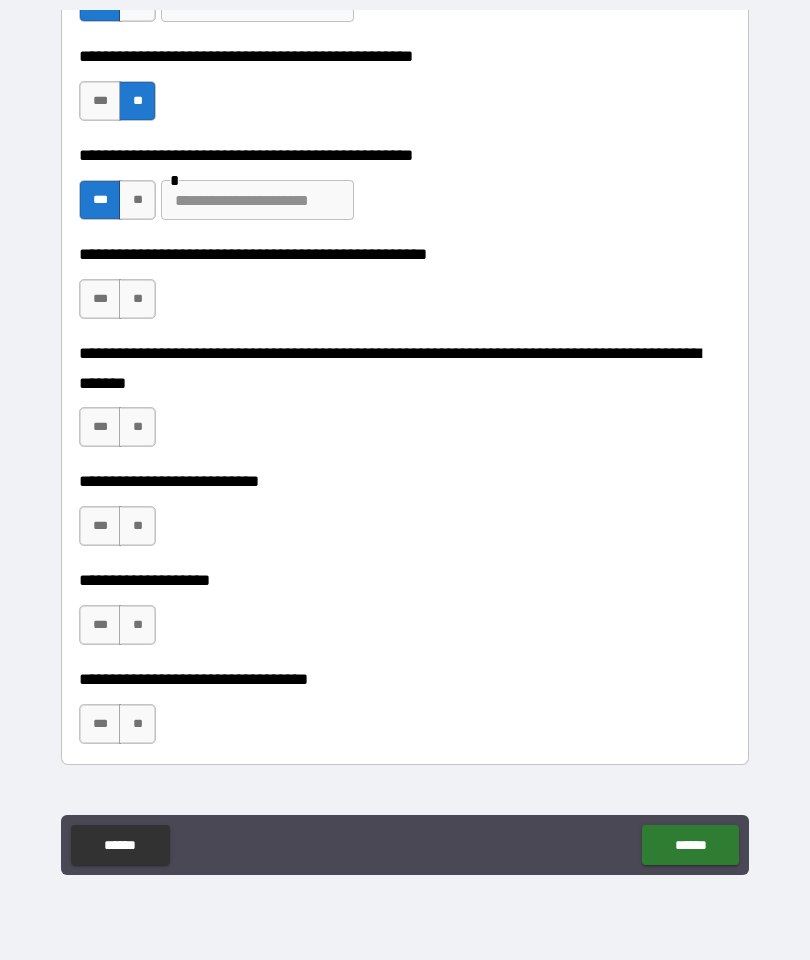 scroll, scrollTop: 662, scrollLeft: 0, axis: vertical 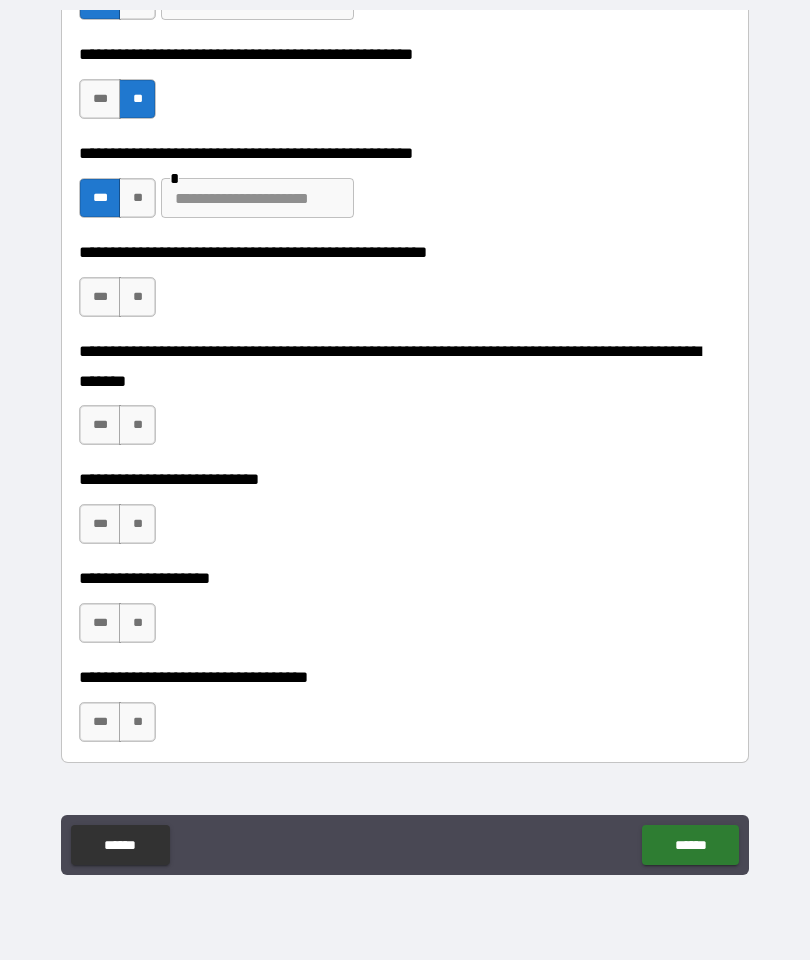 click on "**" at bounding box center (137, 297) 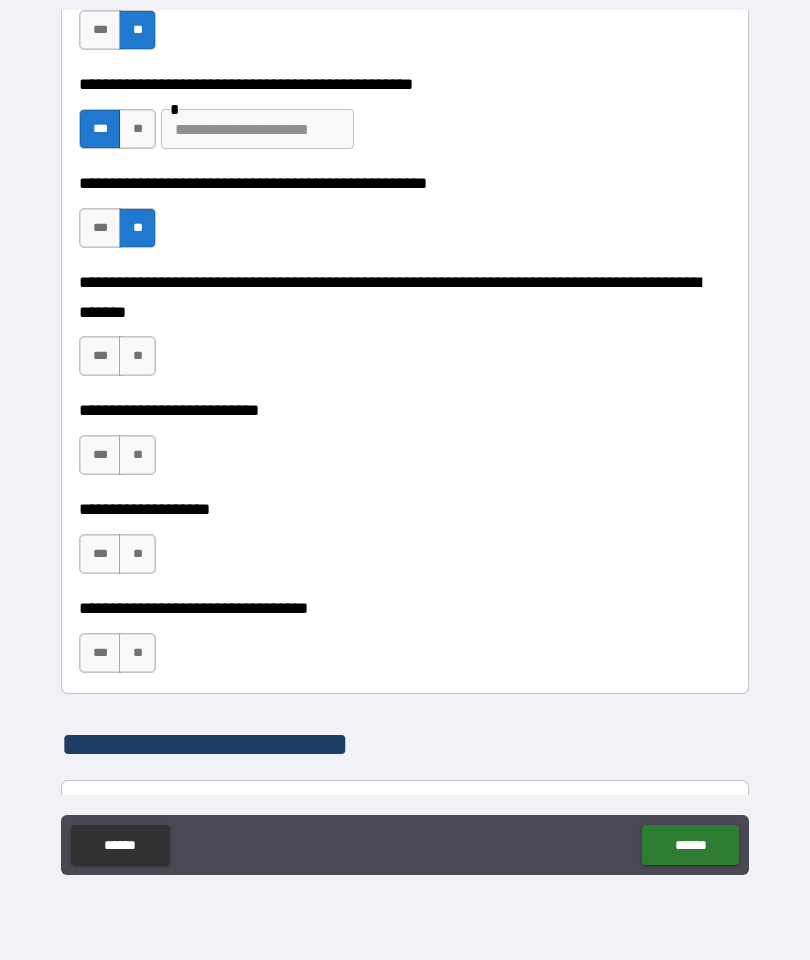 scroll, scrollTop: 738, scrollLeft: 0, axis: vertical 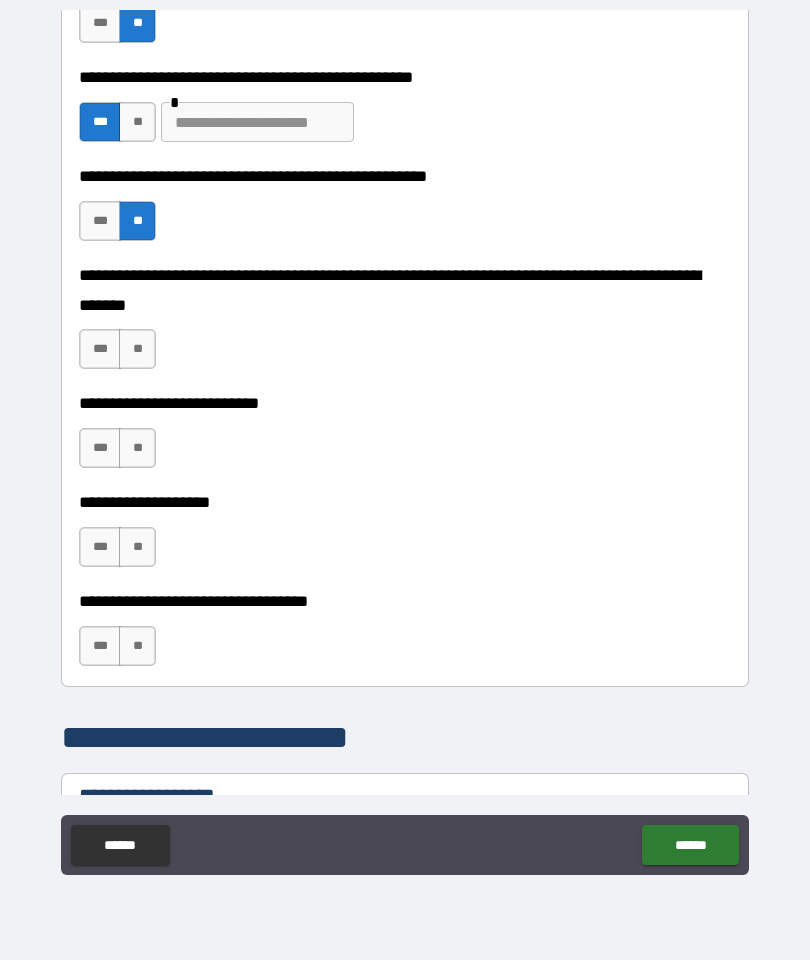 click on "**" at bounding box center [137, 349] 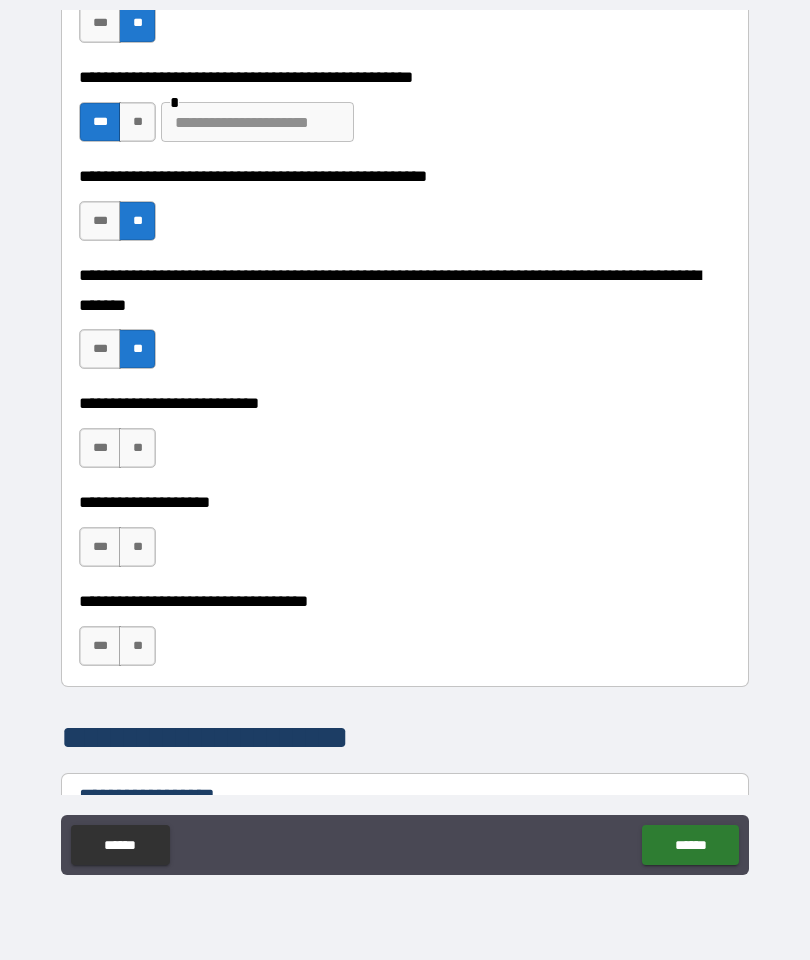 click on "**" at bounding box center [137, 448] 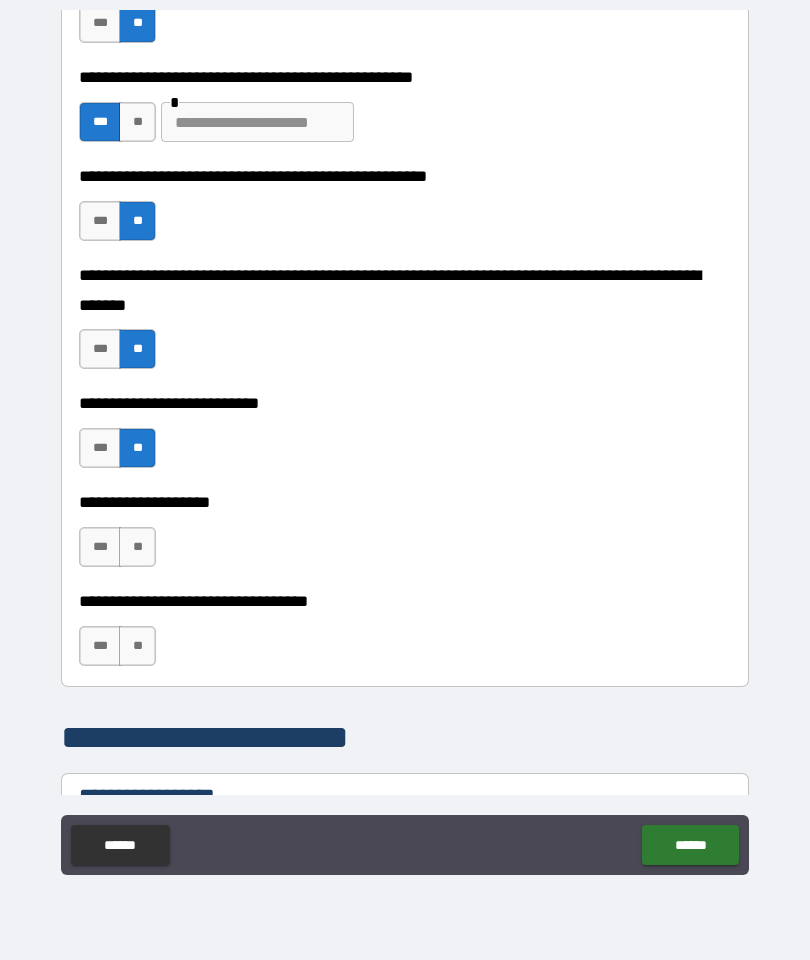 click on "**" at bounding box center (137, 547) 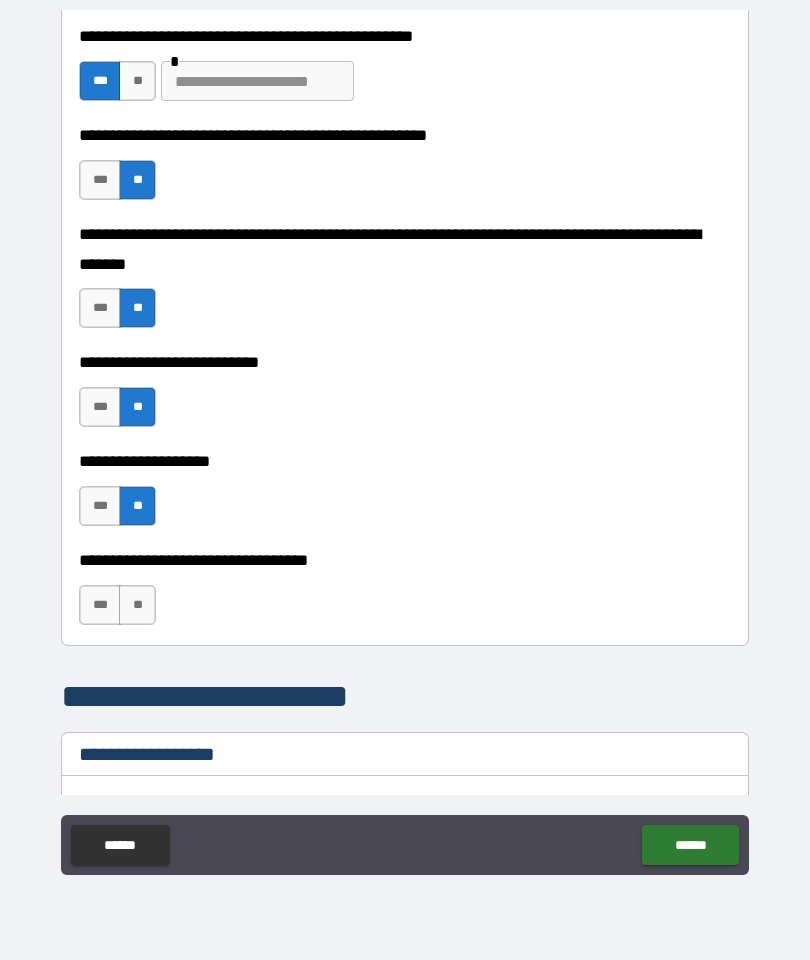 scroll, scrollTop: 817, scrollLeft: 0, axis: vertical 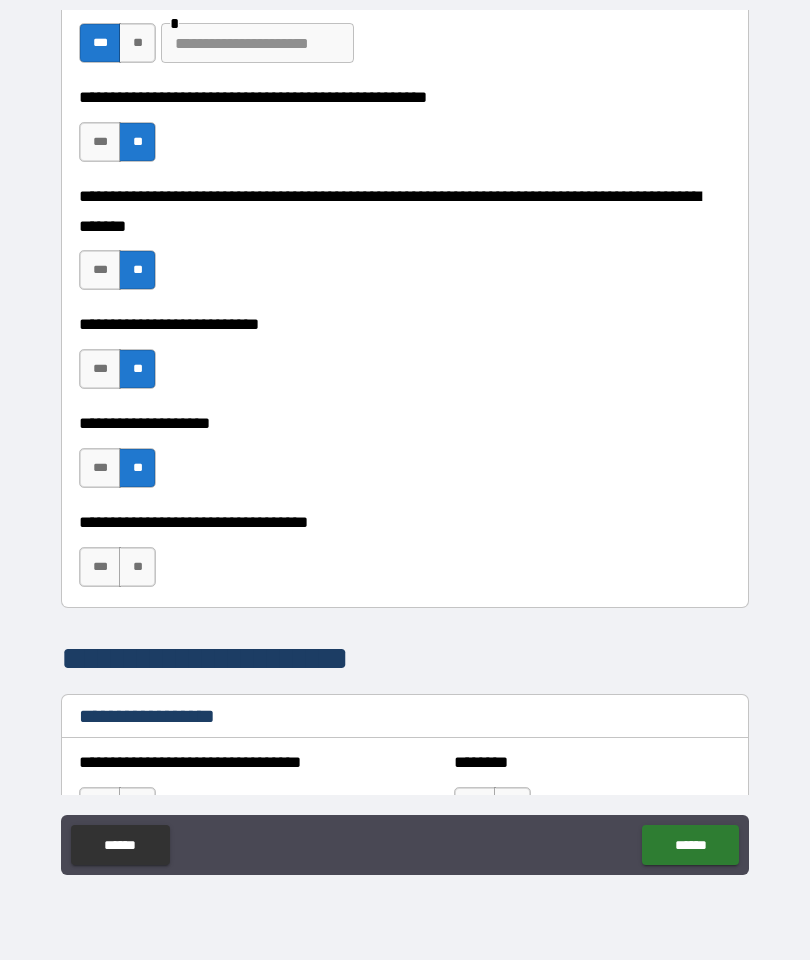 click on "**" at bounding box center (137, 567) 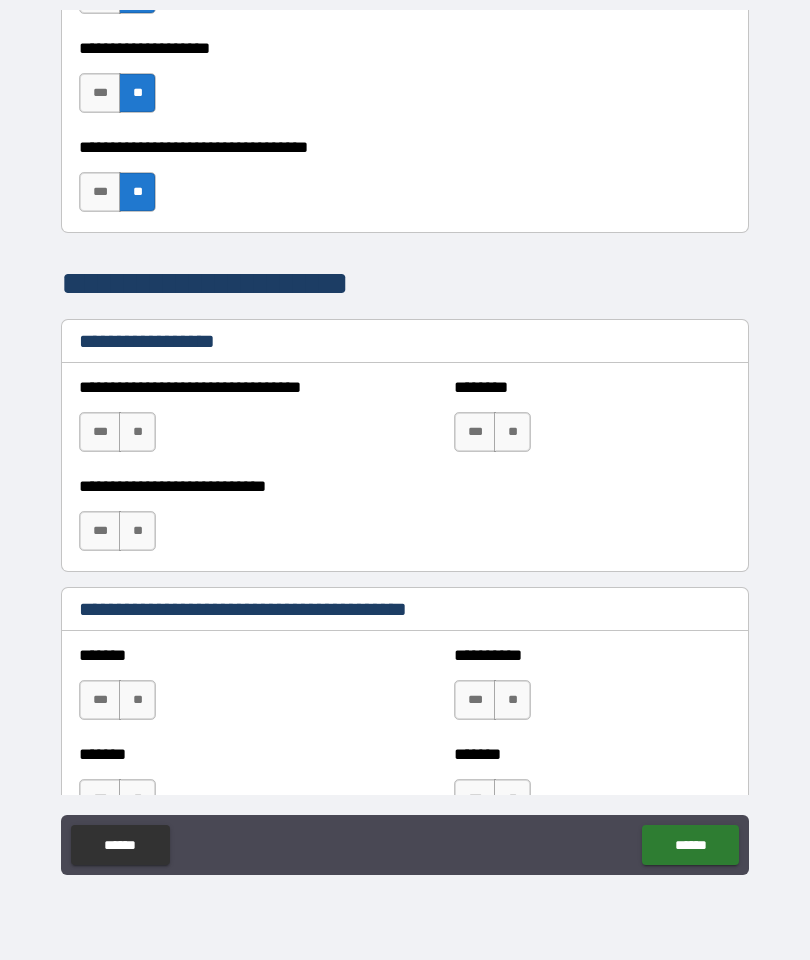 scroll, scrollTop: 1196, scrollLeft: 0, axis: vertical 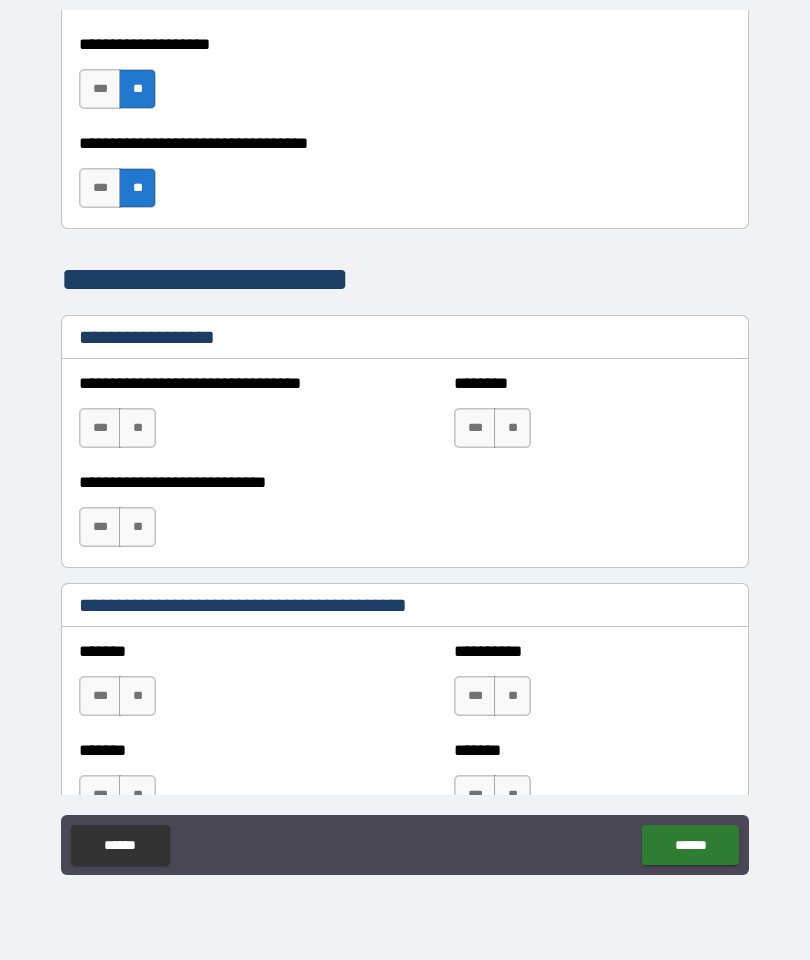 click on "**" at bounding box center [137, 428] 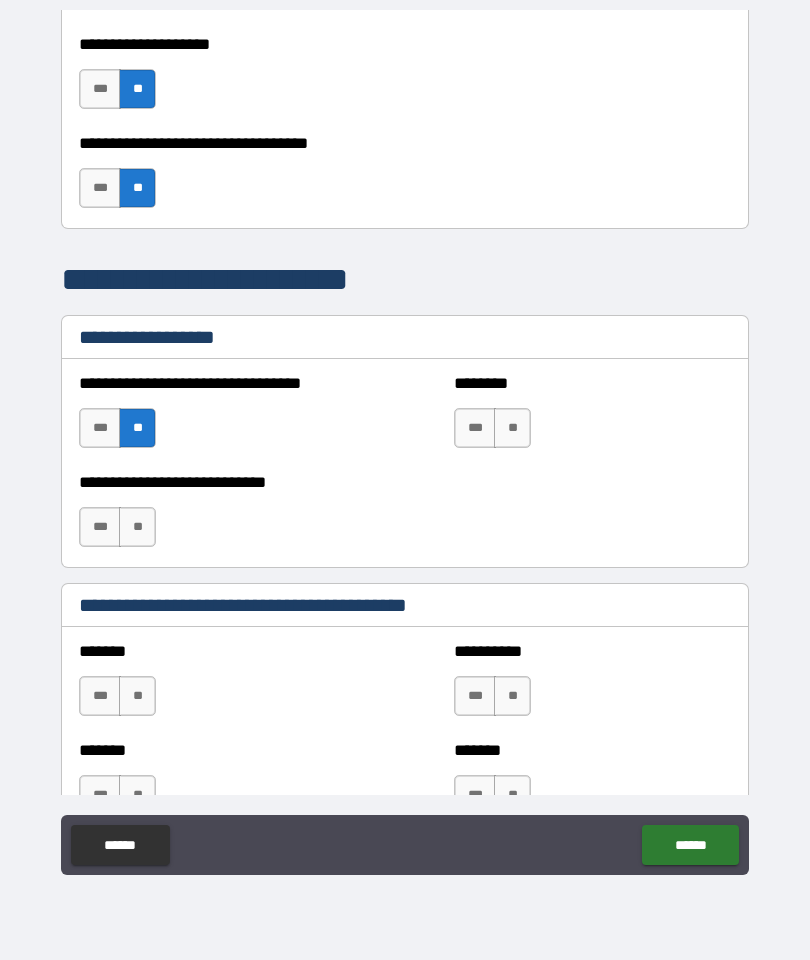 click on "***" at bounding box center (100, 527) 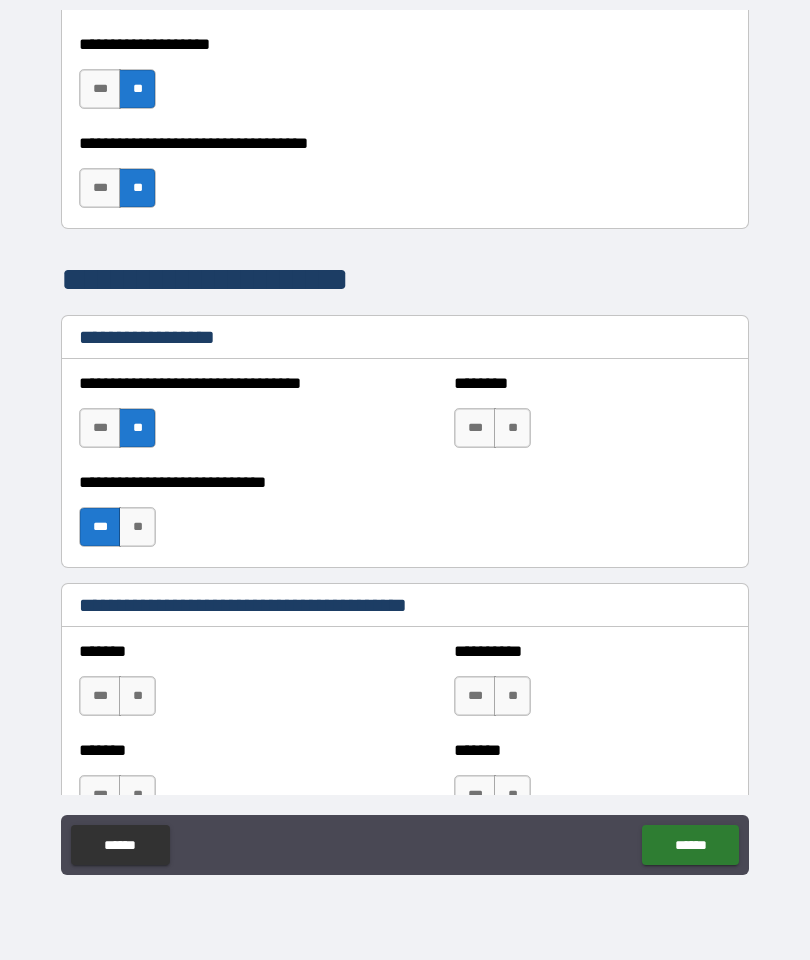 click on "**" at bounding box center [137, 527] 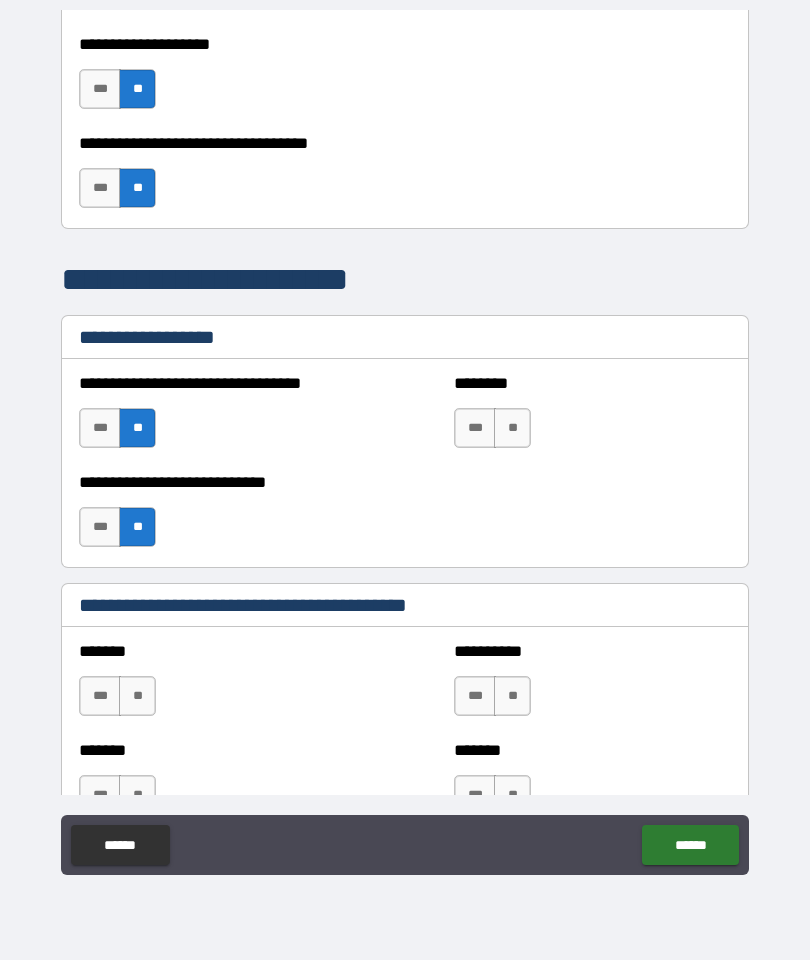 click on "**" at bounding box center [512, 428] 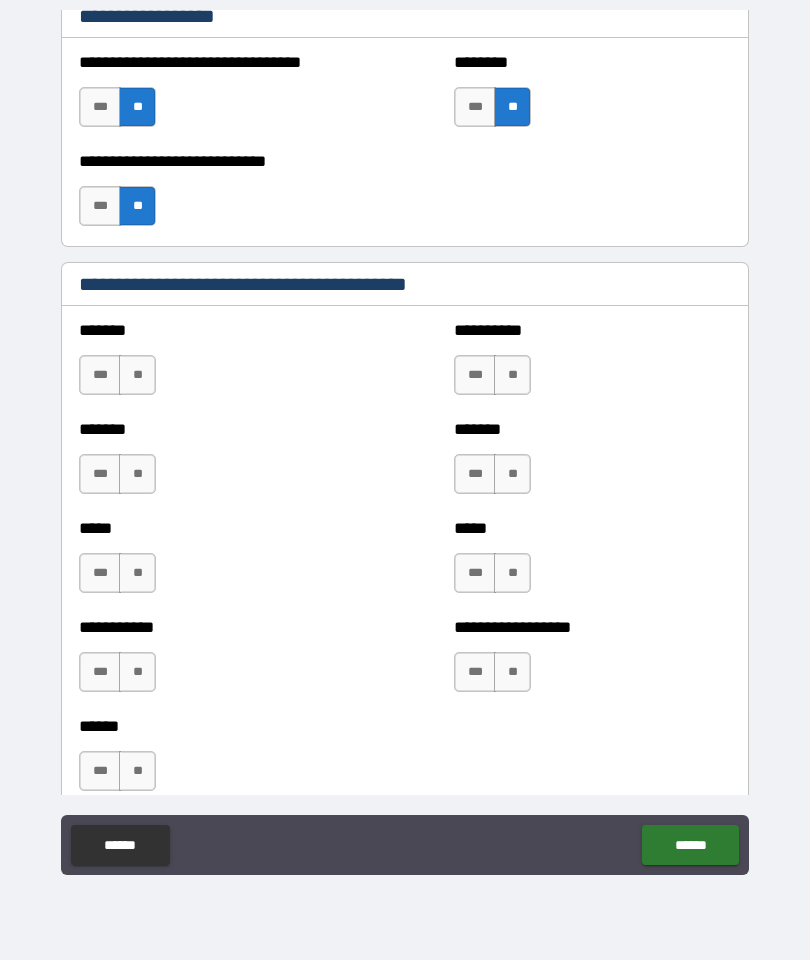 scroll, scrollTop: 1532, scrollLeft: 0, axis: vertical 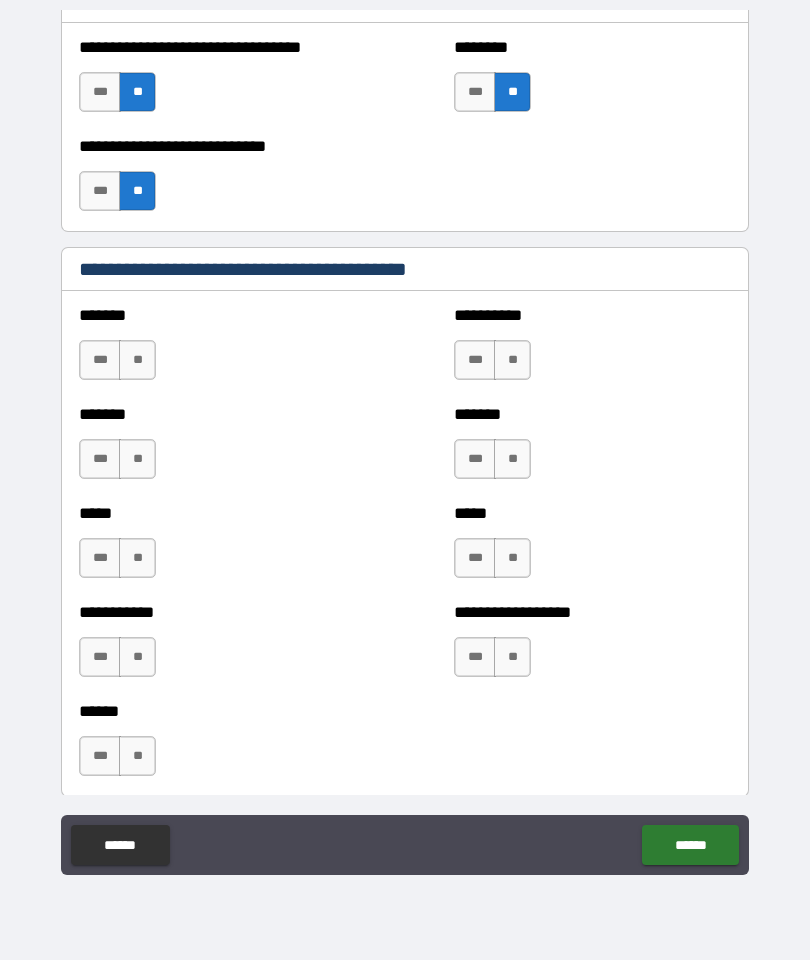 click on "**" at bounding box center (137, 360) 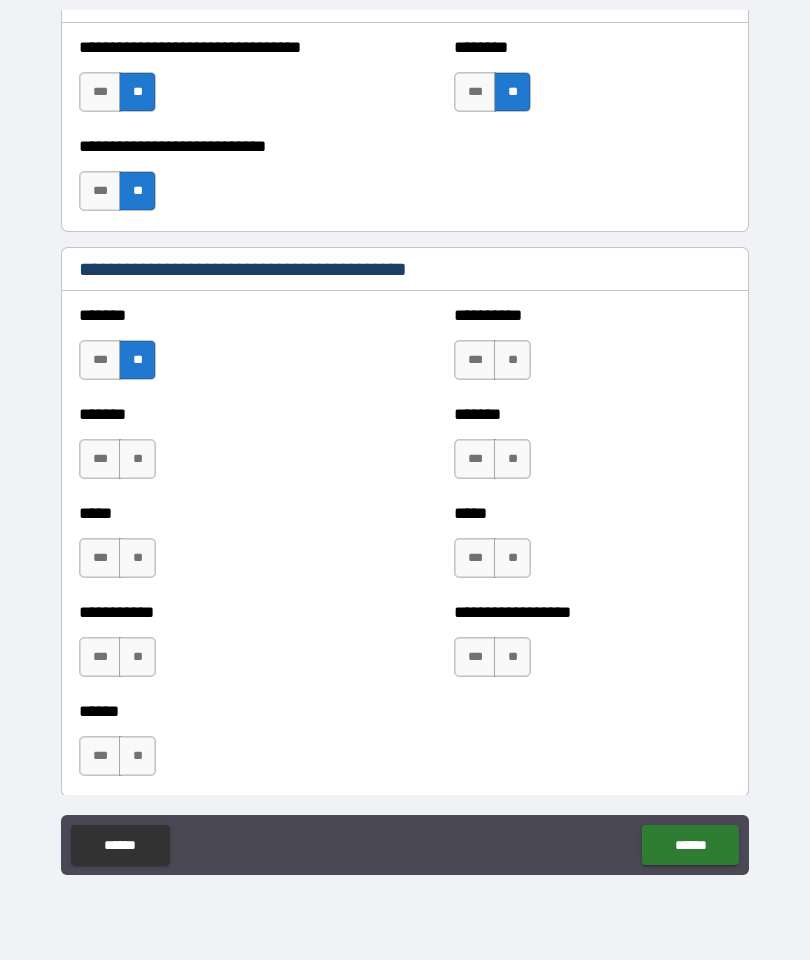 click on "**" at bounding box center [137, 459] 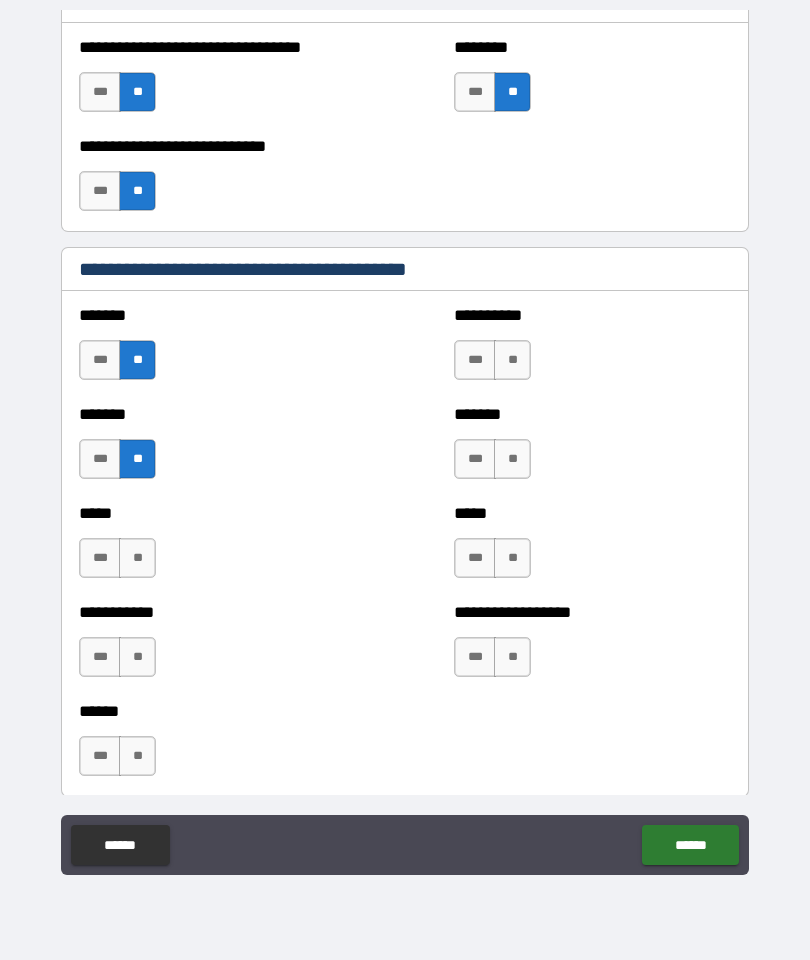 click on "**" at bounding box center (137, 558) 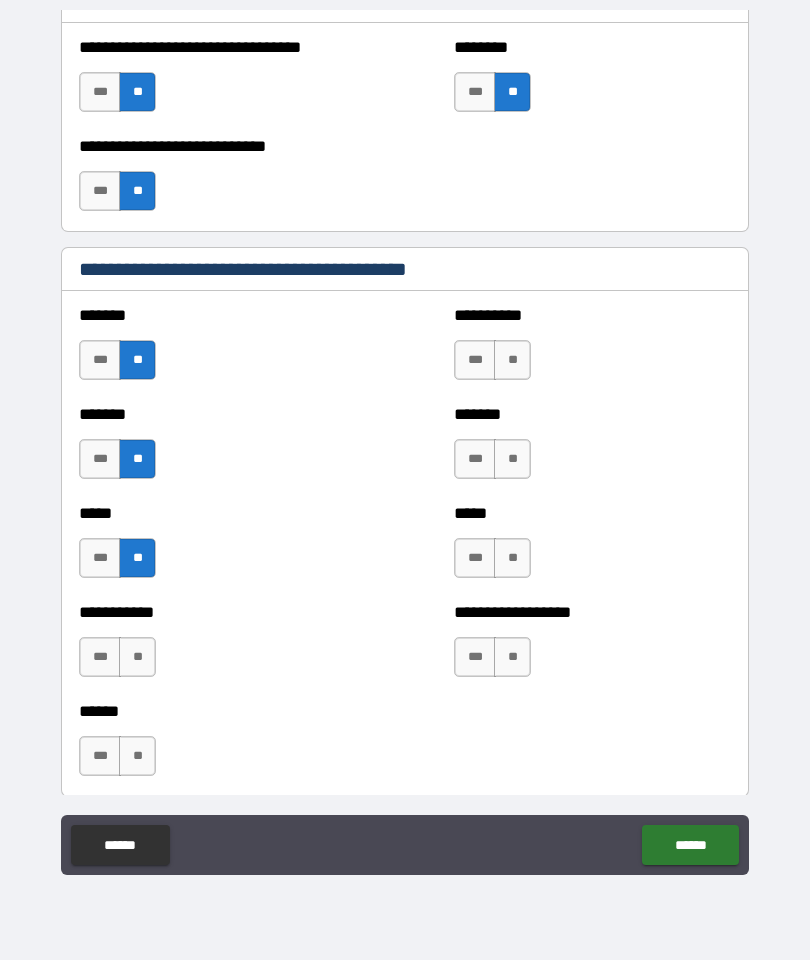 click on "**" at bounding box center [512, 360] 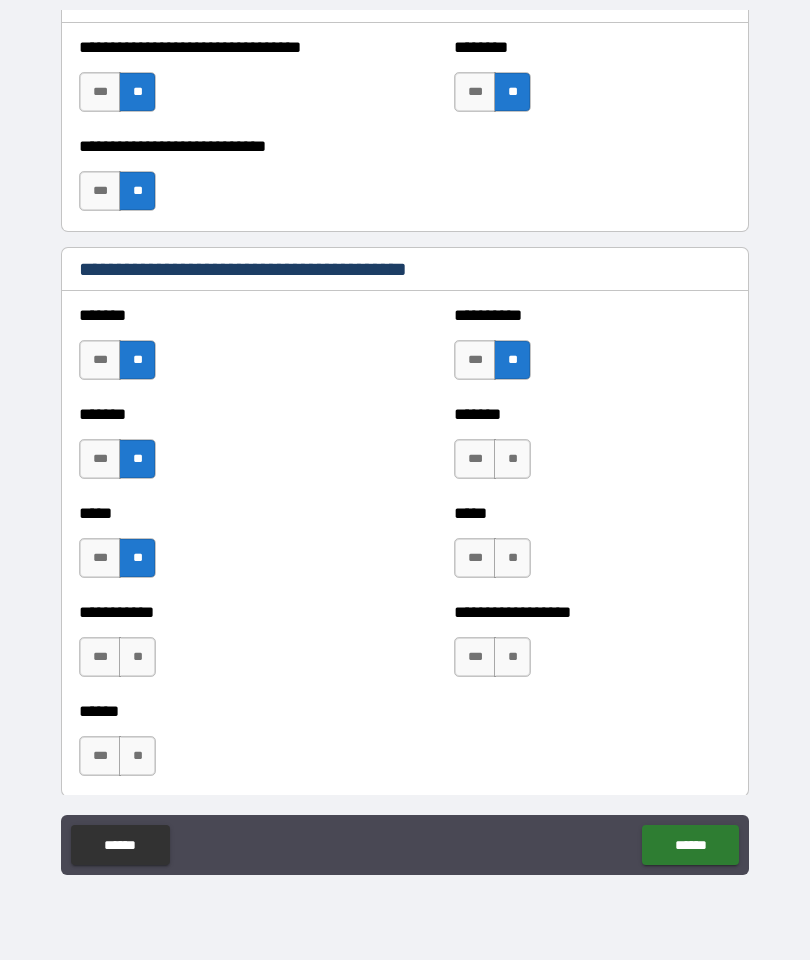 click on "**" at bounding box center [512, 459] 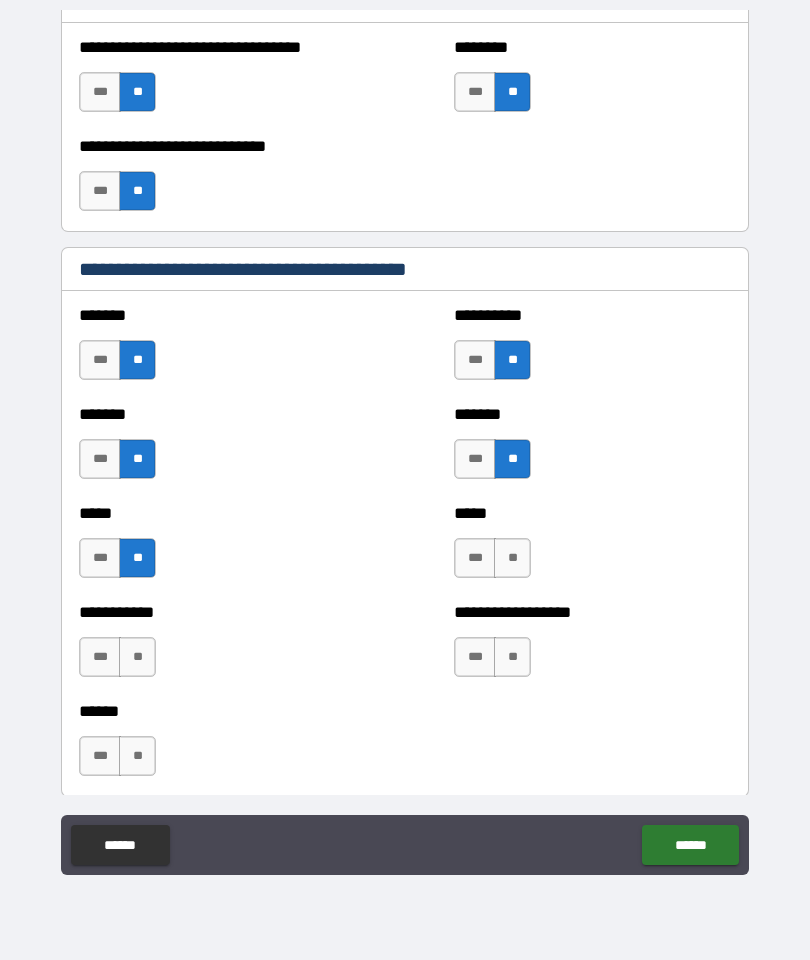 click on "**" at bounding box center [512, 558] 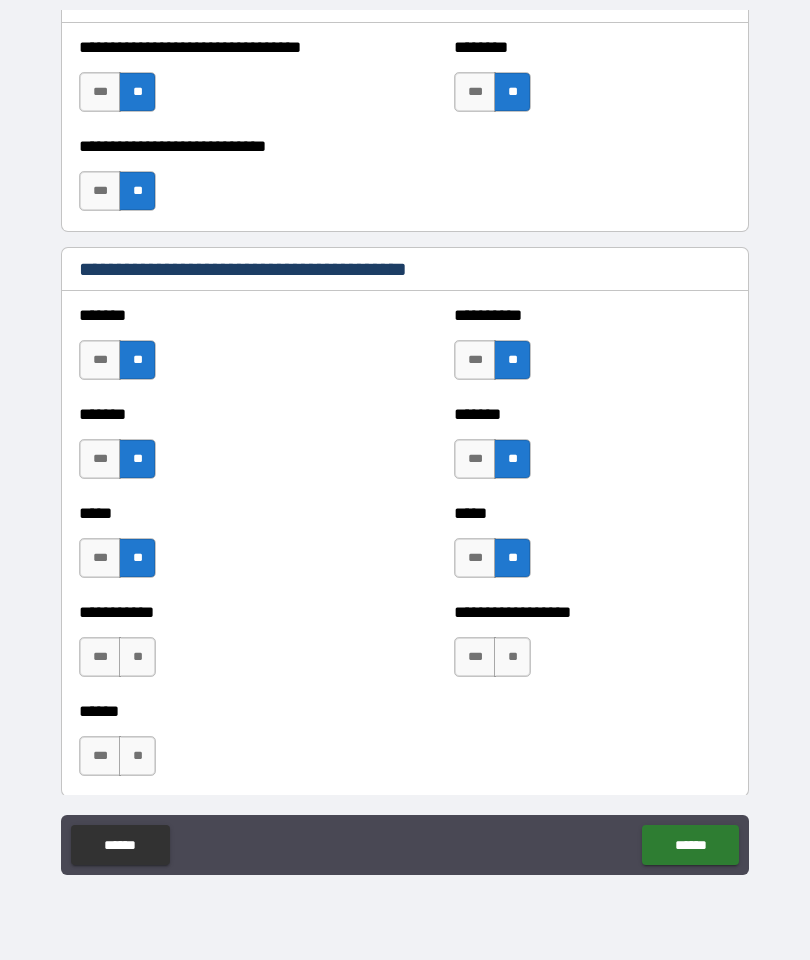 click on "**" at bounding box center [512, 657] 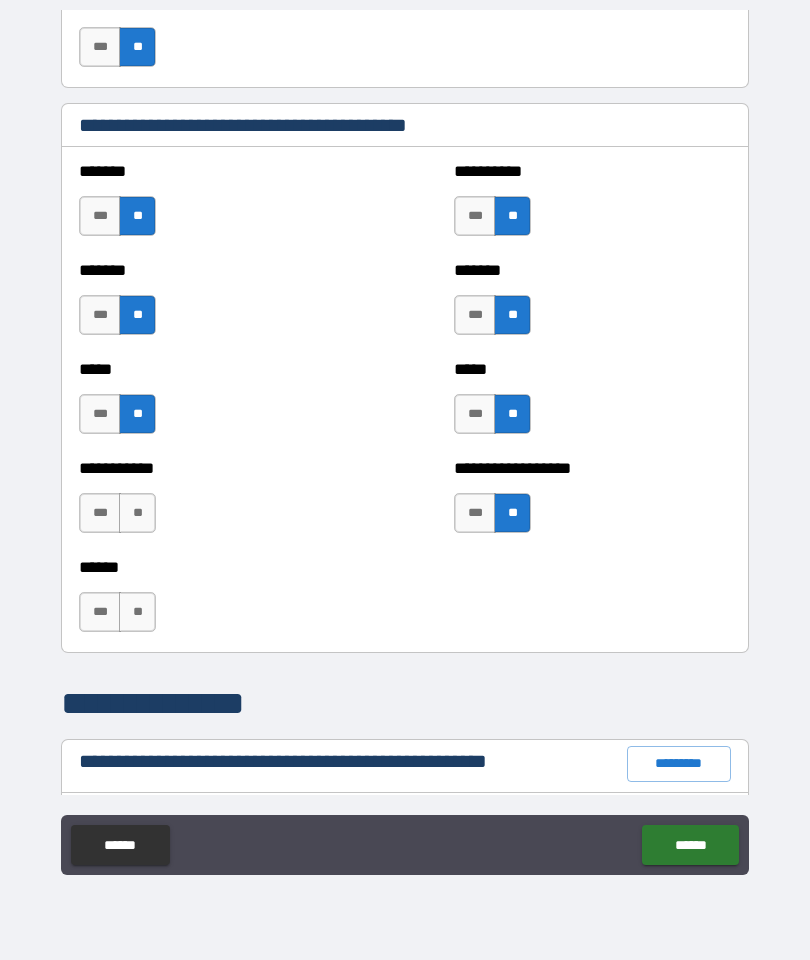 scroll, scrollTop: 1689, scrollLeft: 0, axis: vertical 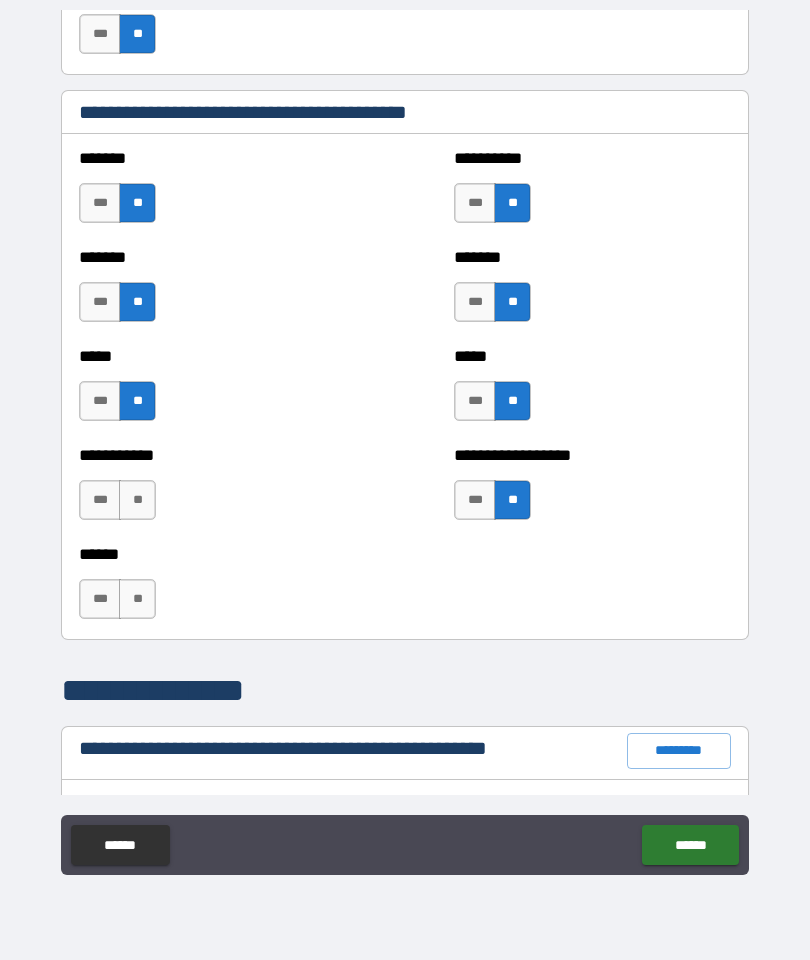 click on "**" at bounding box center [137, 500] 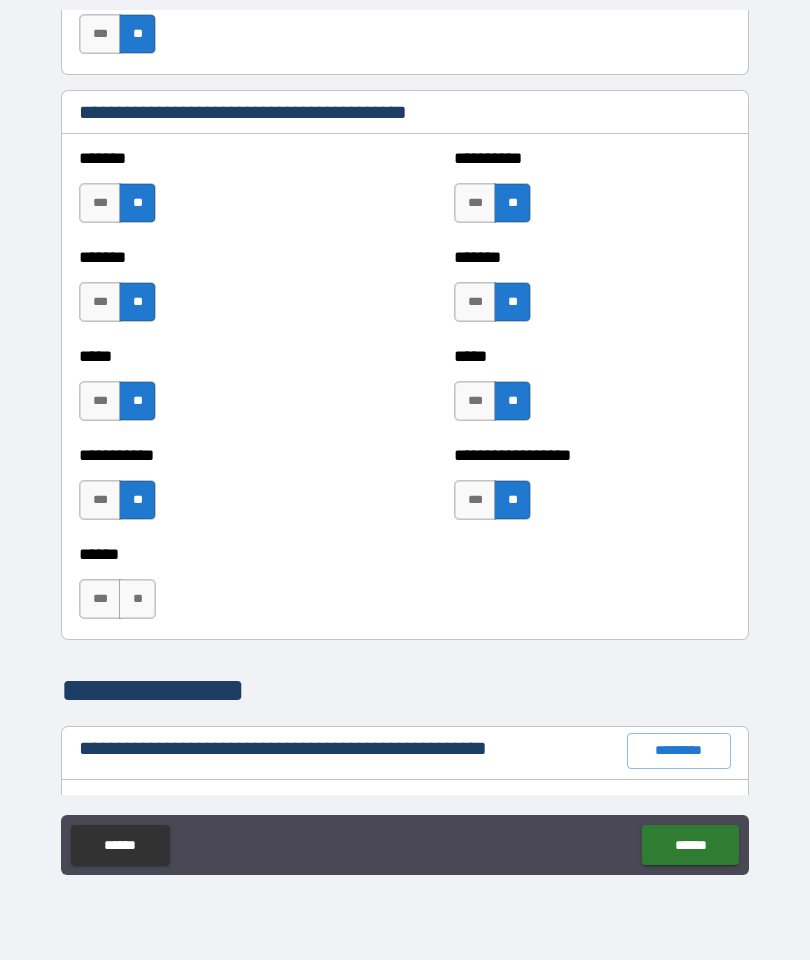 click on "**" at bounding box center [137, 599] 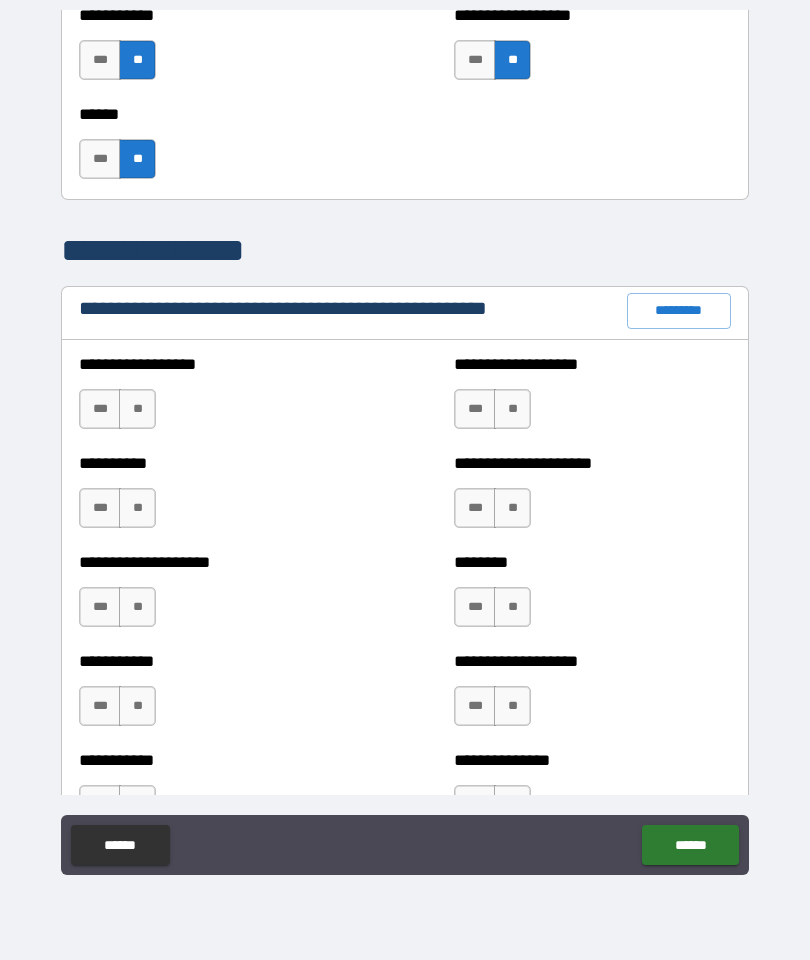 scroll, scrollTop: 2141, scrollLeft: 0, axis: vertical 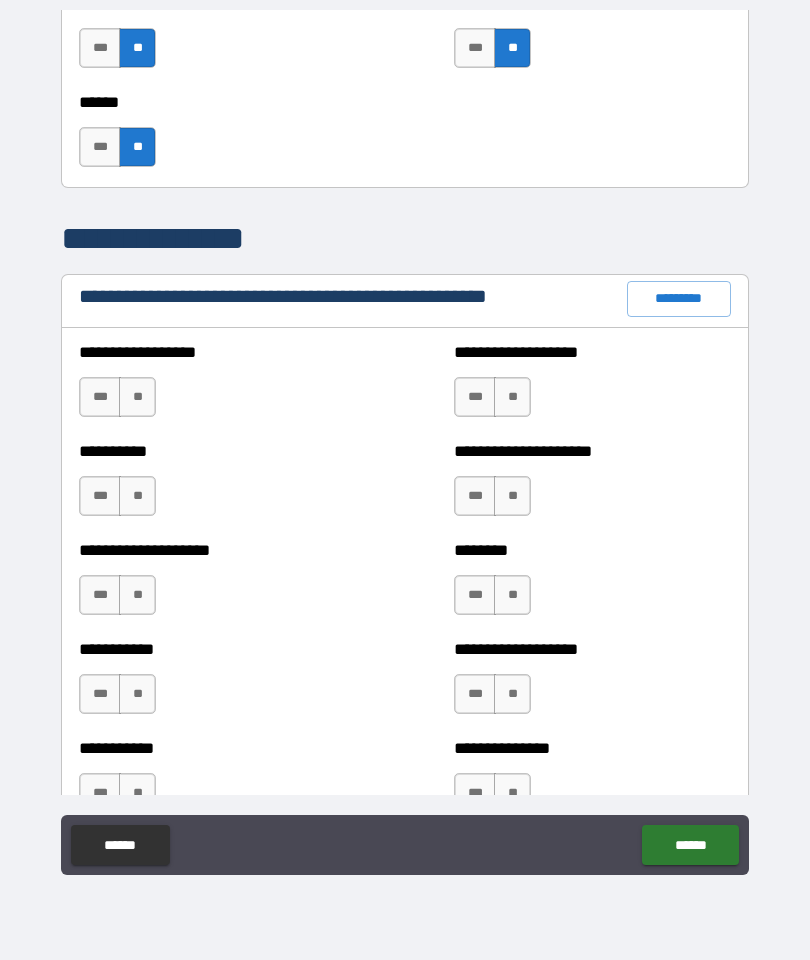 click on "**" at bounding box center [512, 397] 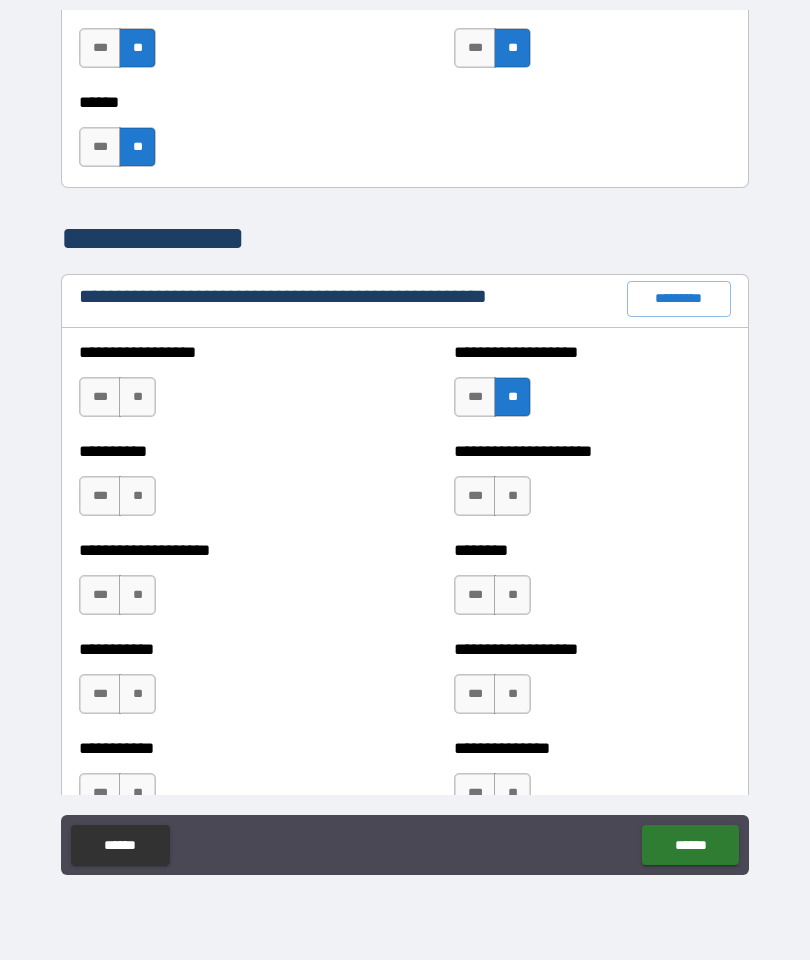 click on "**" at bounding box center (512, 496) 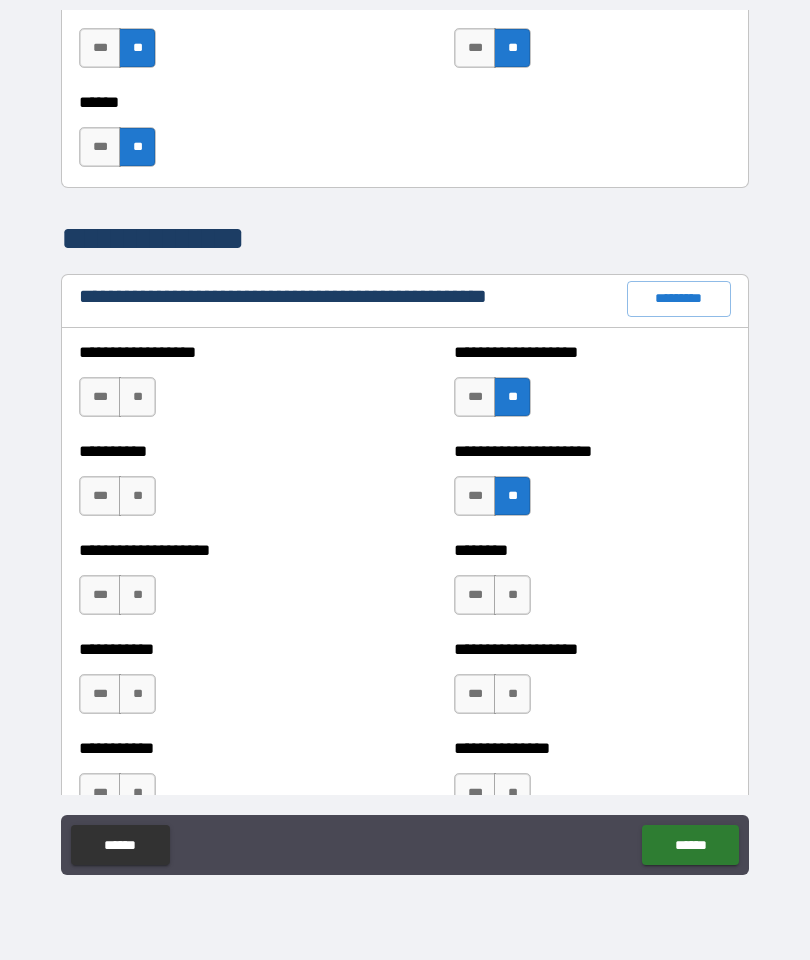 click on "**" at bounding box center [512, 595] 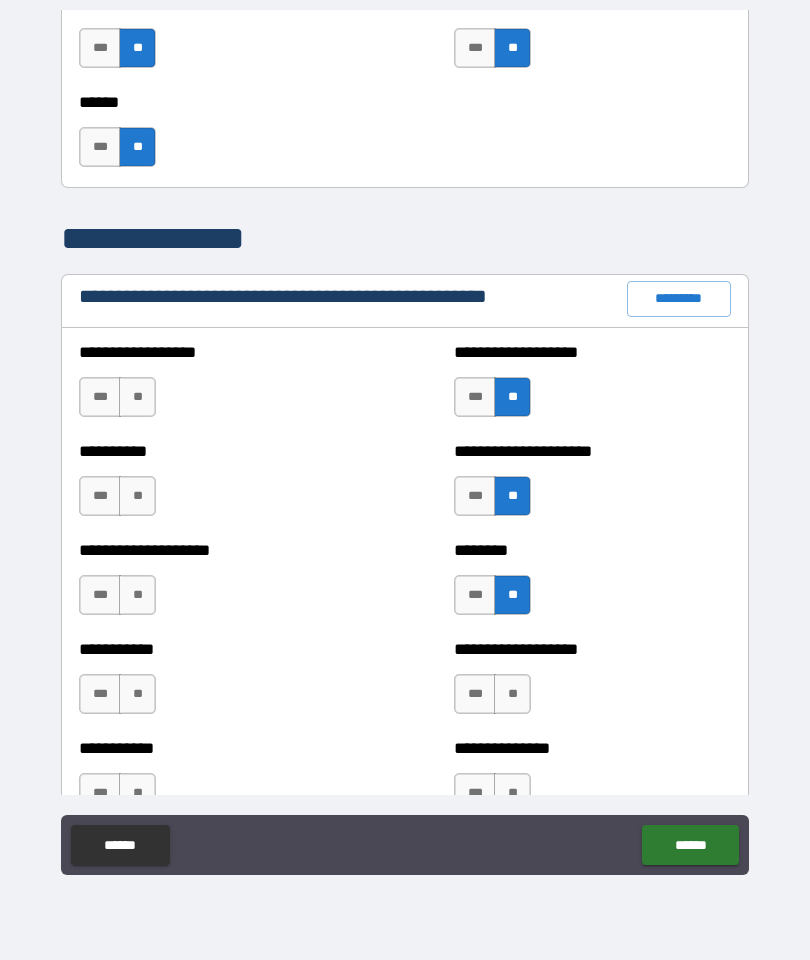 click on "**" at bounding box center (512, 694) 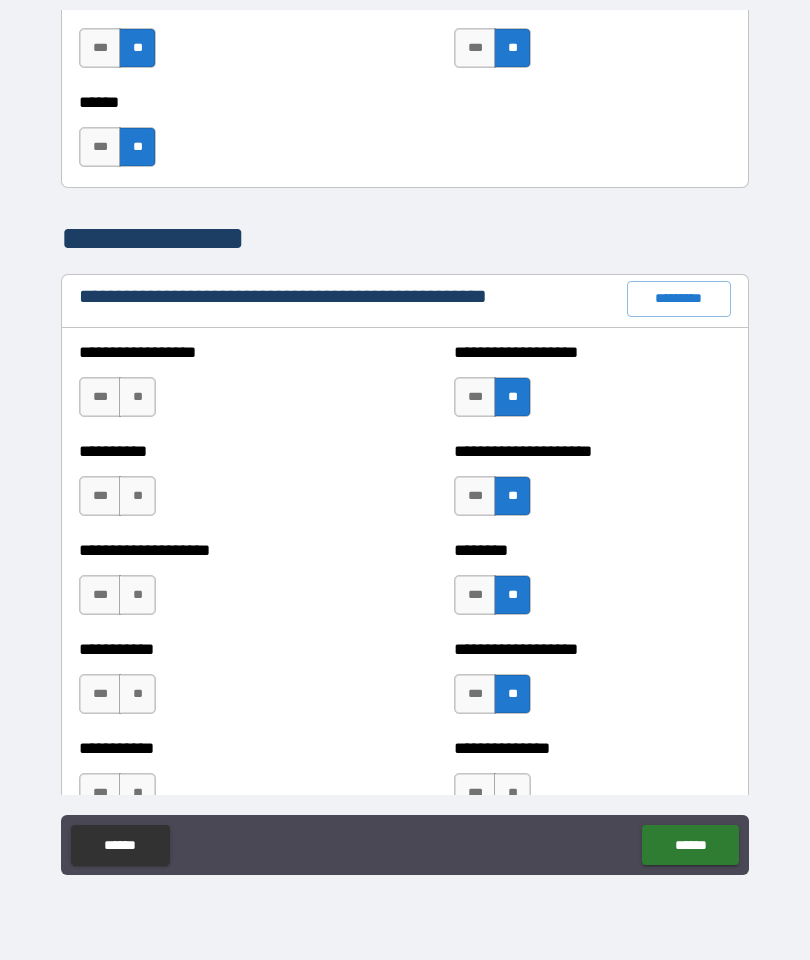 click on "**" at bounding box center [137, 694] 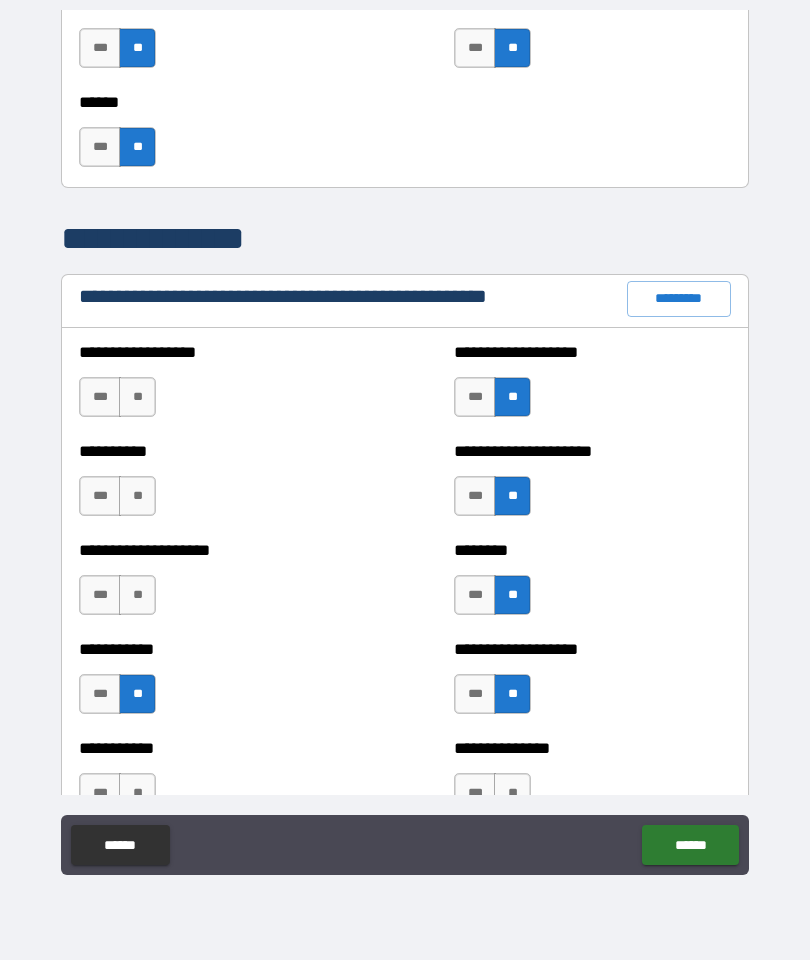 click on "**" at bounding box center [137, 595] 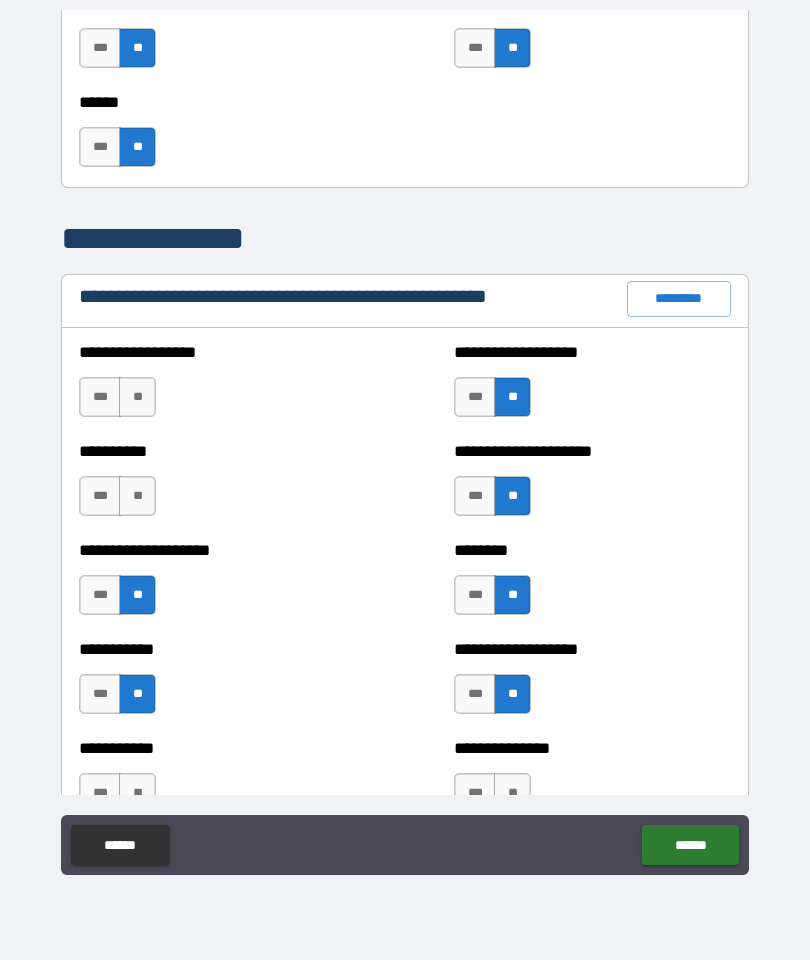 click on "**" at bounding box center [137, 496] 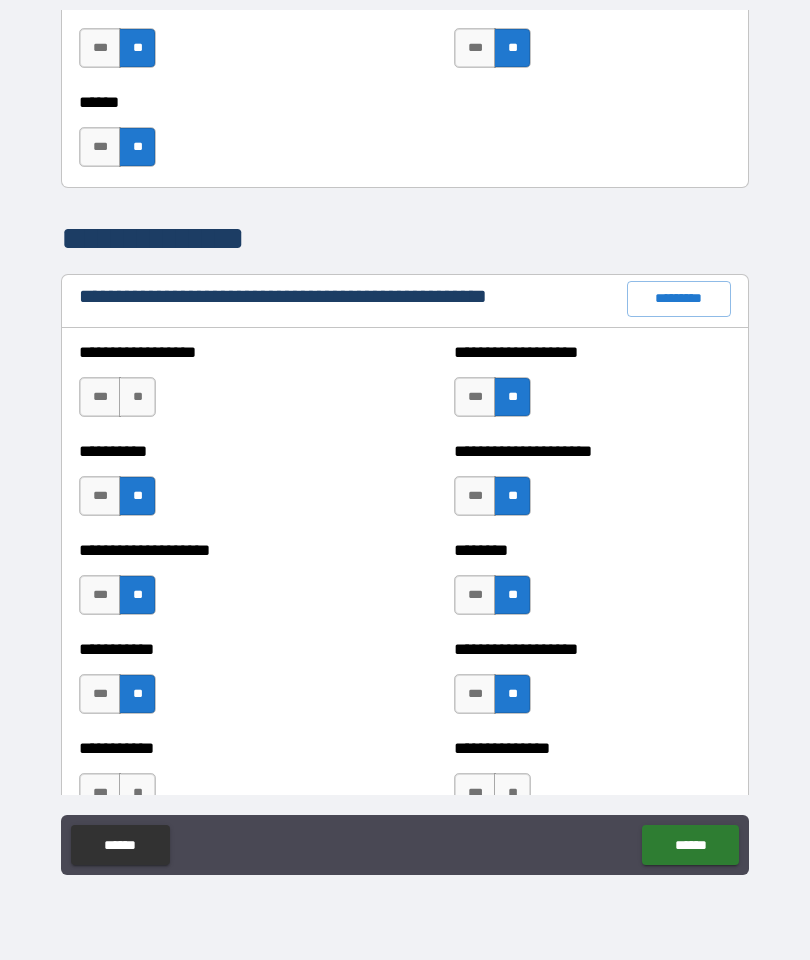 click on "**" at bounding box center [137, 397] 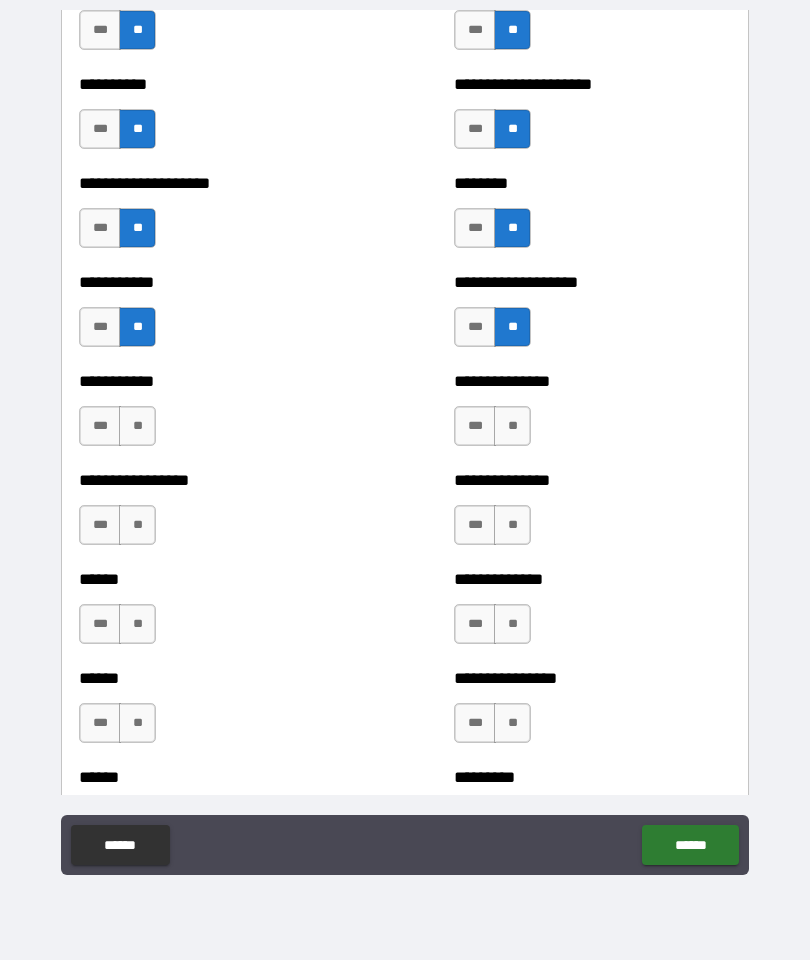 scroll, scrollTop: 2514, scrollLeft: 0, axis: vertical 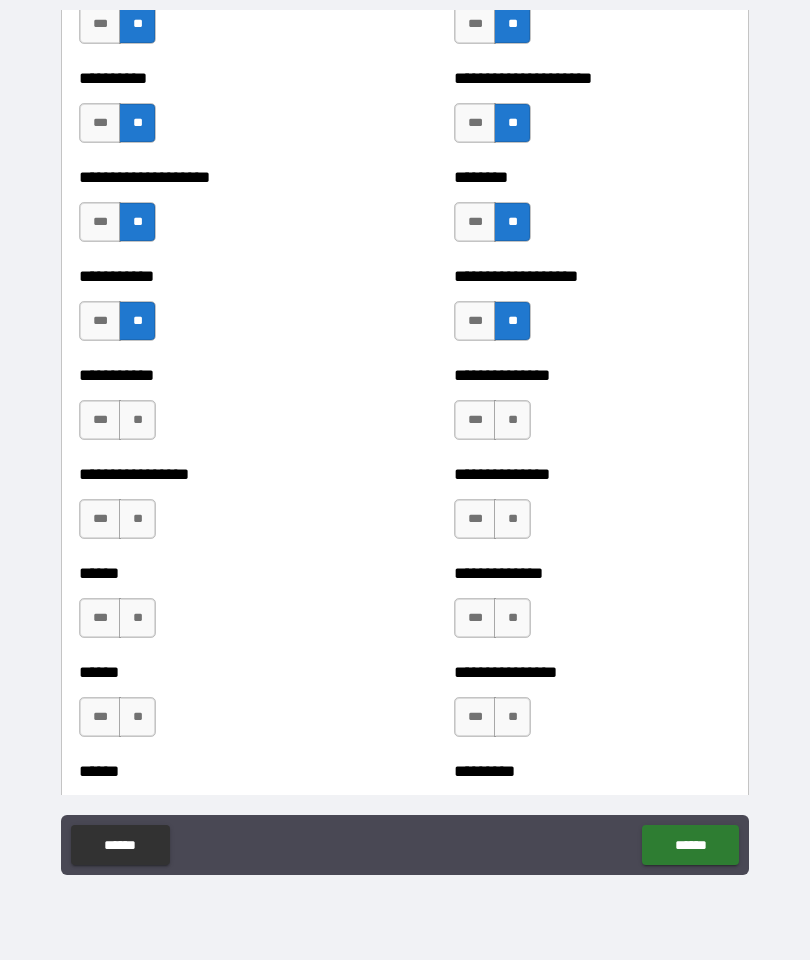 click on "**" at bounding box center [137, 420] 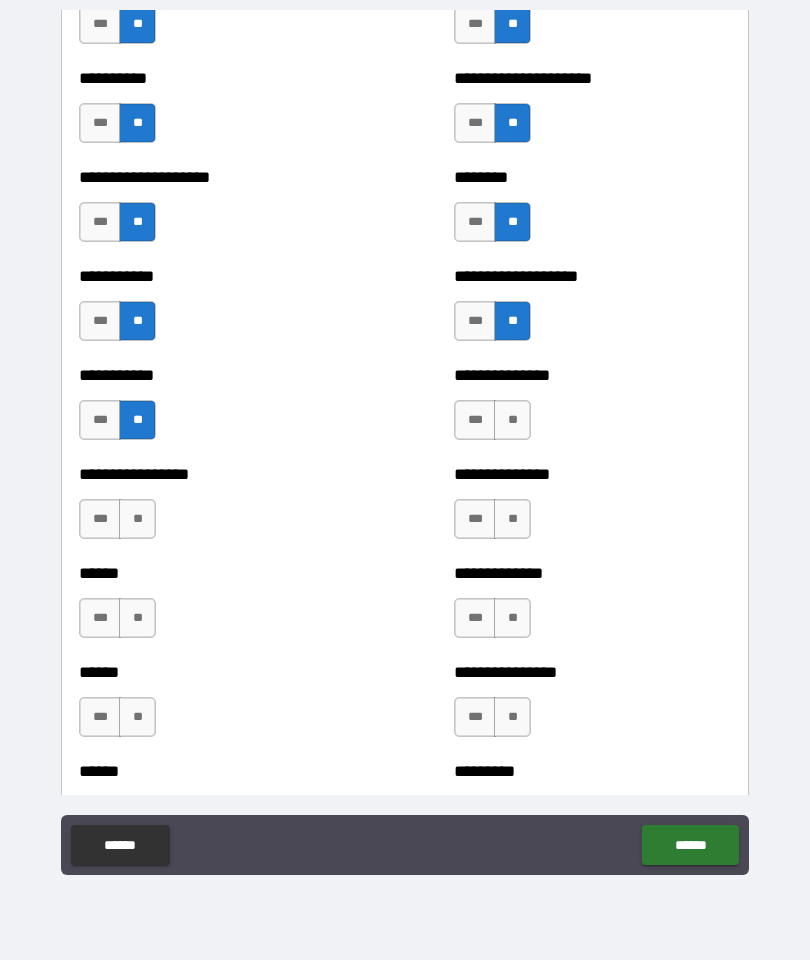 click on "**" at bounding box center [137, 519] 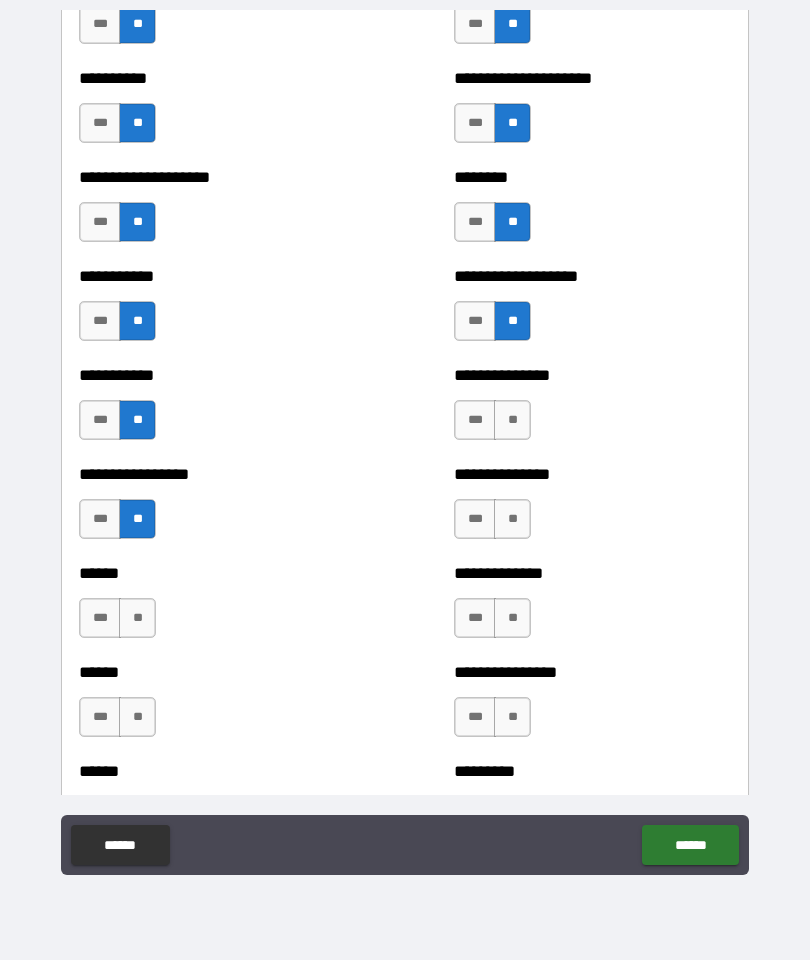click on "**" at bounding box center [137, 618] 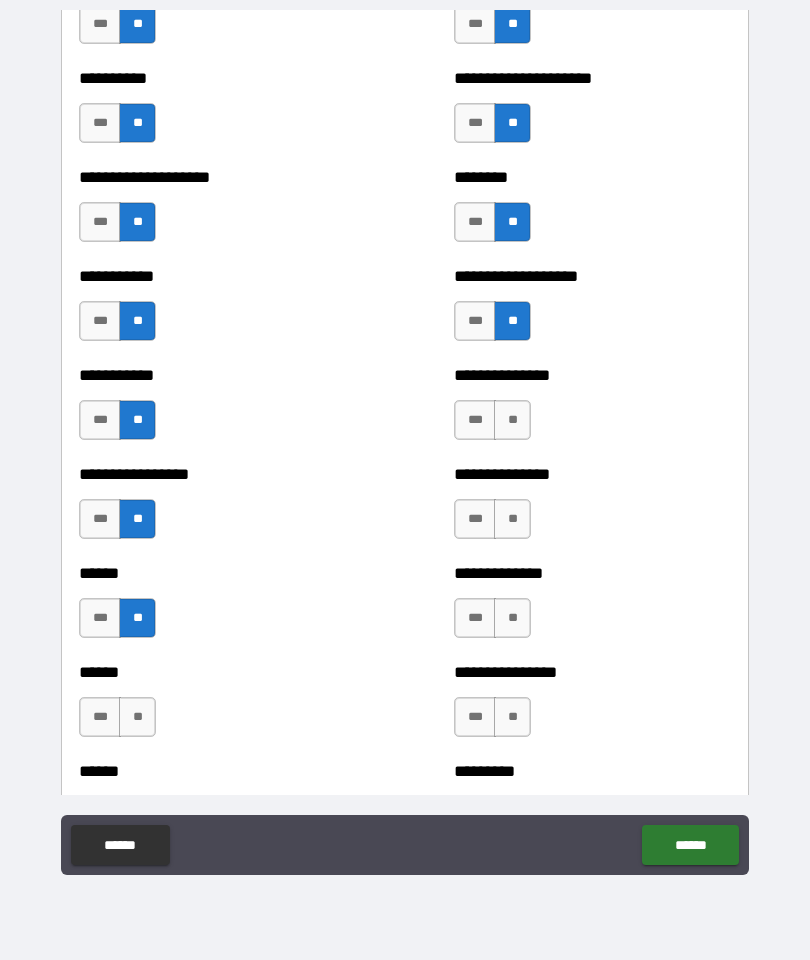 click on "**" at bounding box center [512, 420] 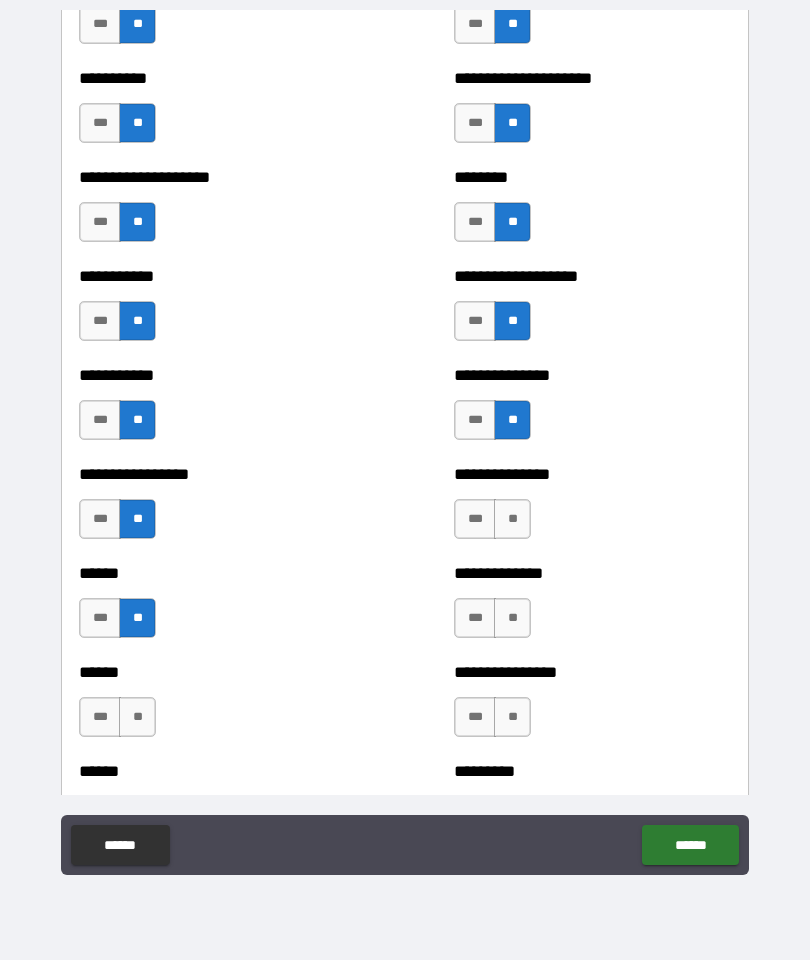 click on "***" at bounding box center (475, 519) 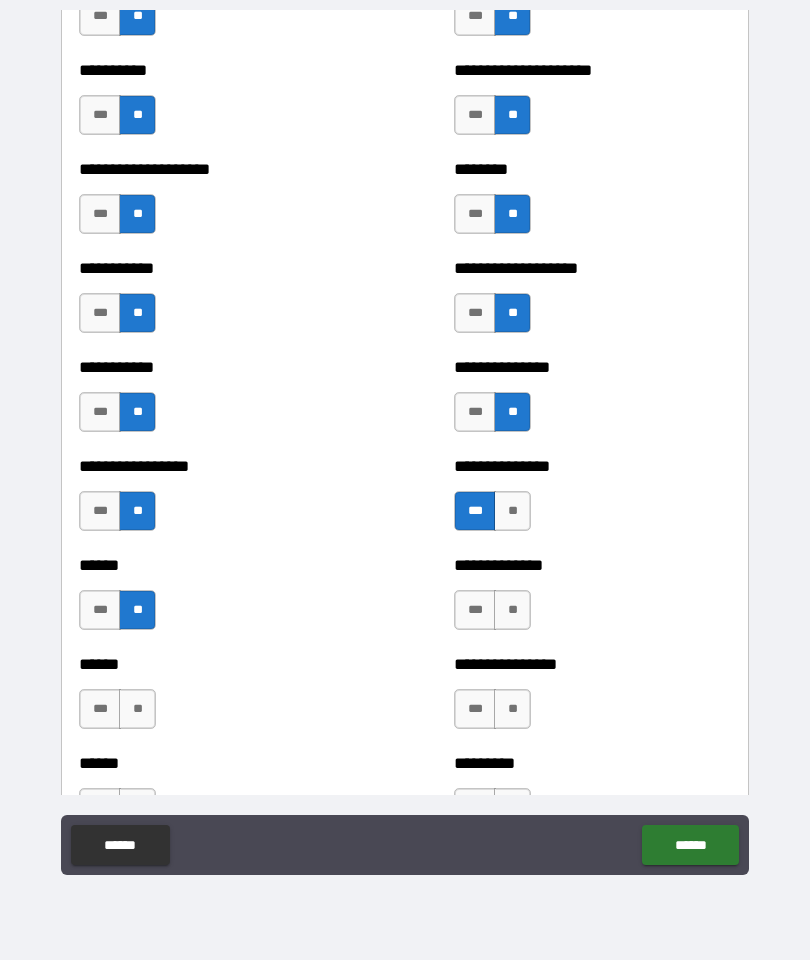 scroll, scrollTop: 2531, scrollLeft: 0, axis: vertical 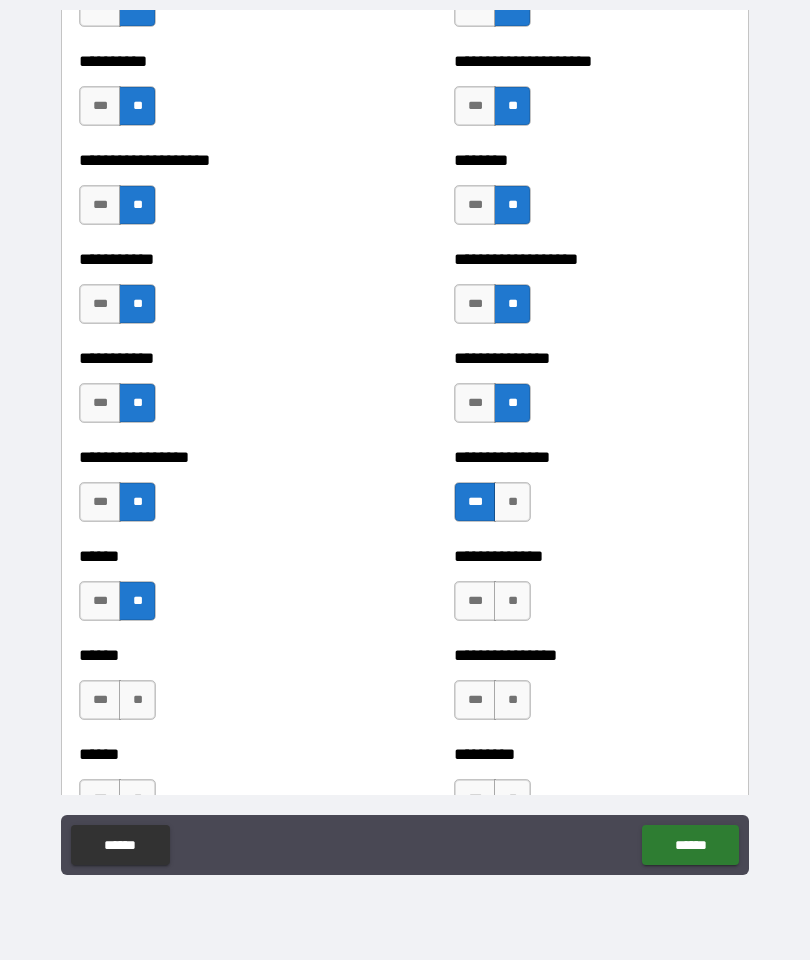 click on "**" at bounding box center [512, 502] 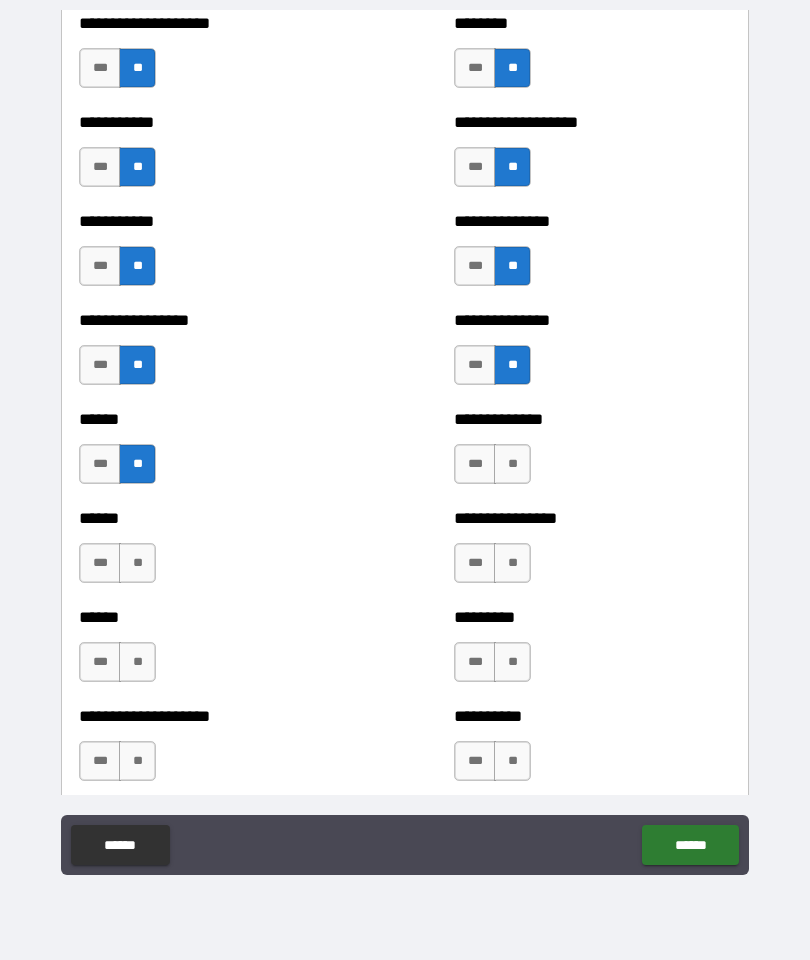 scroll, scrollTop: 2707, scrollLeft: 0, axis: vertical 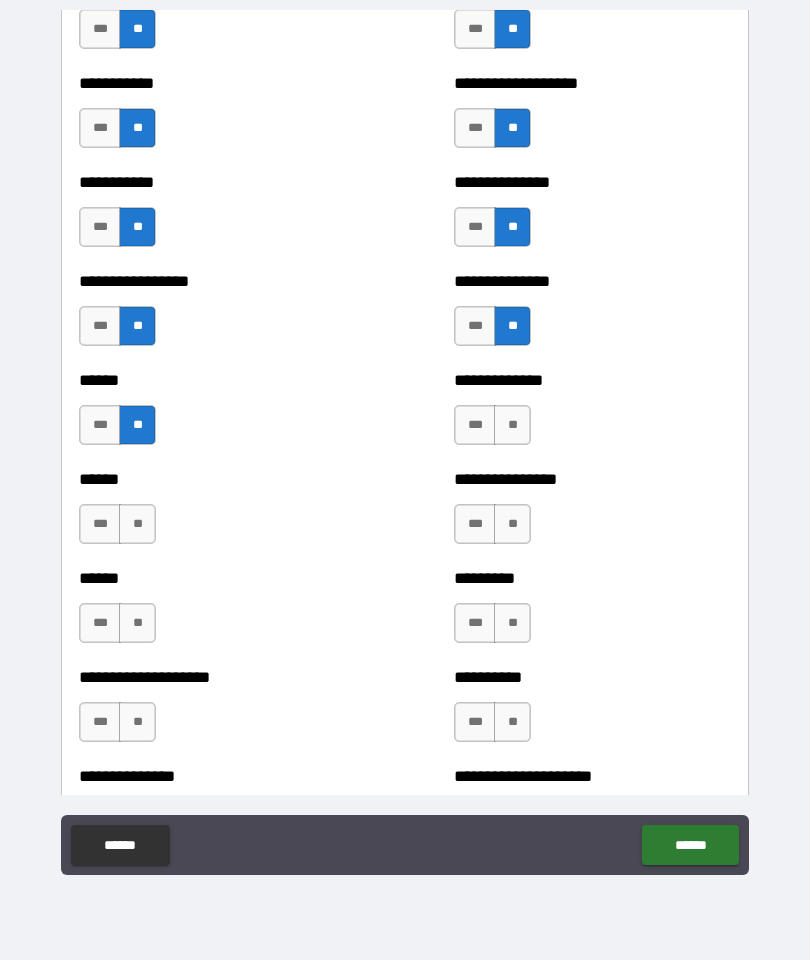 click on "**" at bounding box center [512, 425] 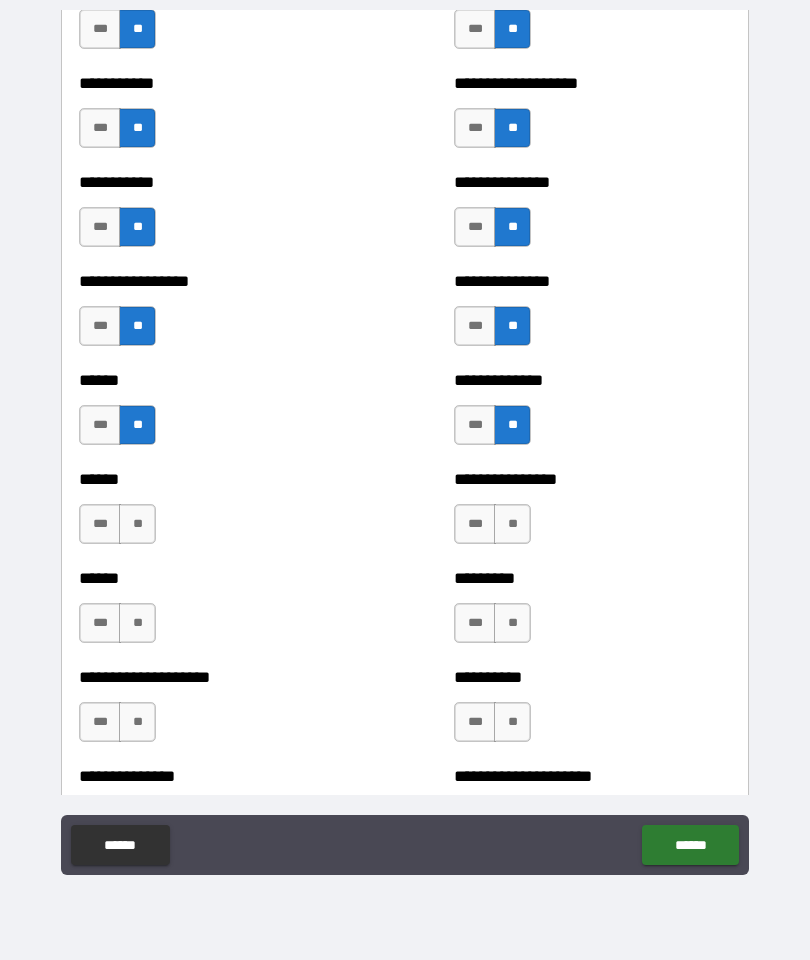 click on "**" at bounding box center (512, 524) 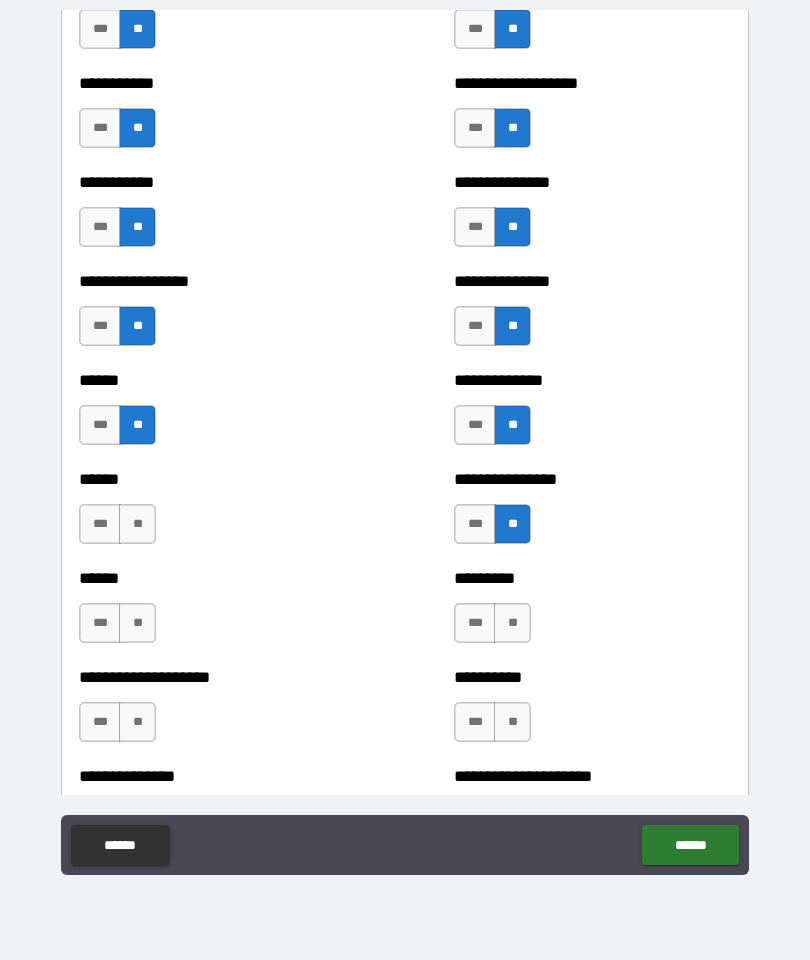 click on "**" at bounding box center (512, 623) 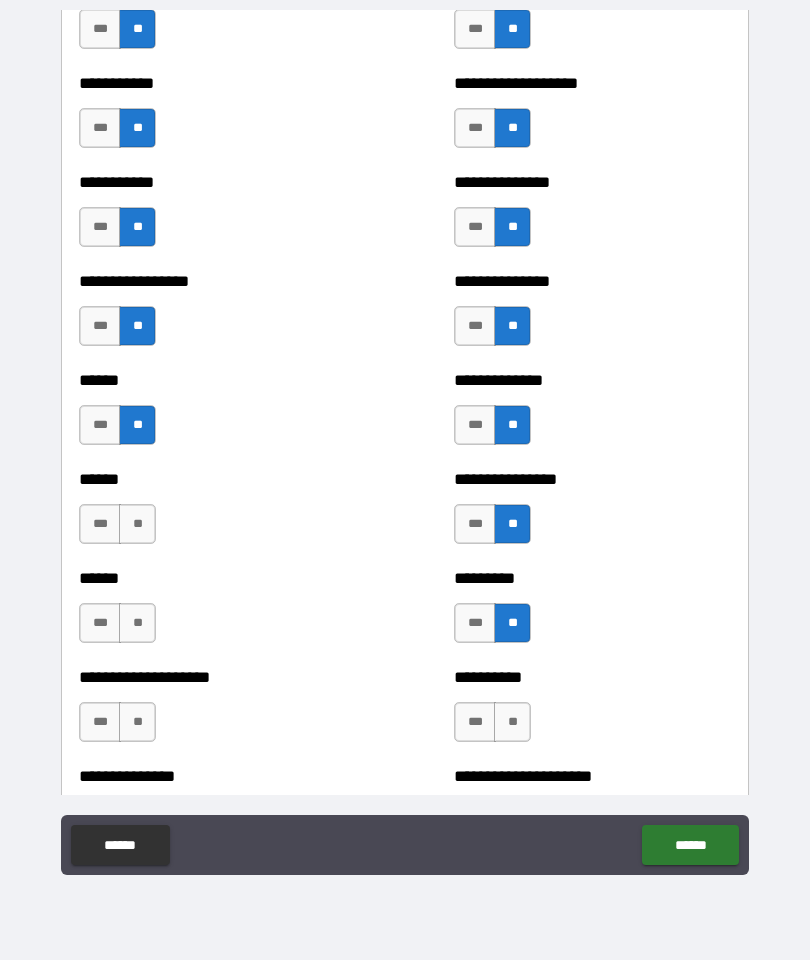 click on "**" at bounding box center [137, 524] 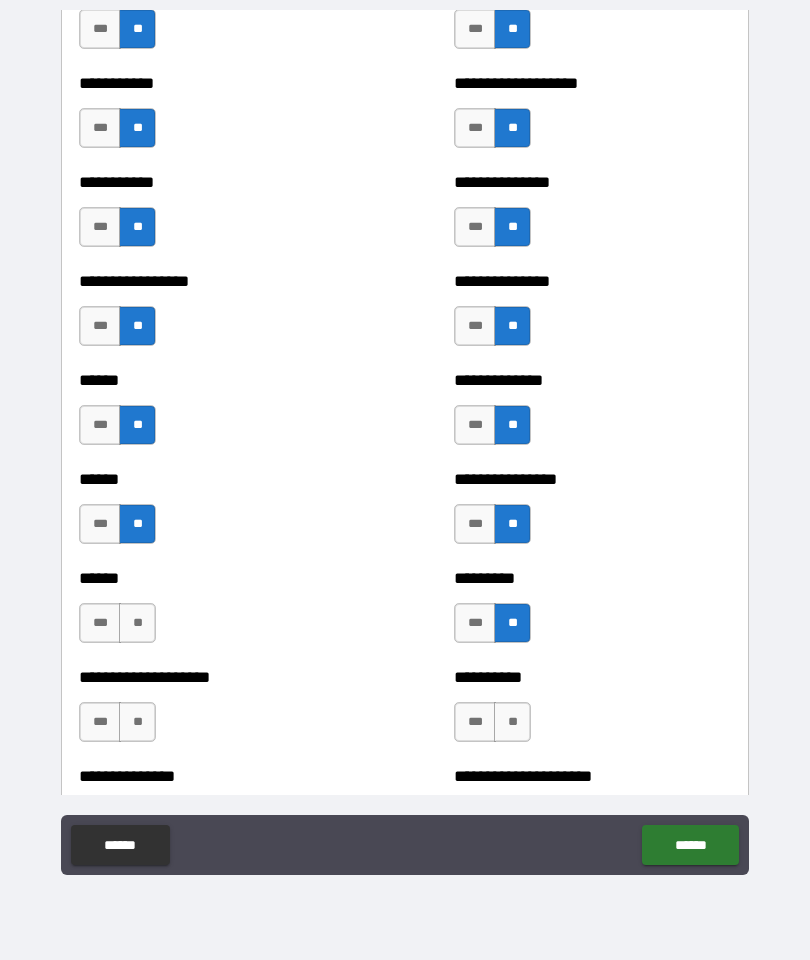 click on "**" at bounding box center (137, 623) 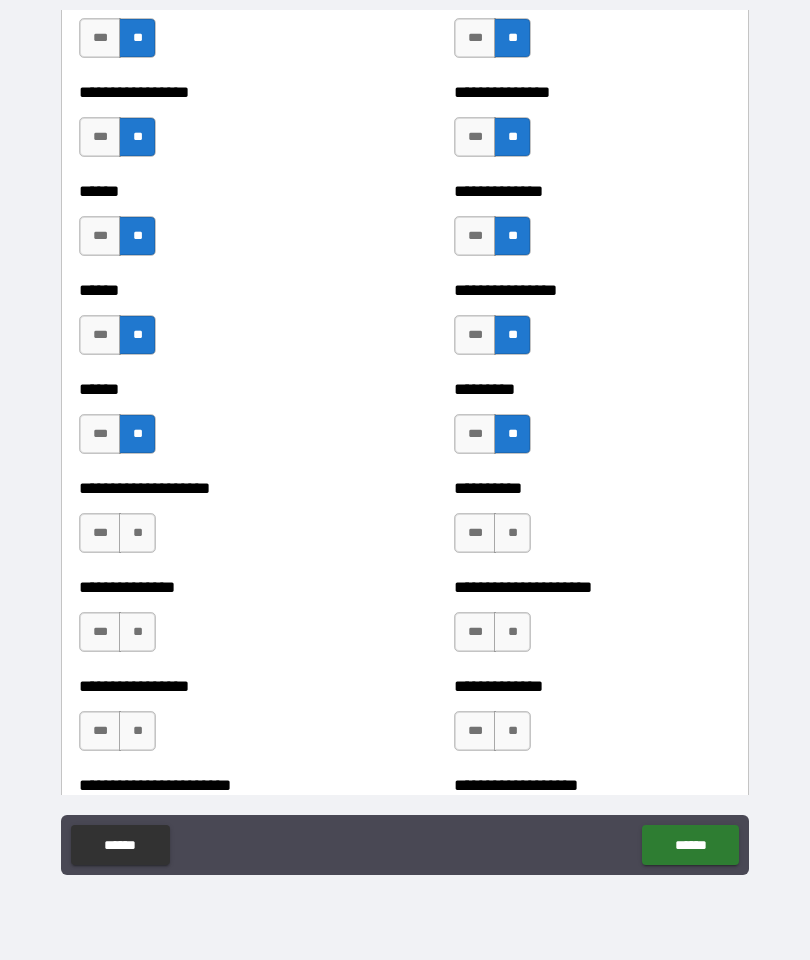 scroll, scrollTop: 2920, scrollLeft: 0, axis: vertical 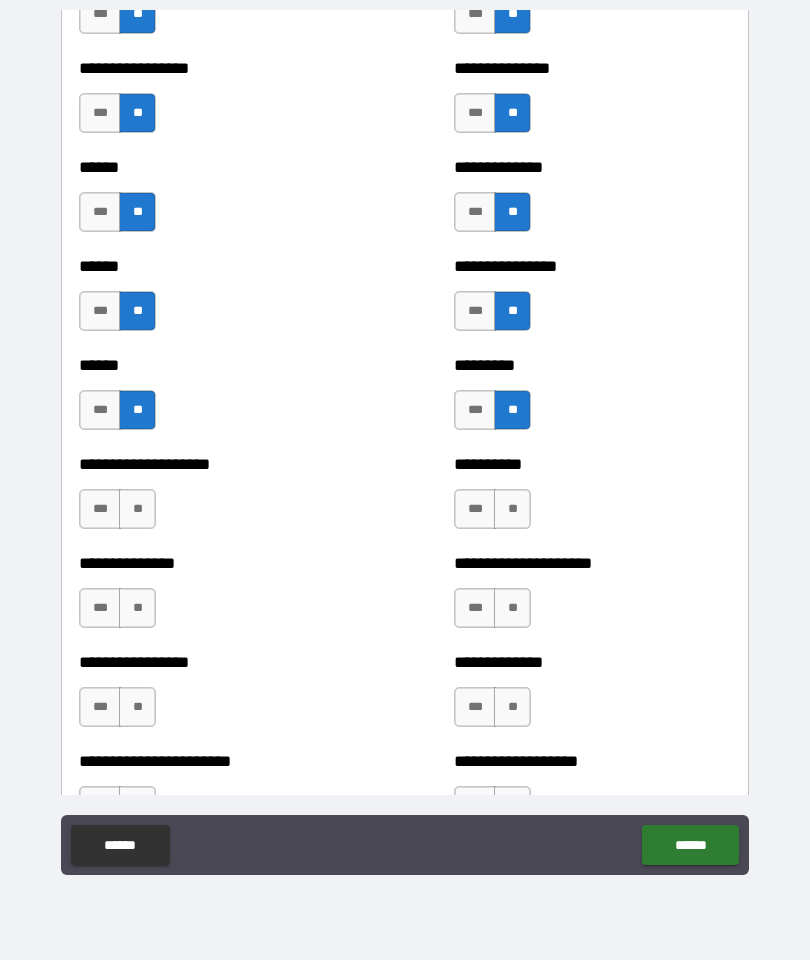 click on "***" at bounding box center [100, 509] 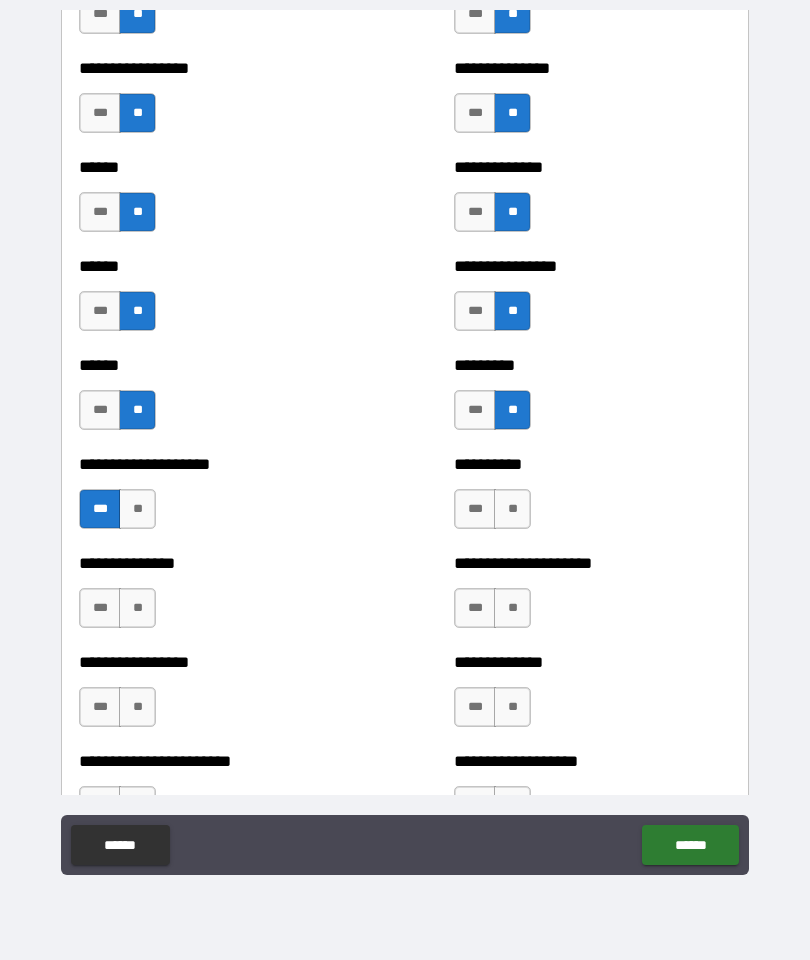 click on "**" at bounding box center [137, 608] 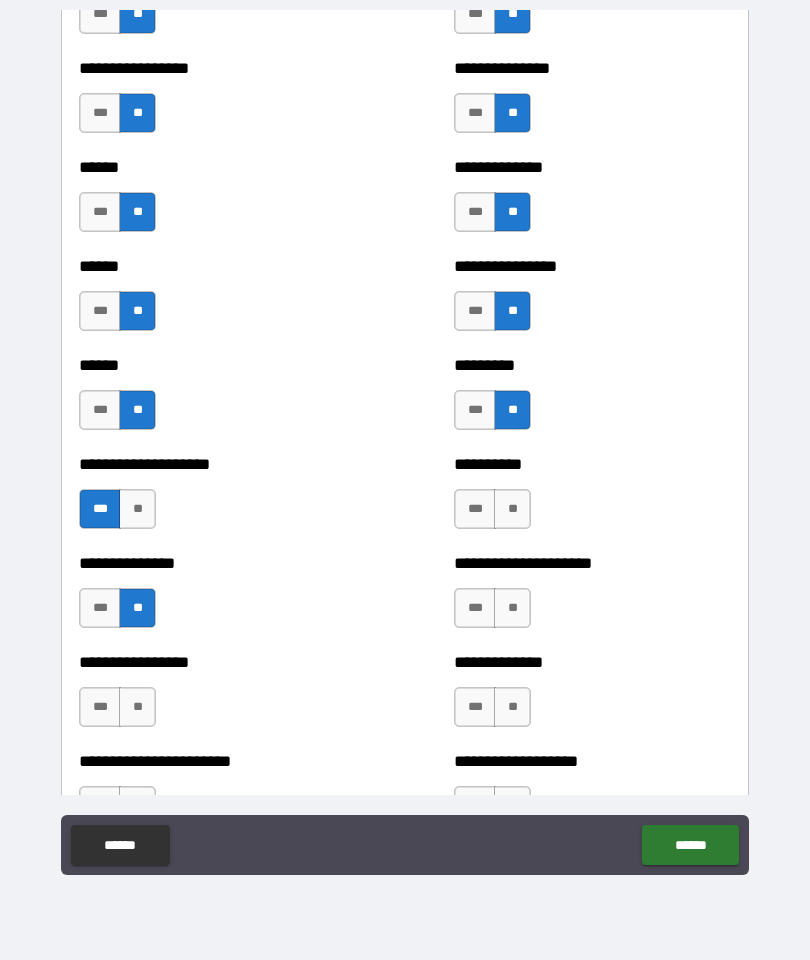 click on "**" at bounding box center [512, 509] 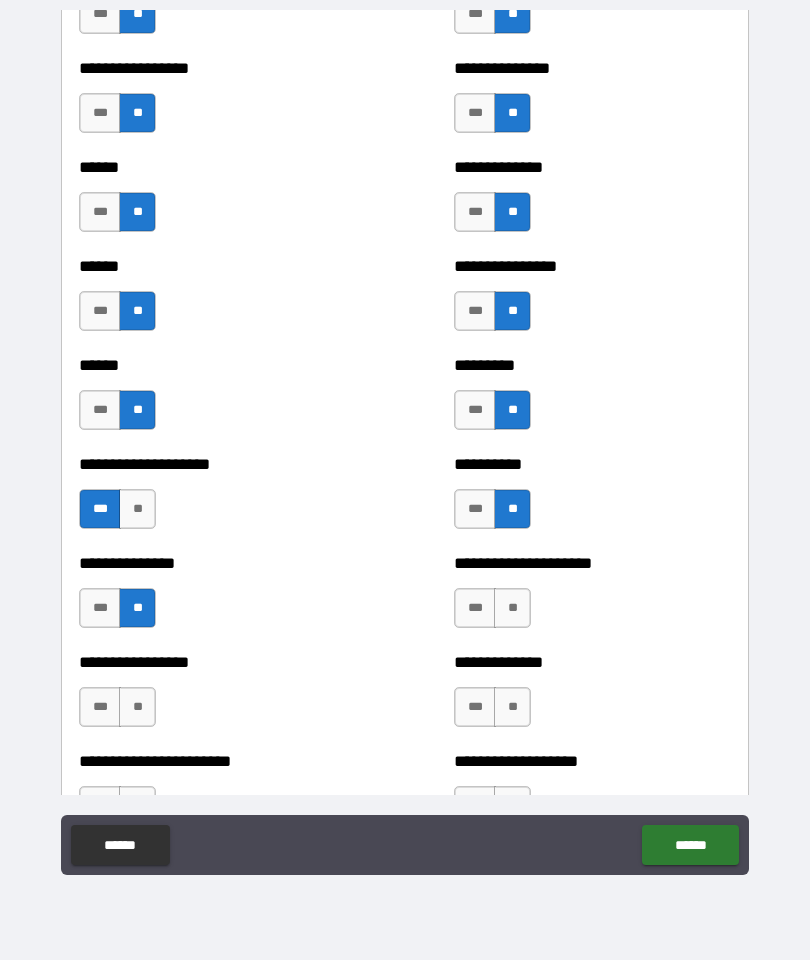 click on "**" at bounding box center [512, 608] 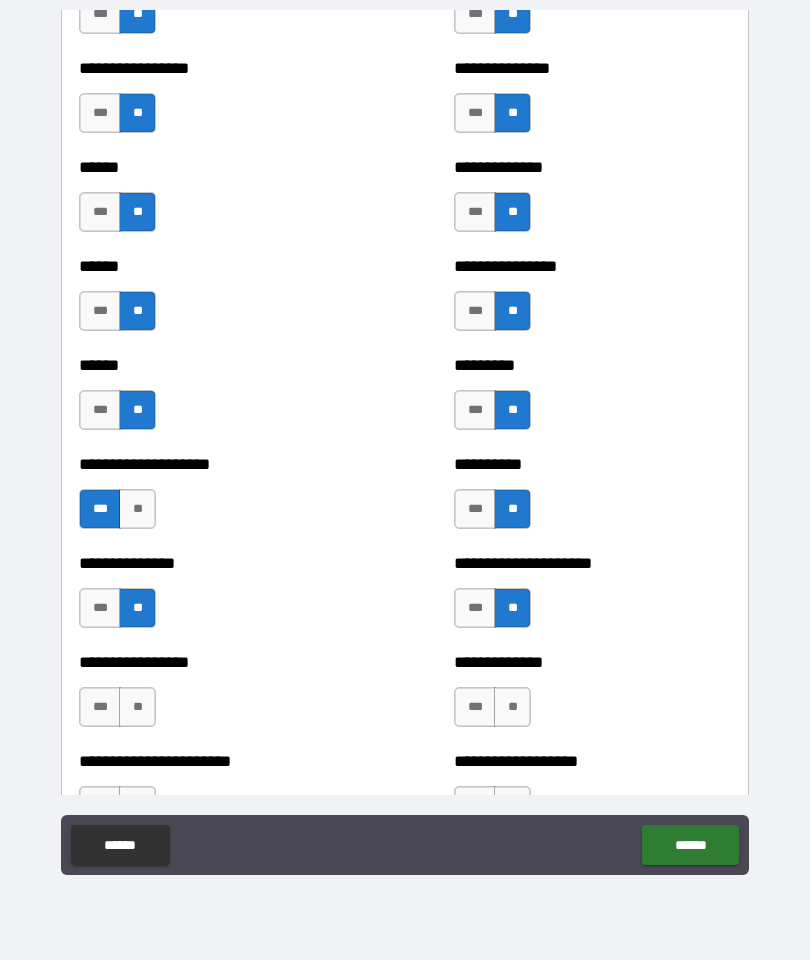 click on "**" at bounding box center [512, 707] 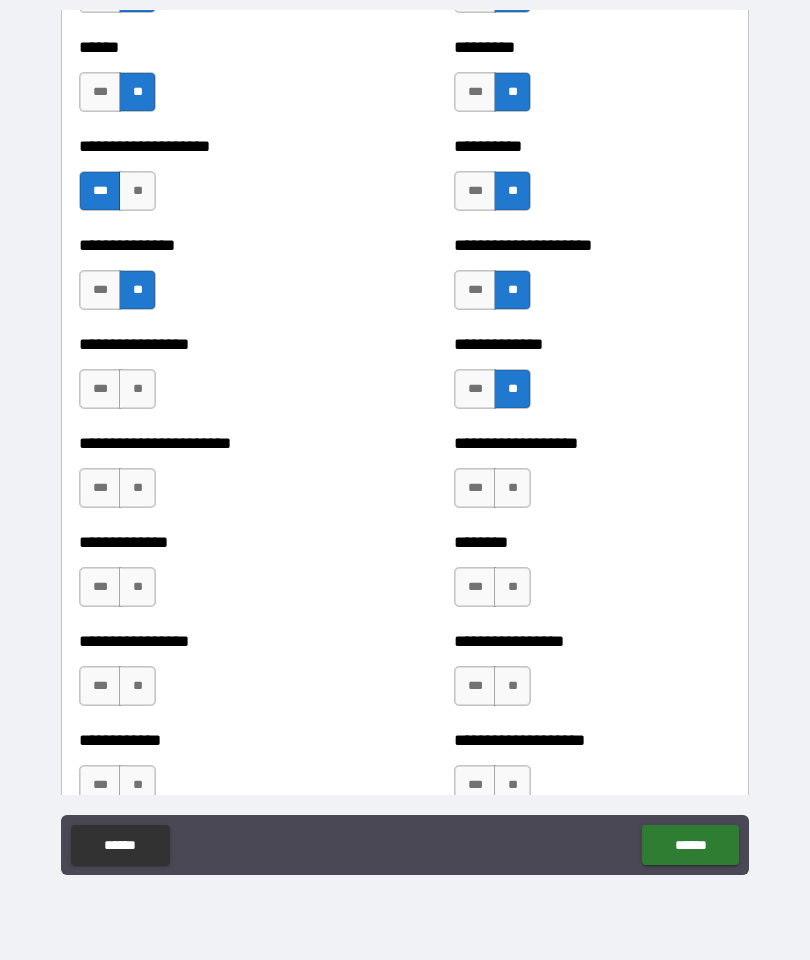 scroll, scrollTop: 3248, scrollLeft: 0, axis: vertical 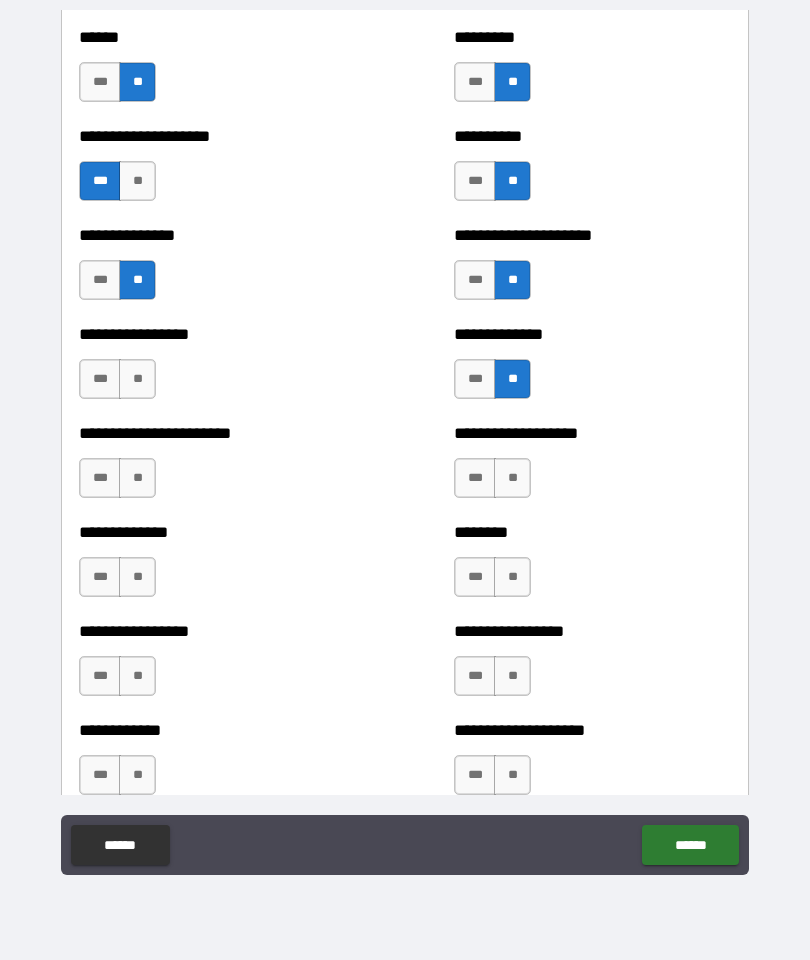 click on "**" at bounding box center [512, 478] 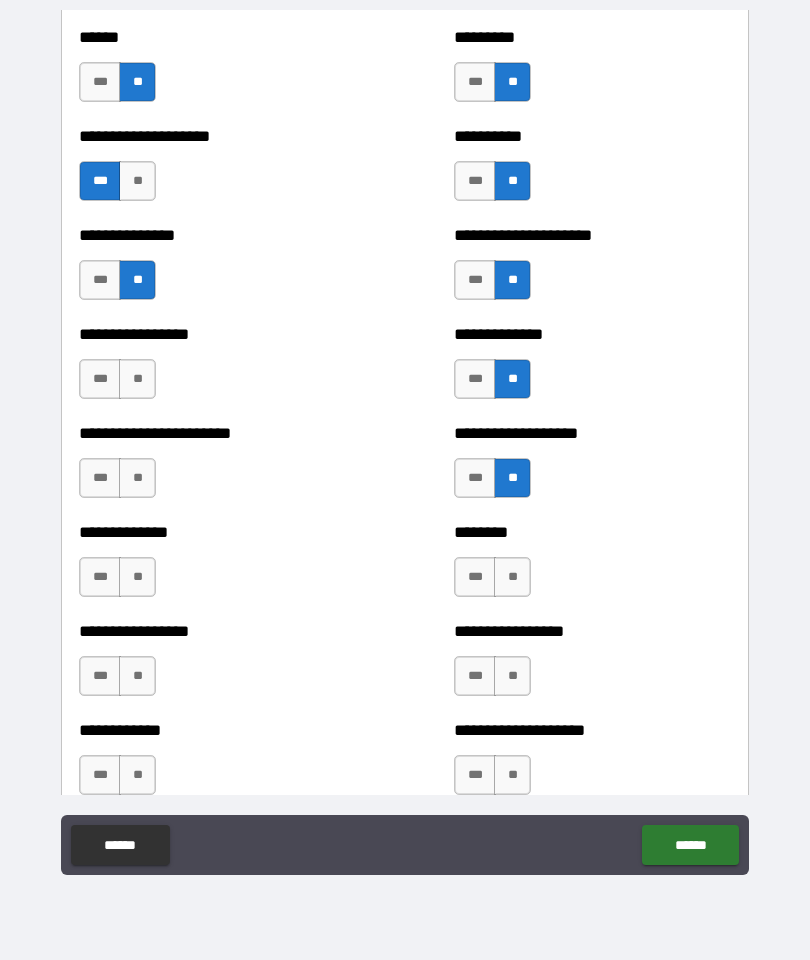 click on "**" at bounding box center [512, 577] 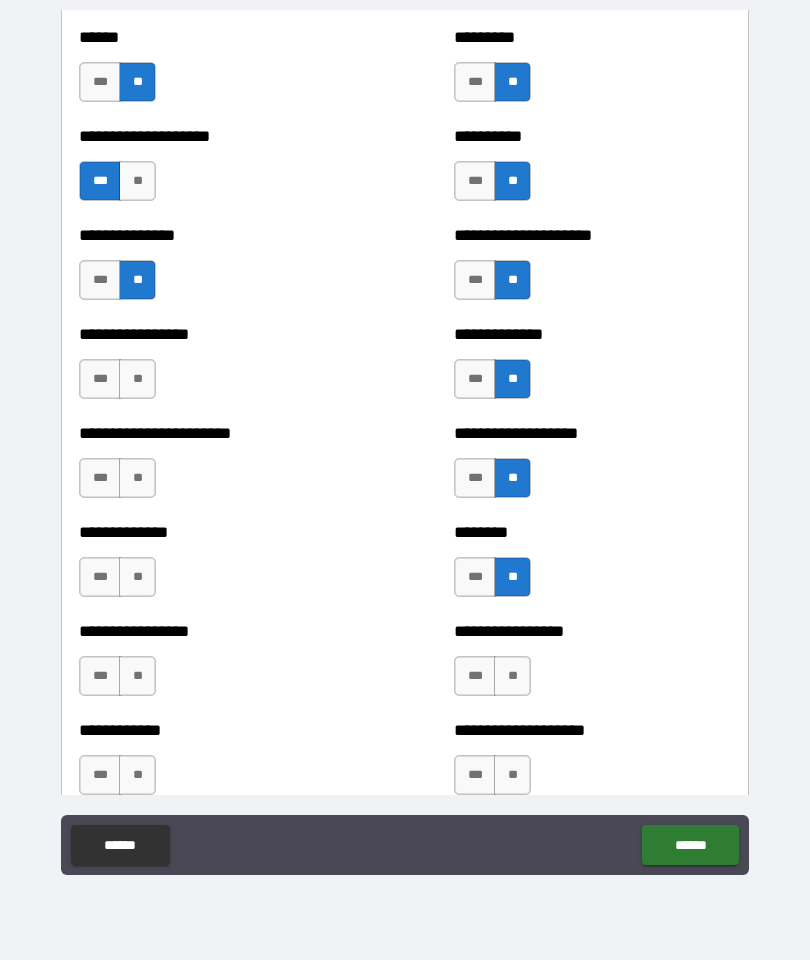 click on "**" at bounding box center (512, 676) 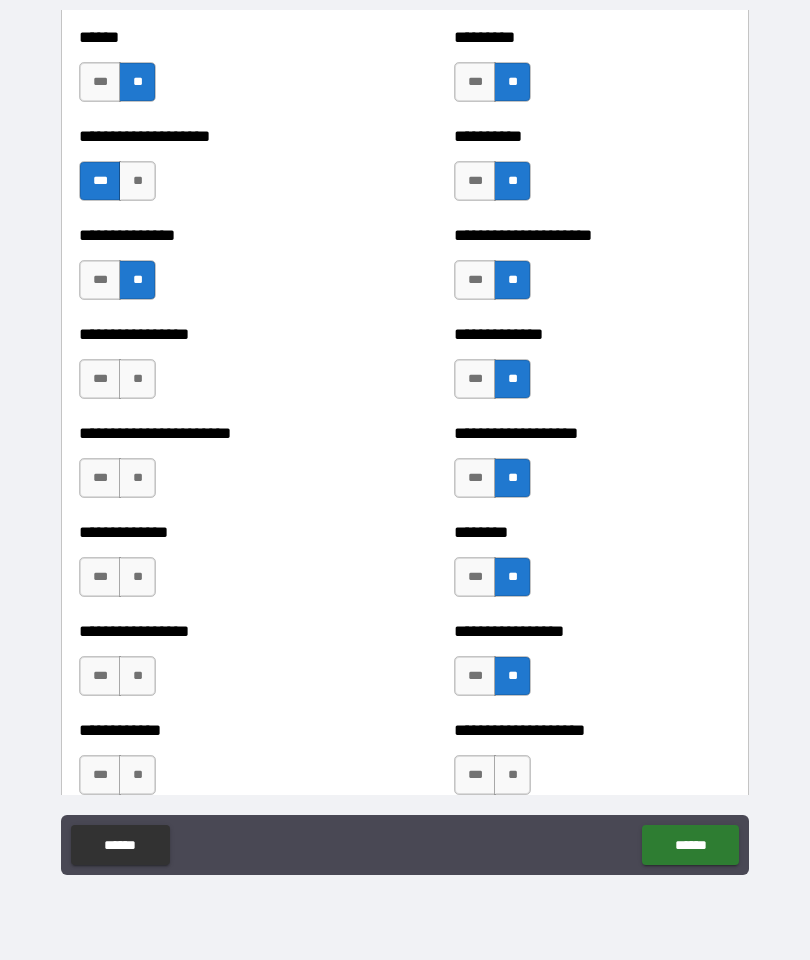click on "**" at bounding box center [512, 775] 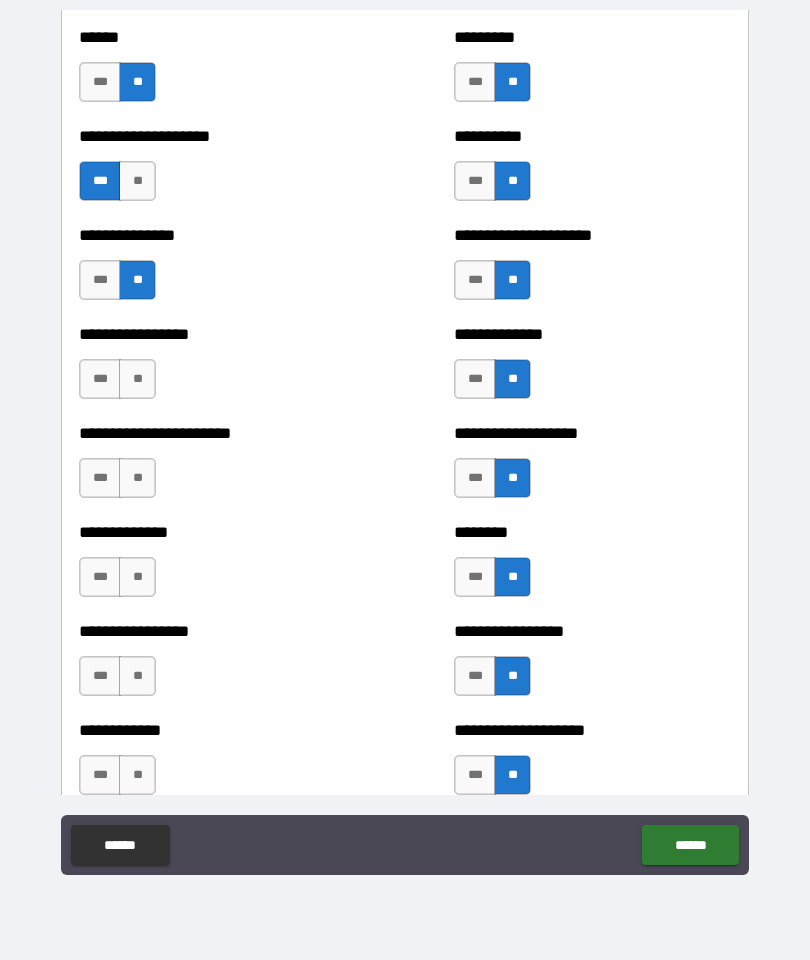 click on "**" at bounding box center (137, 775) 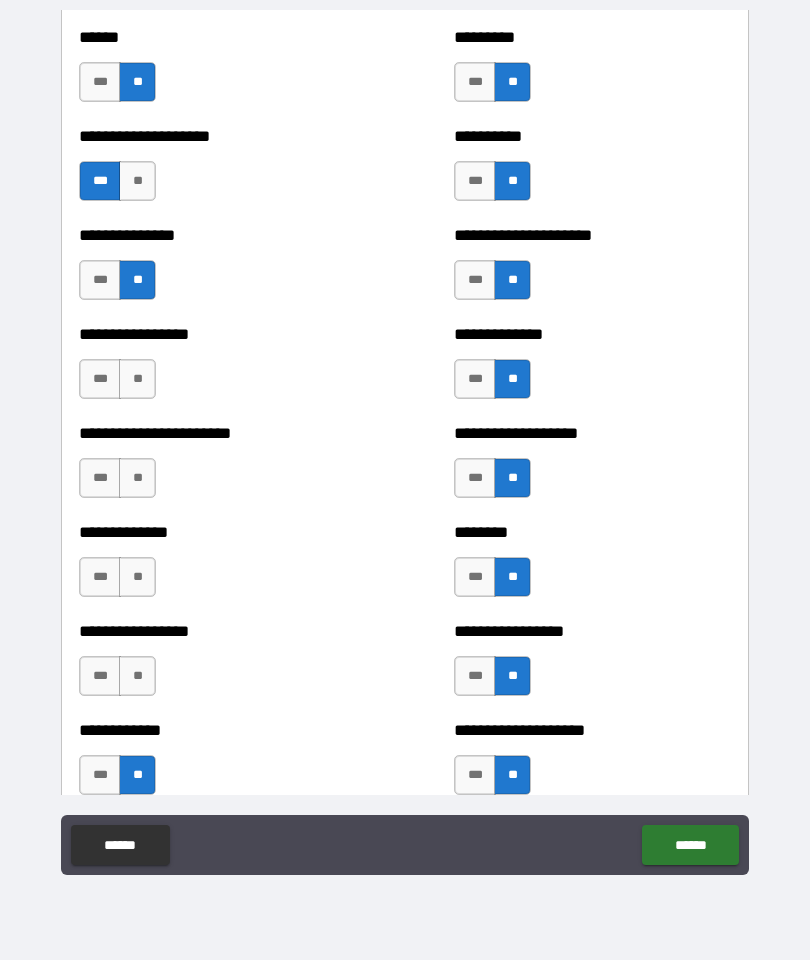 click on "**" at bounding box center (137, 676) 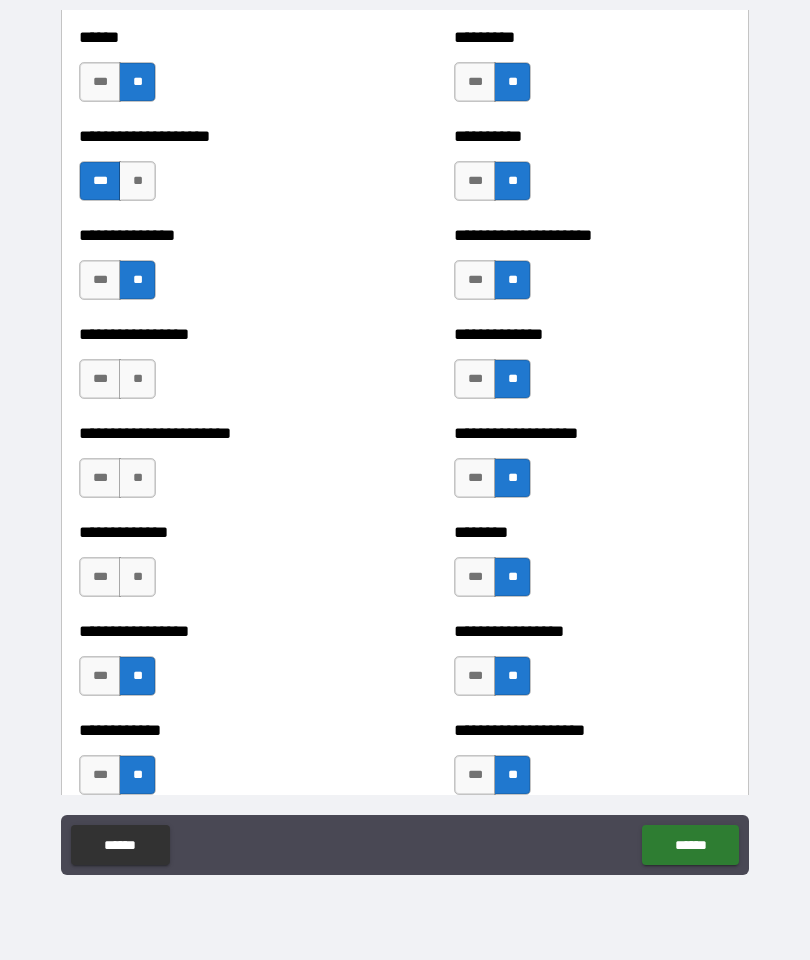click on "***" at bounding box center (100, 577) 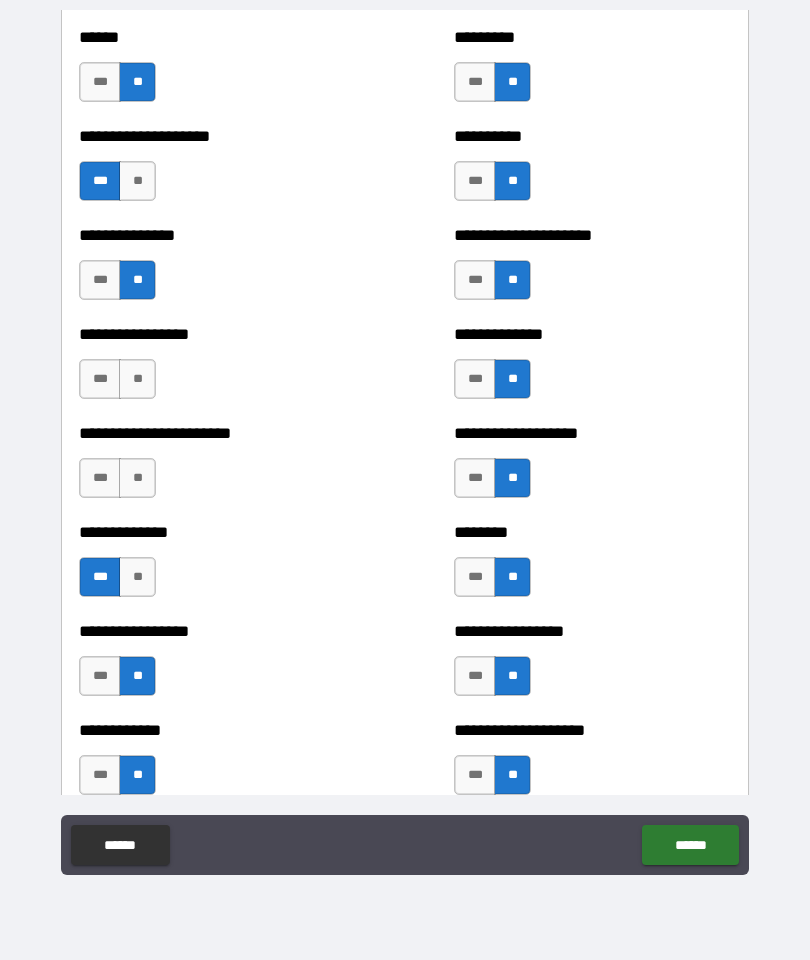 click on "**" at bounding box center [137, 478] 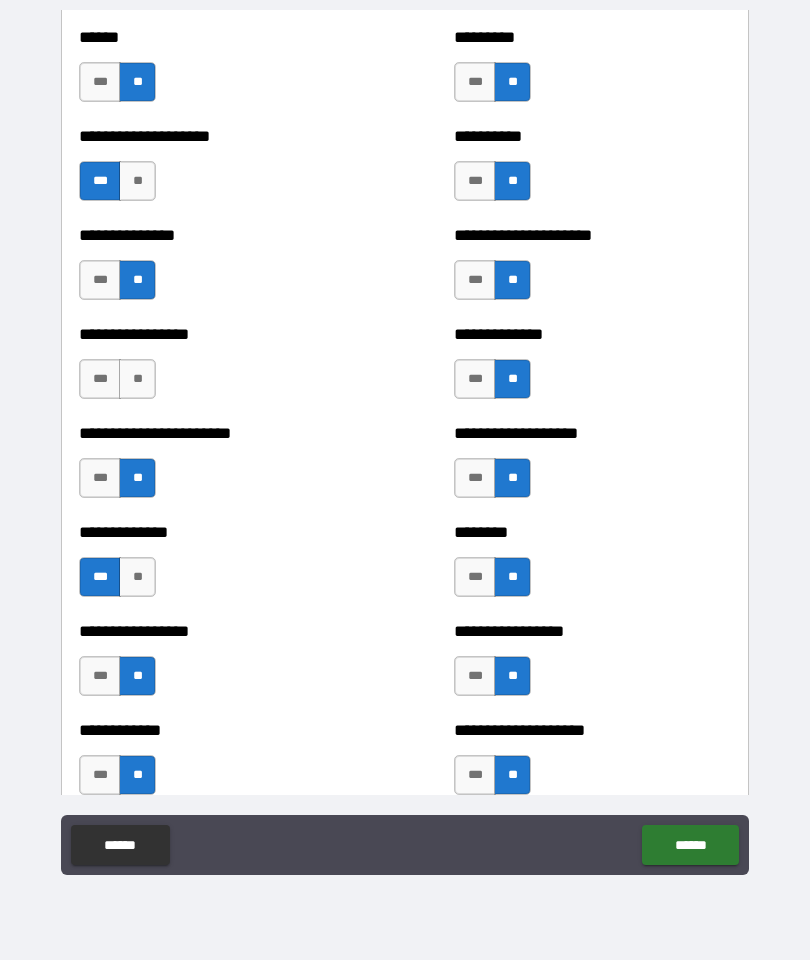 click on "**" at bounding box center (137, 379) 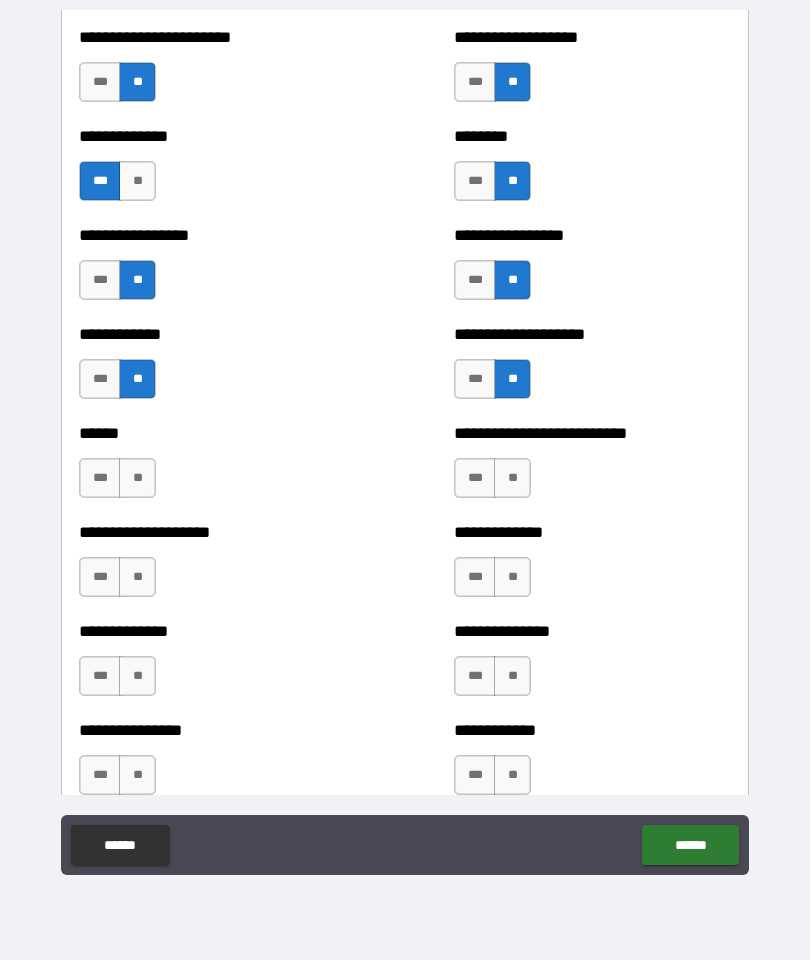 scroll, scrollTop: 3663, scrollLeft: 0, axis: vertical 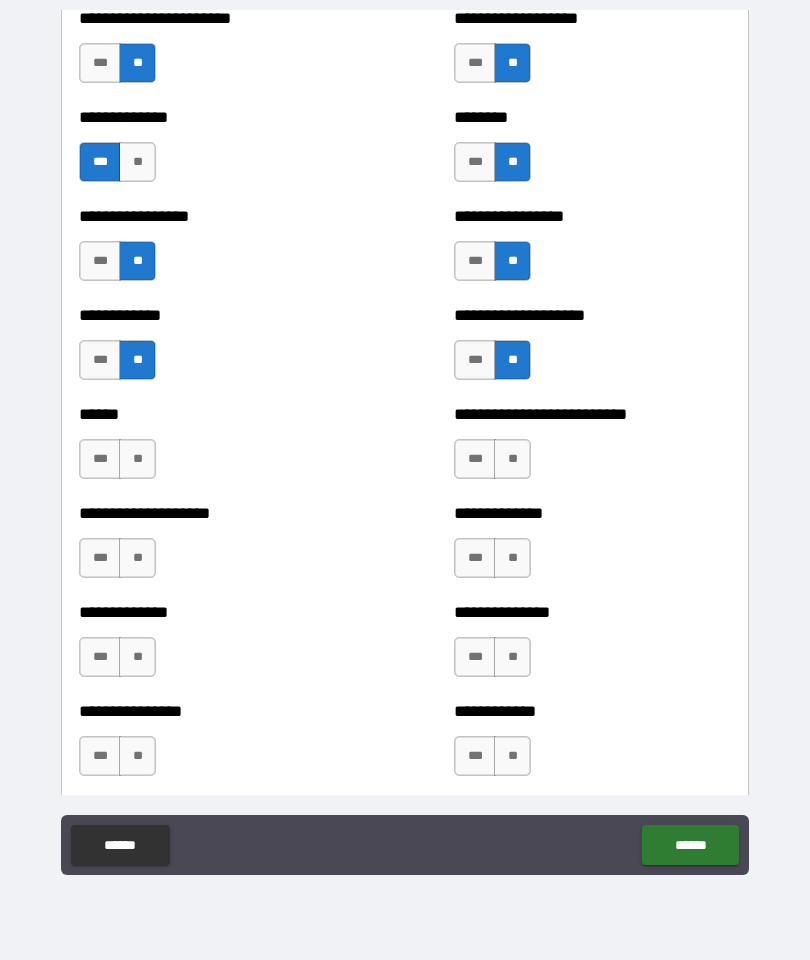 click on "**" at bounding box center (137, 459) 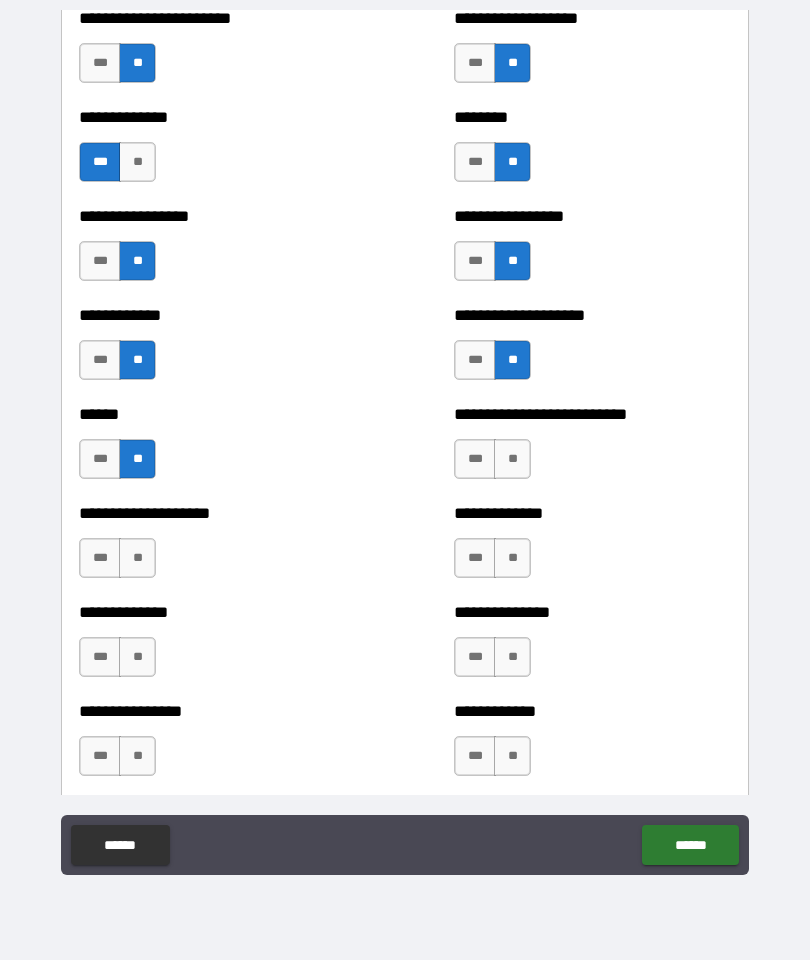 click on "**" at bounding box center (137, 558) 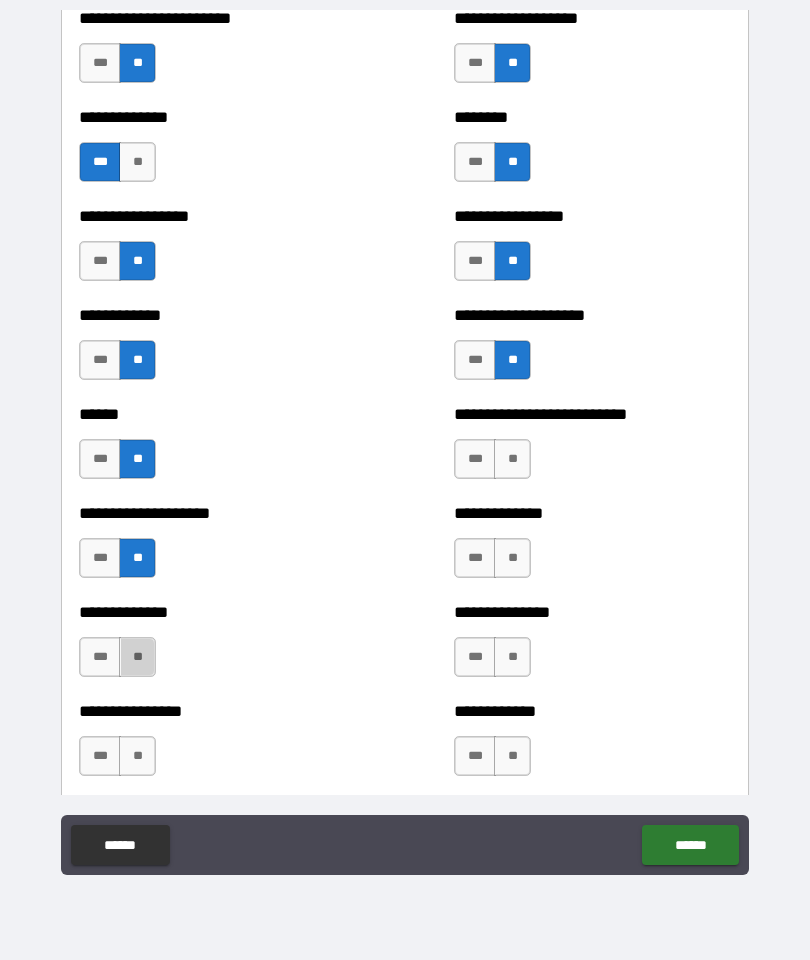 click on "**" at bounding box center [137, 657] 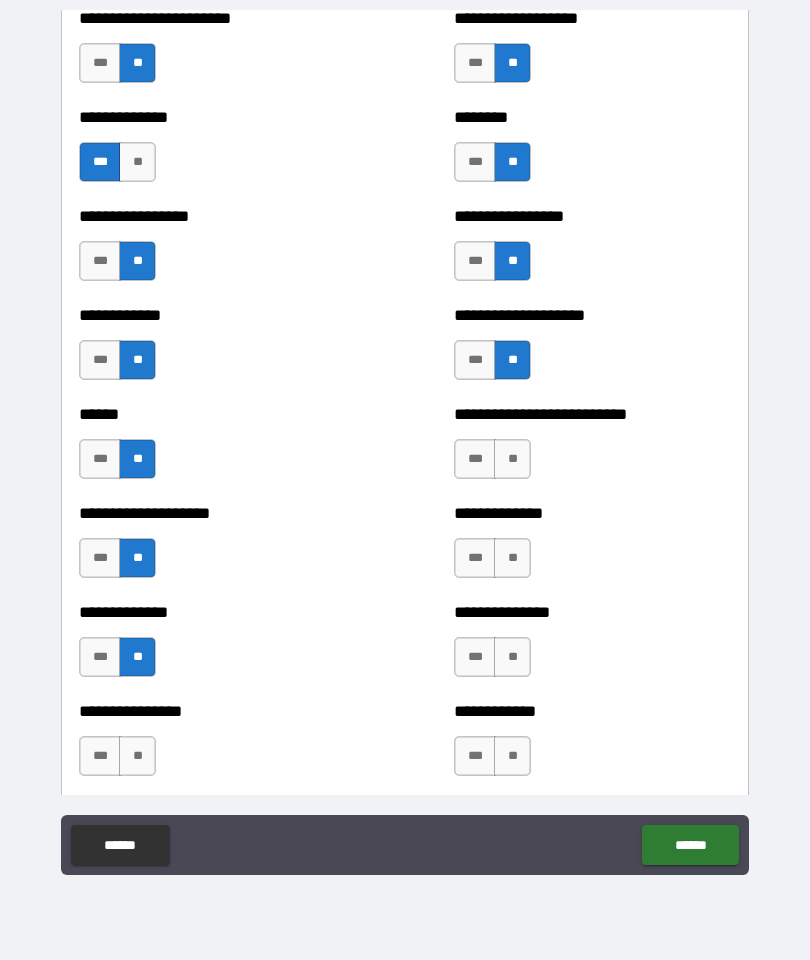 click on "***" at bounding box center [100, 756] 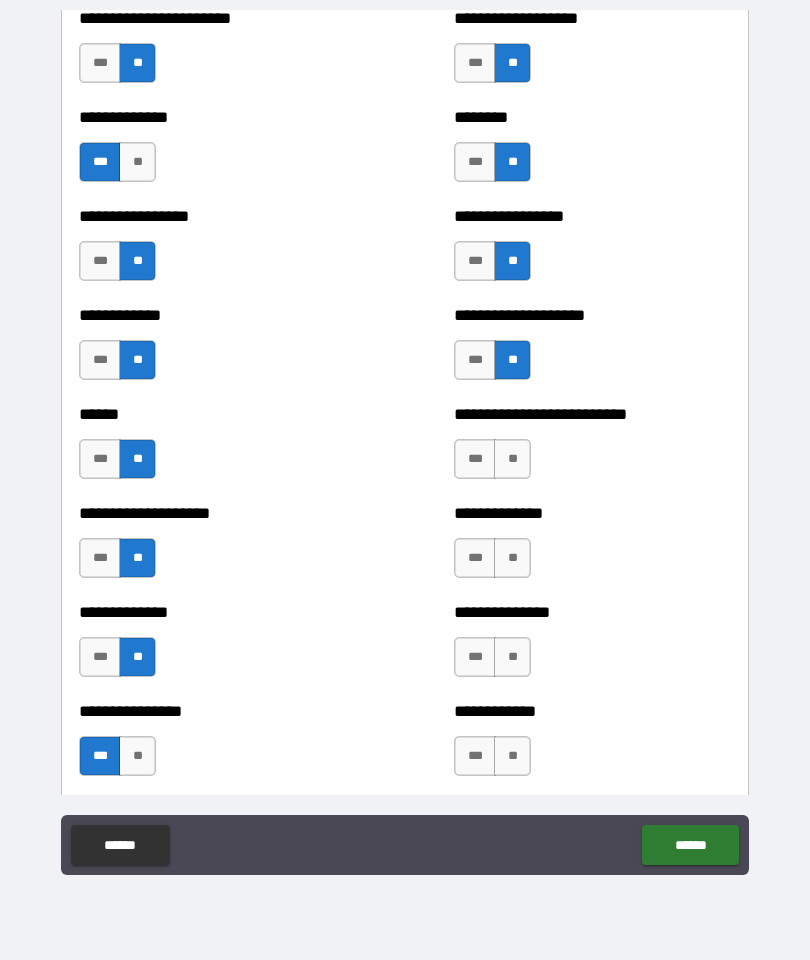 click on "**" at bounding box center (512, 459) 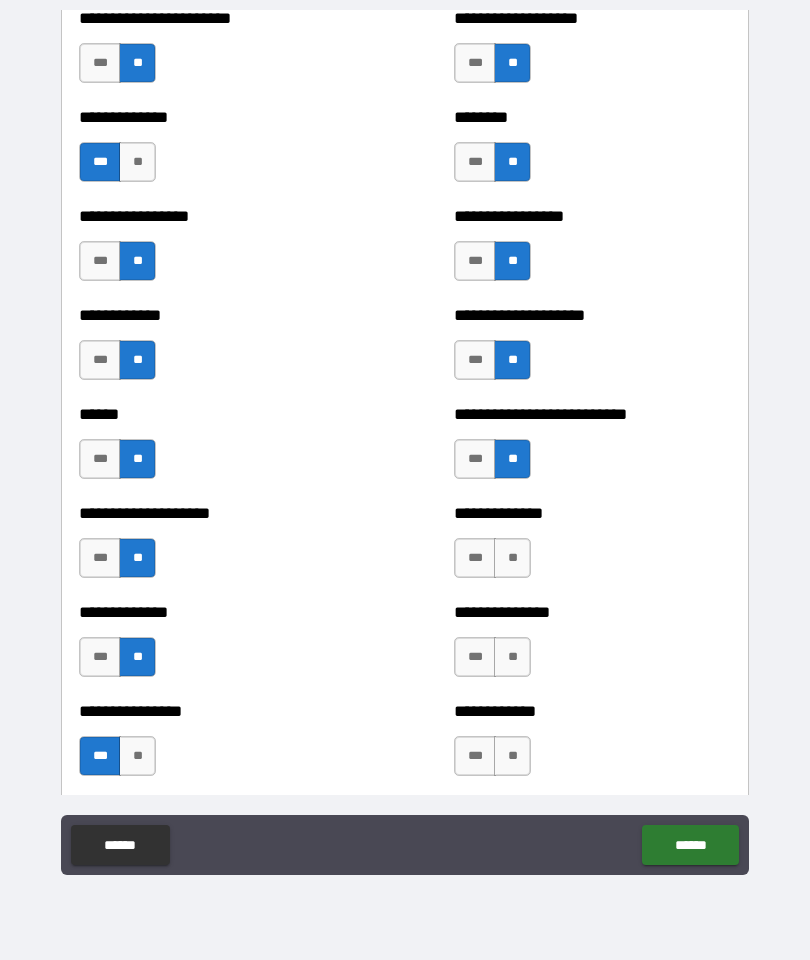 click on "**" at bounding box center [512, 558] 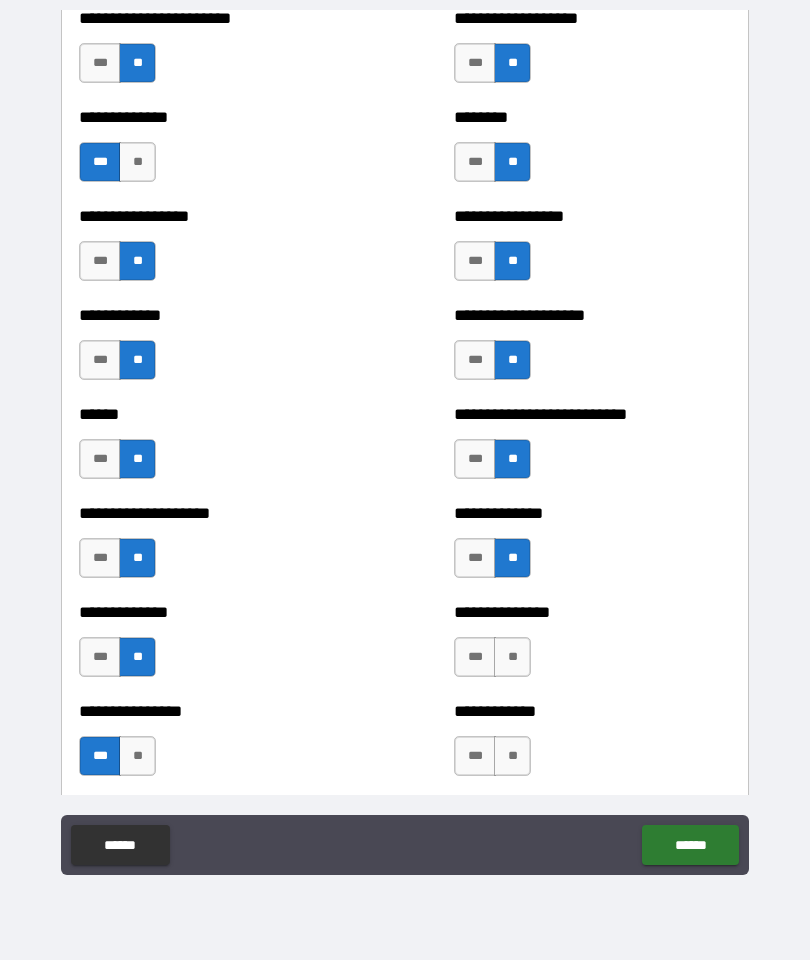 click on "**" at bounding box center (512, 657) 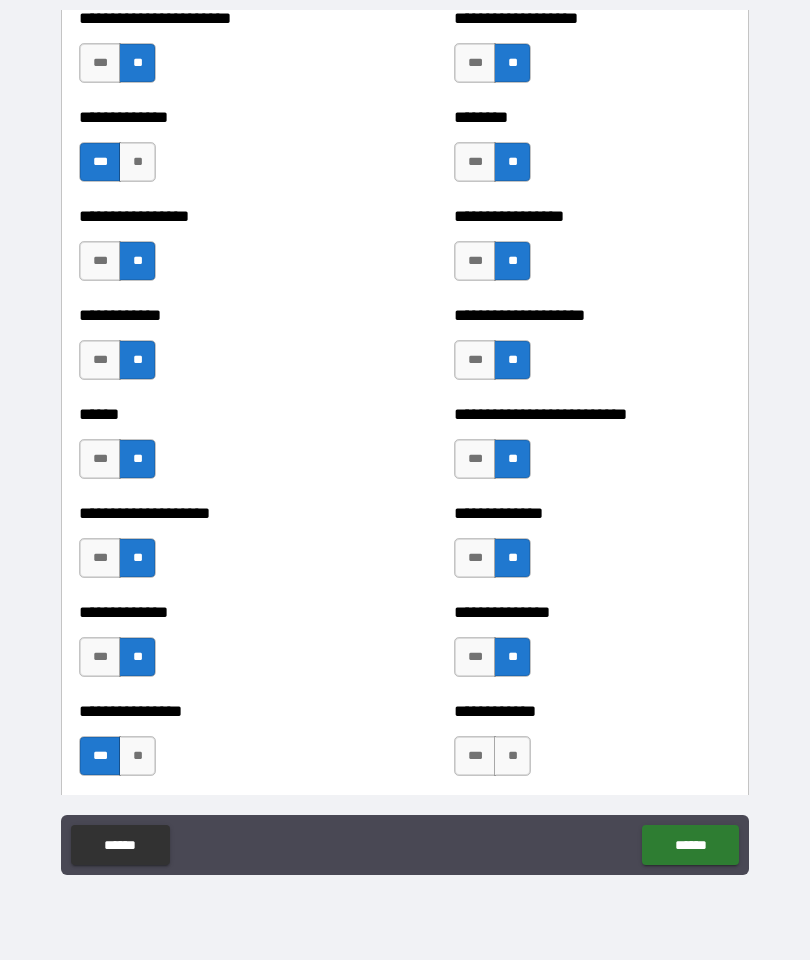 click on "**" at bounding box center [512, 756] 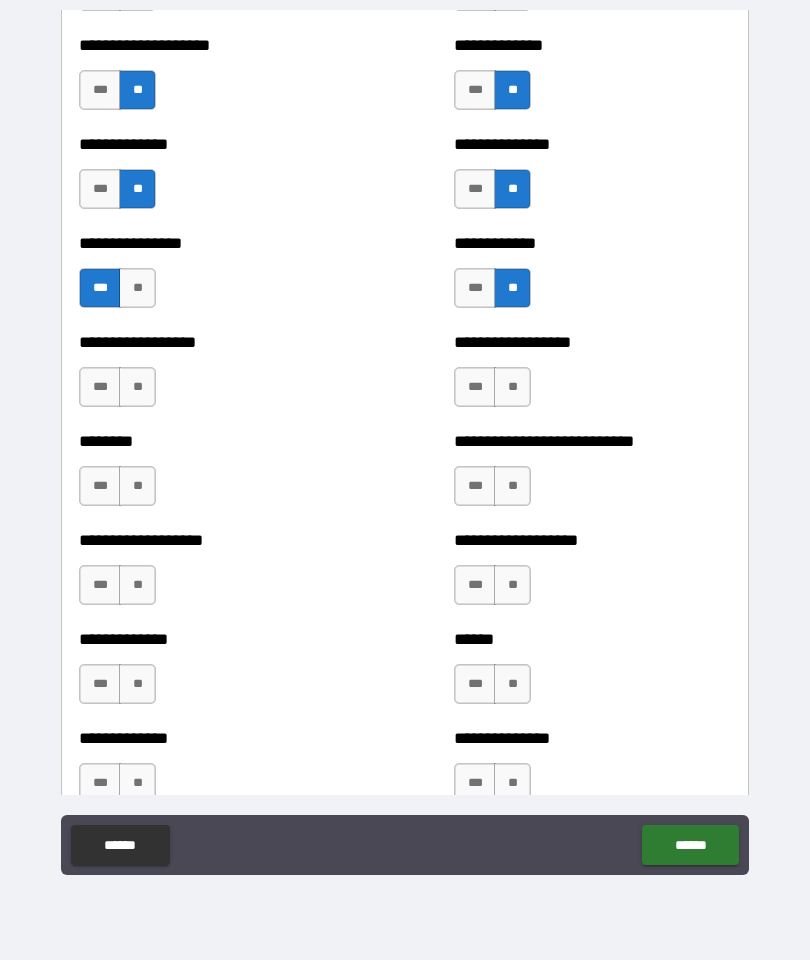 scroll, scrollTop: 4138, scrollLeft: 0, axis: vertical 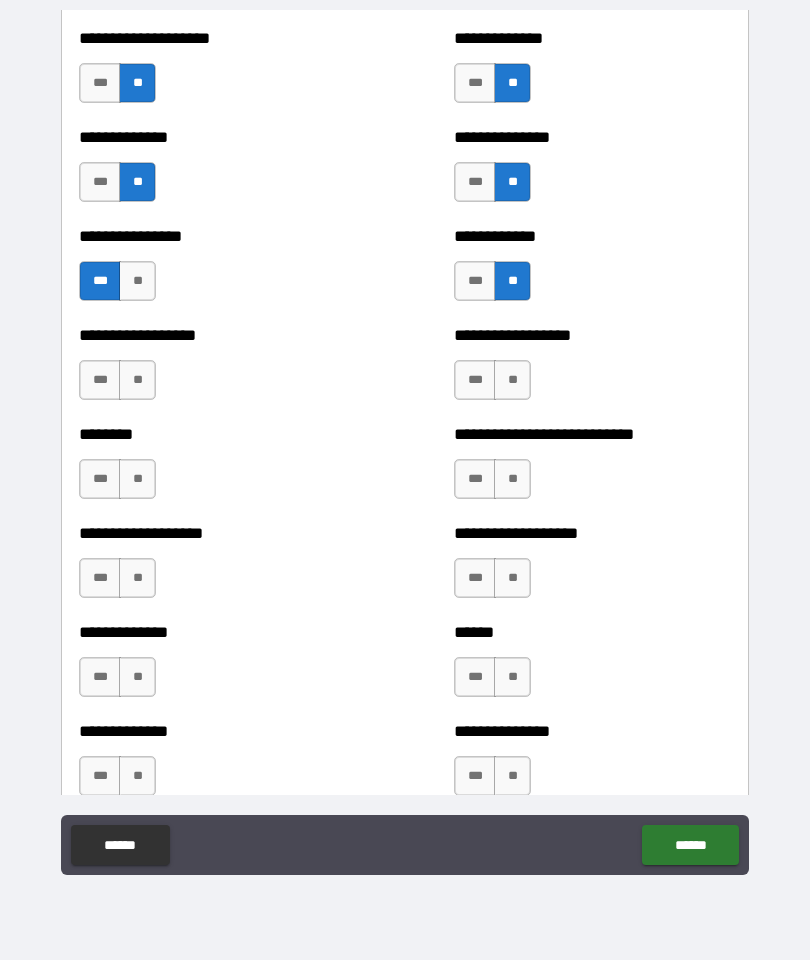 click on "**" at bounding box center (512, 380) 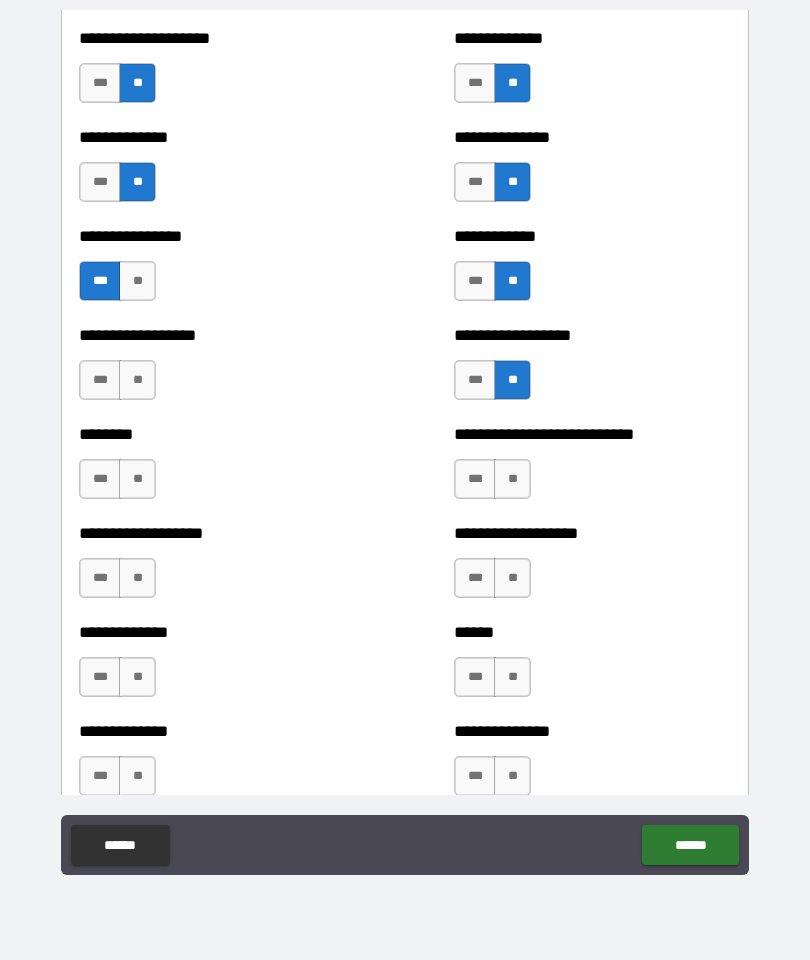 click on "**" at bounding box center (512, 479) 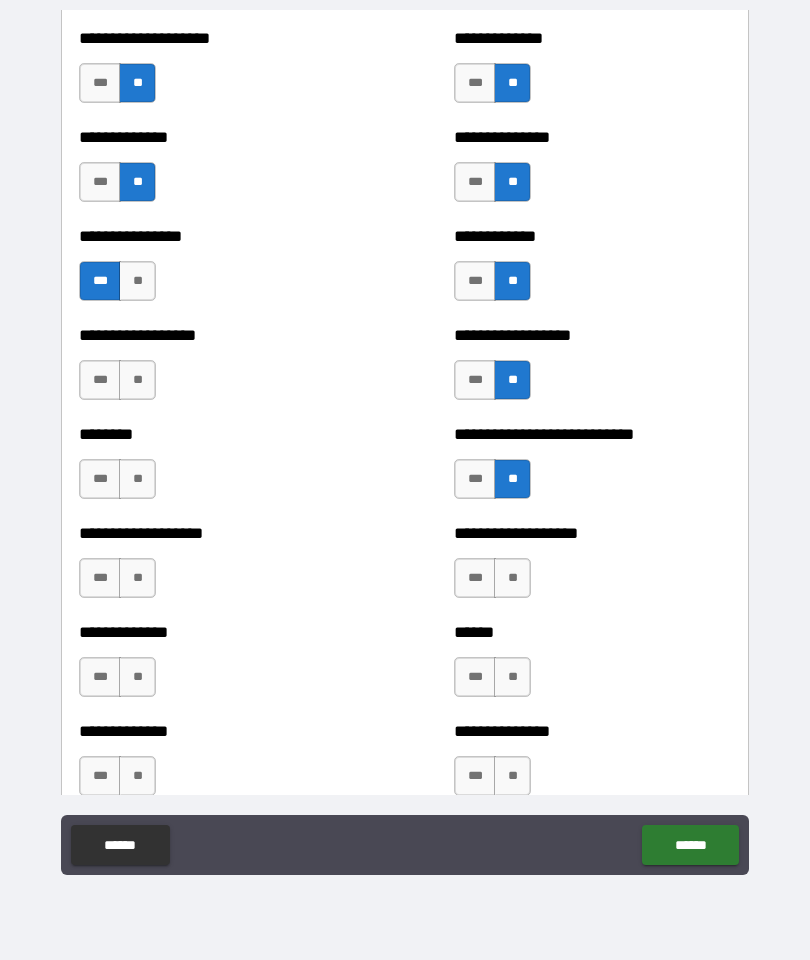 click on "**" at bounding box center (512, 578) 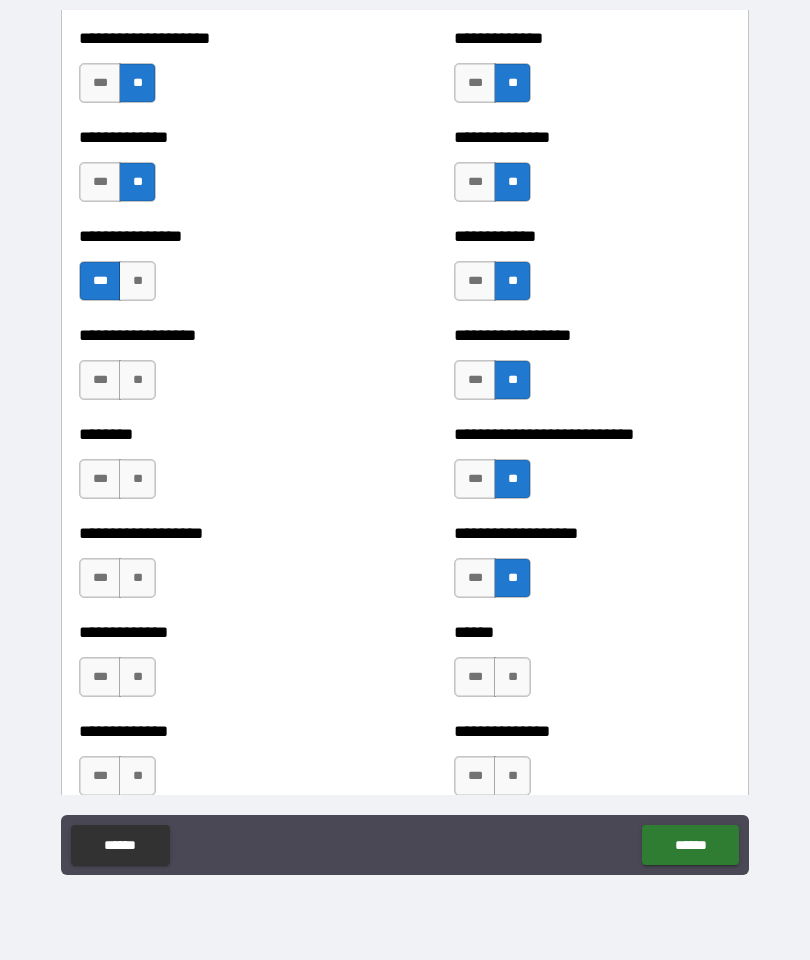 click on "**" at bounding box center (512, 677) 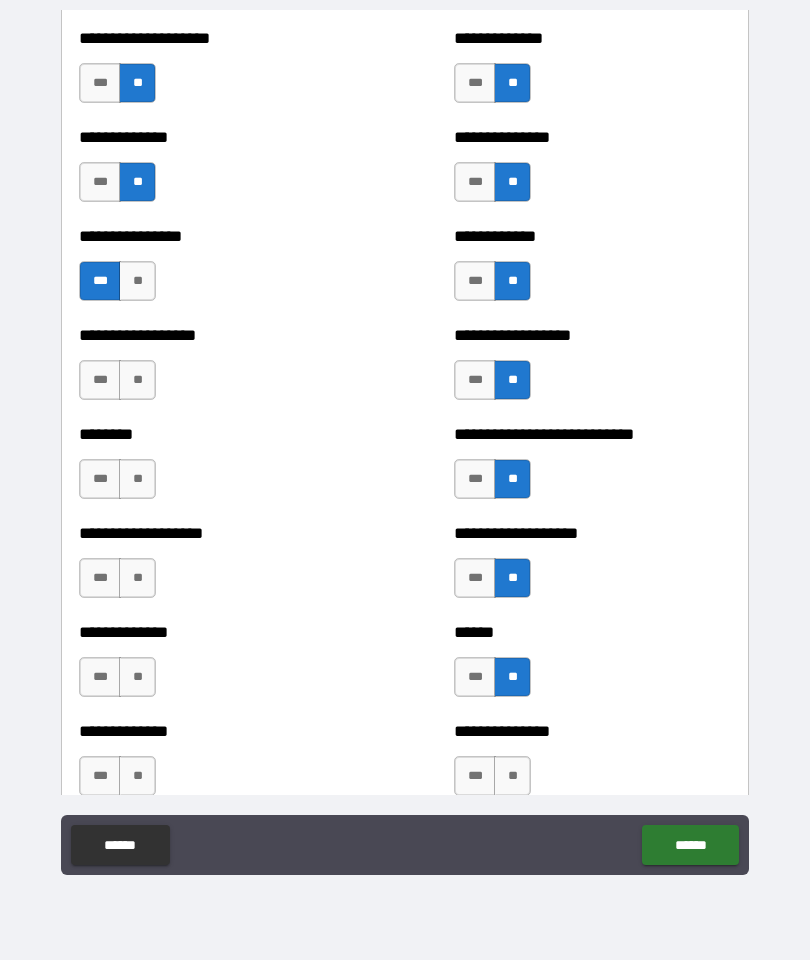 click on "**" at bounding box center (512, 776) 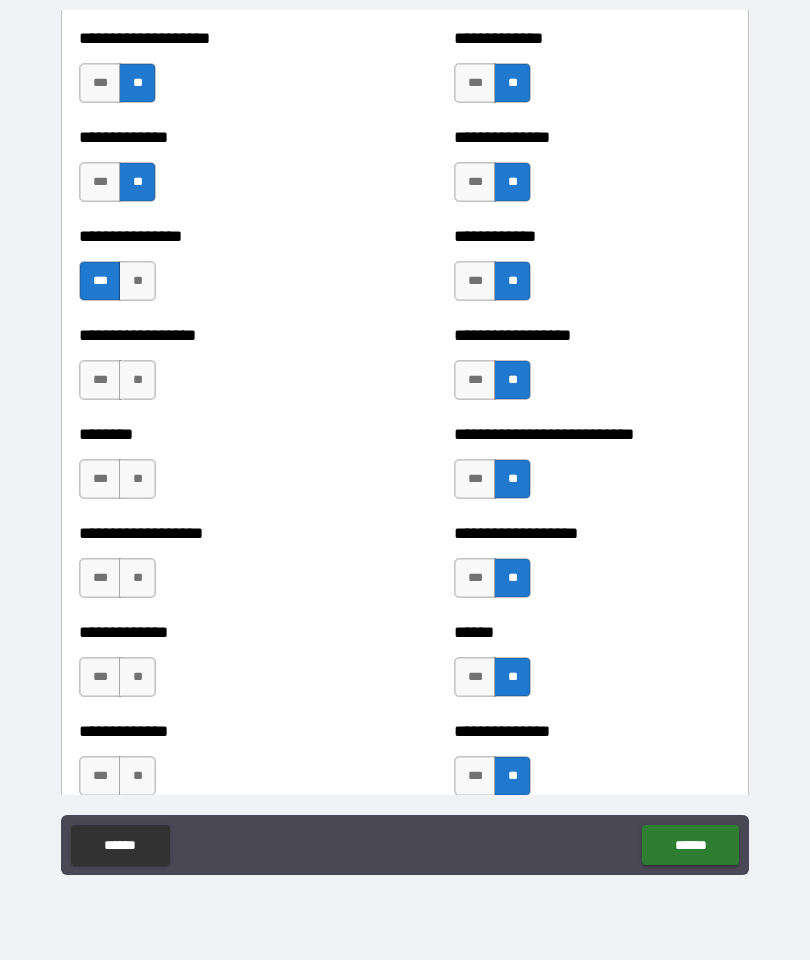 click on "**" at bounding box center [137, 776] 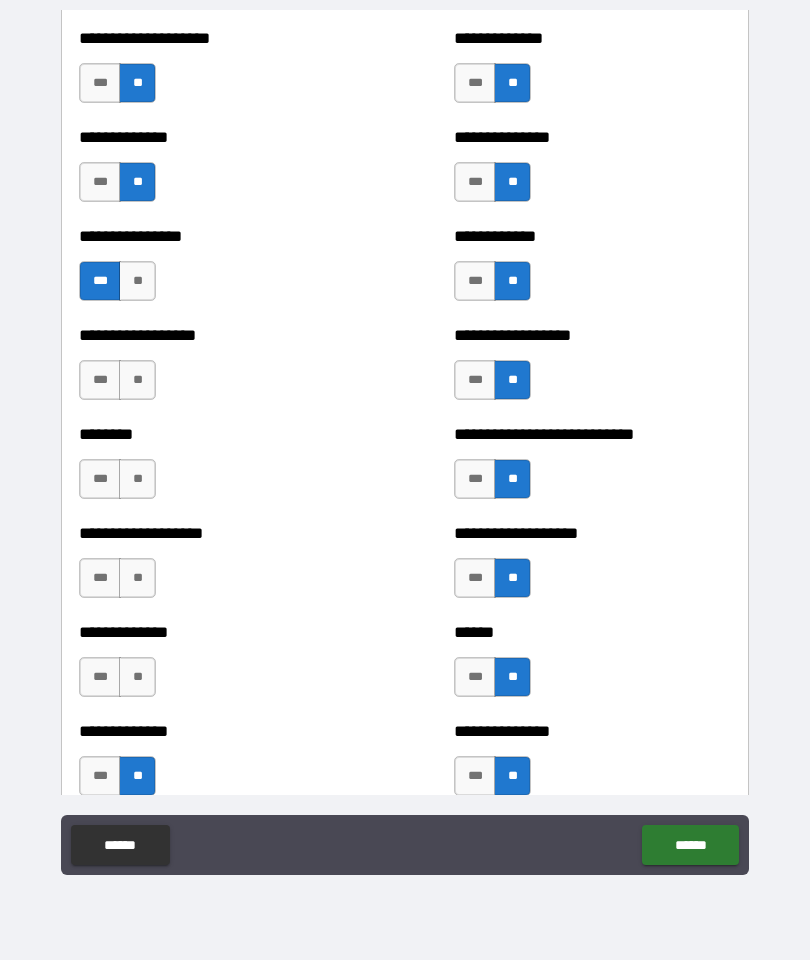 click on "**" at bounding box center [137, 677] 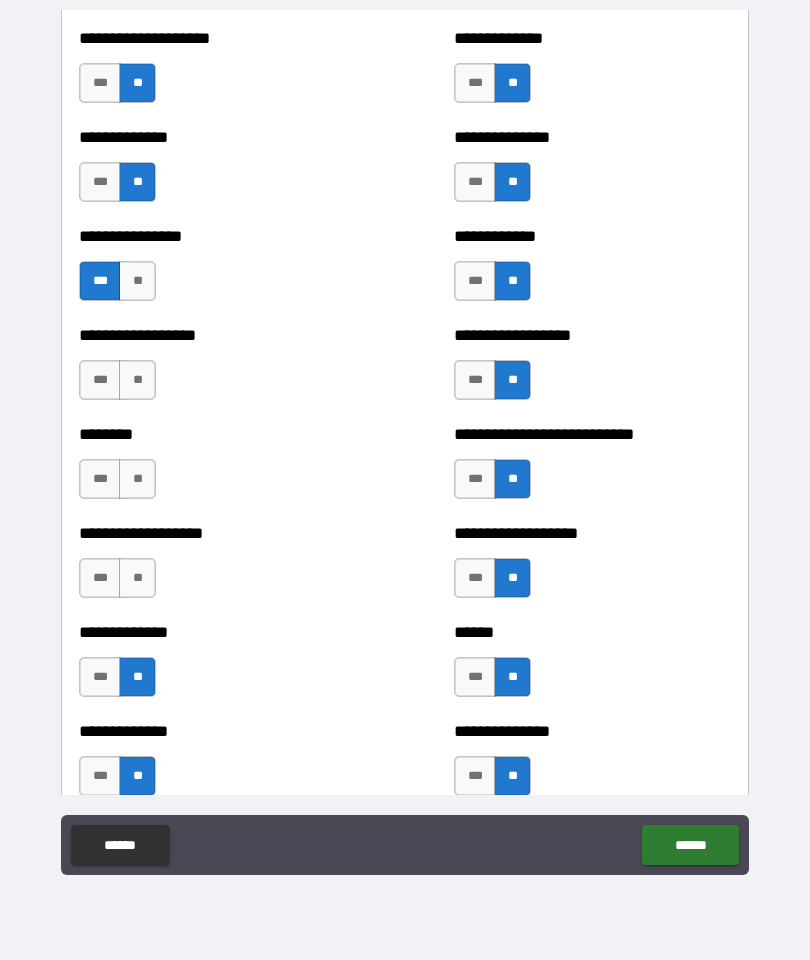 click on "**" at bounding box center (137, 578) 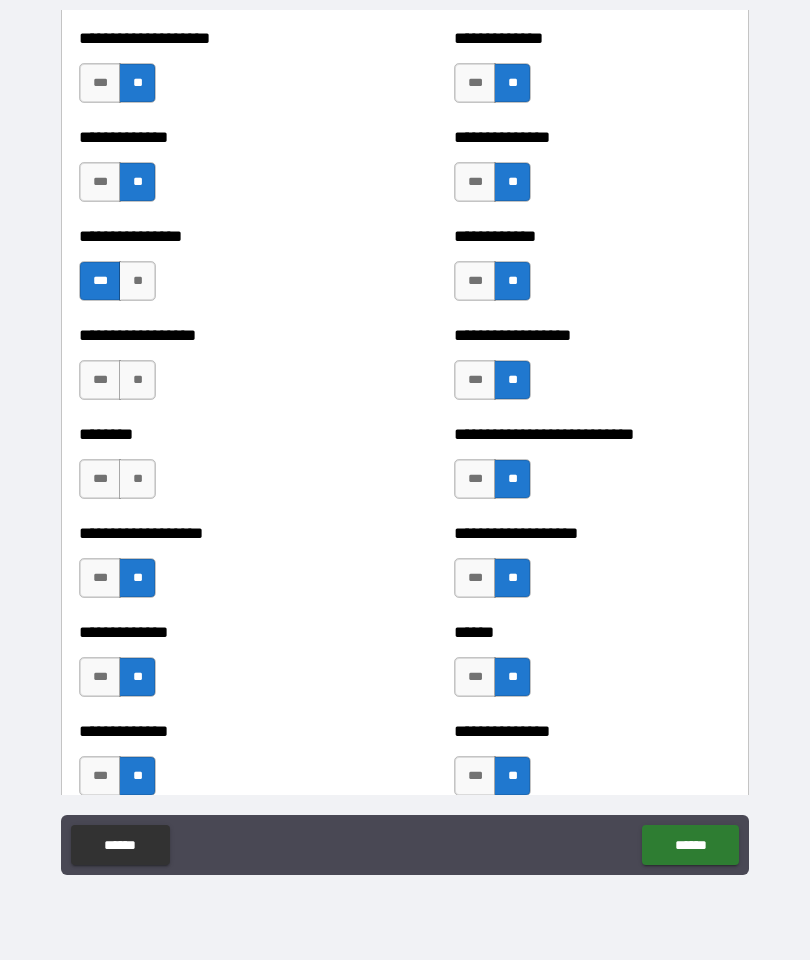 click on "**" at bounding box center [137, 479] 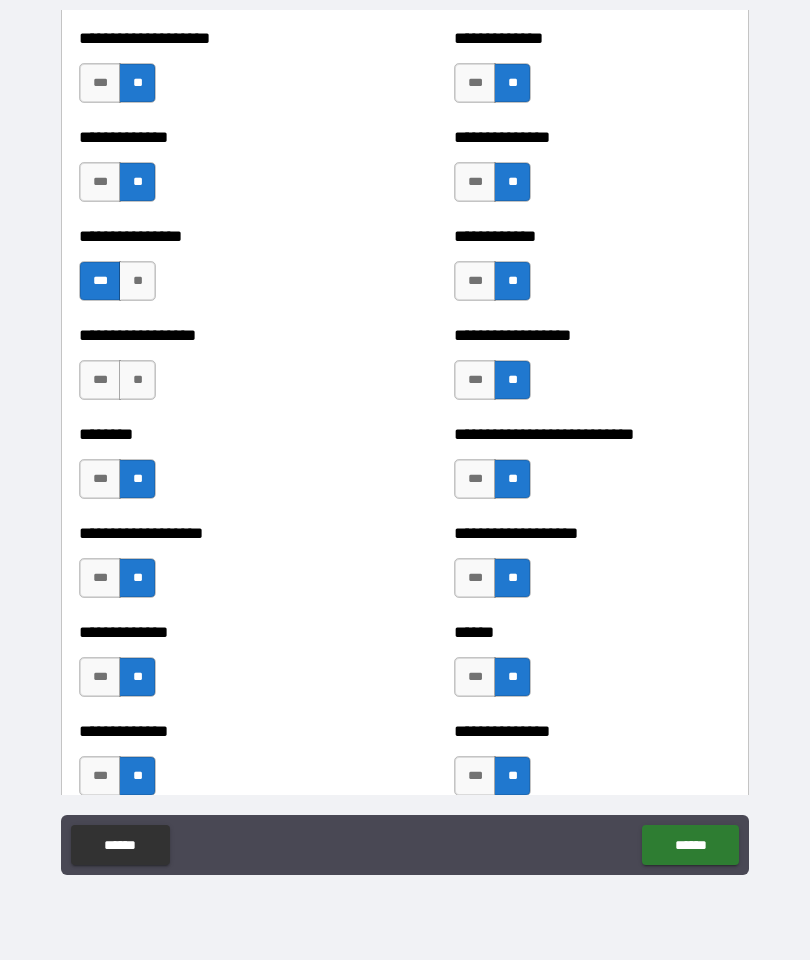 click on "***" at bounding box center (100, 380) 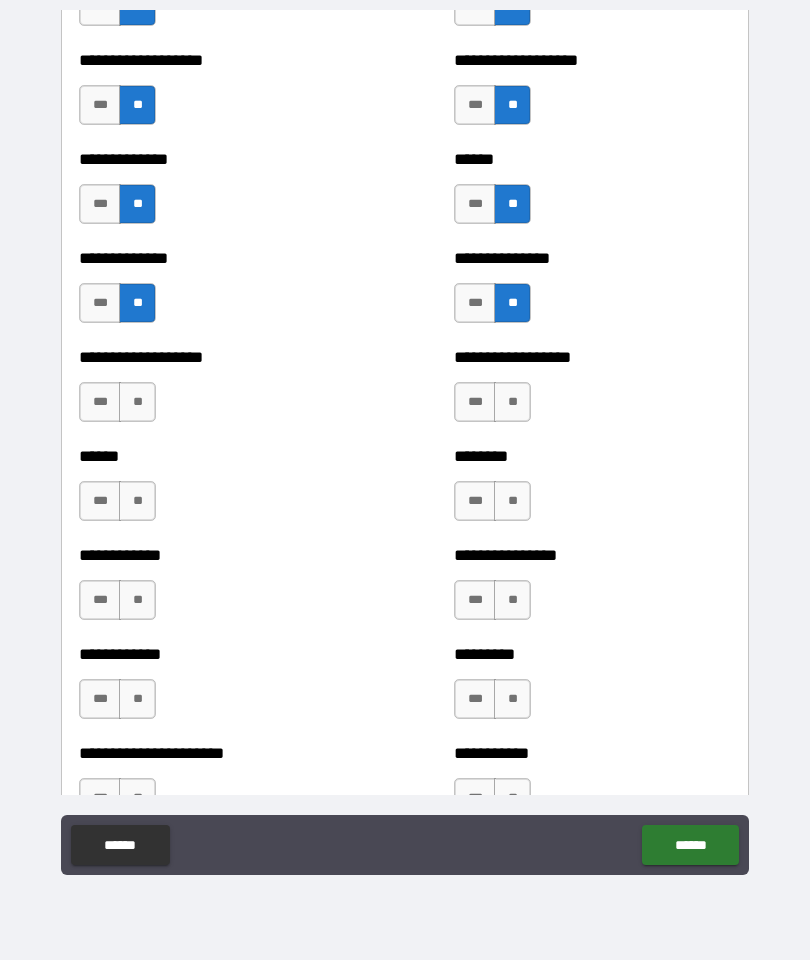scroll, scrollTop: 4617, scrollLeft: 0, axis: vertical 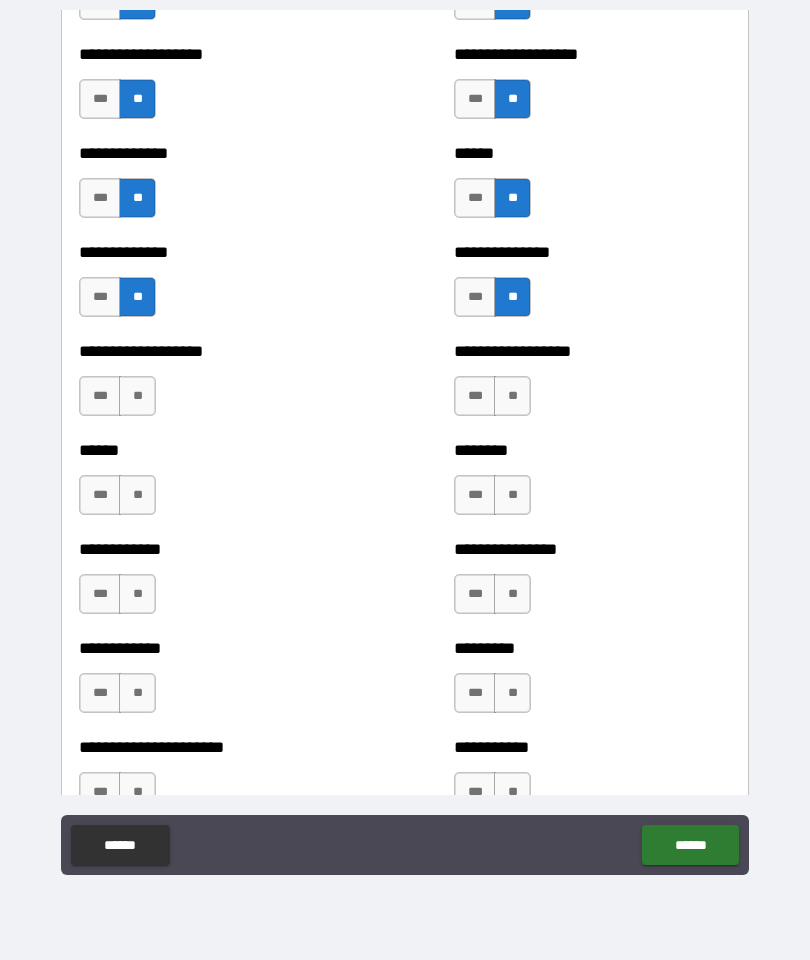 click on "**" at bounding box center (137, 396) 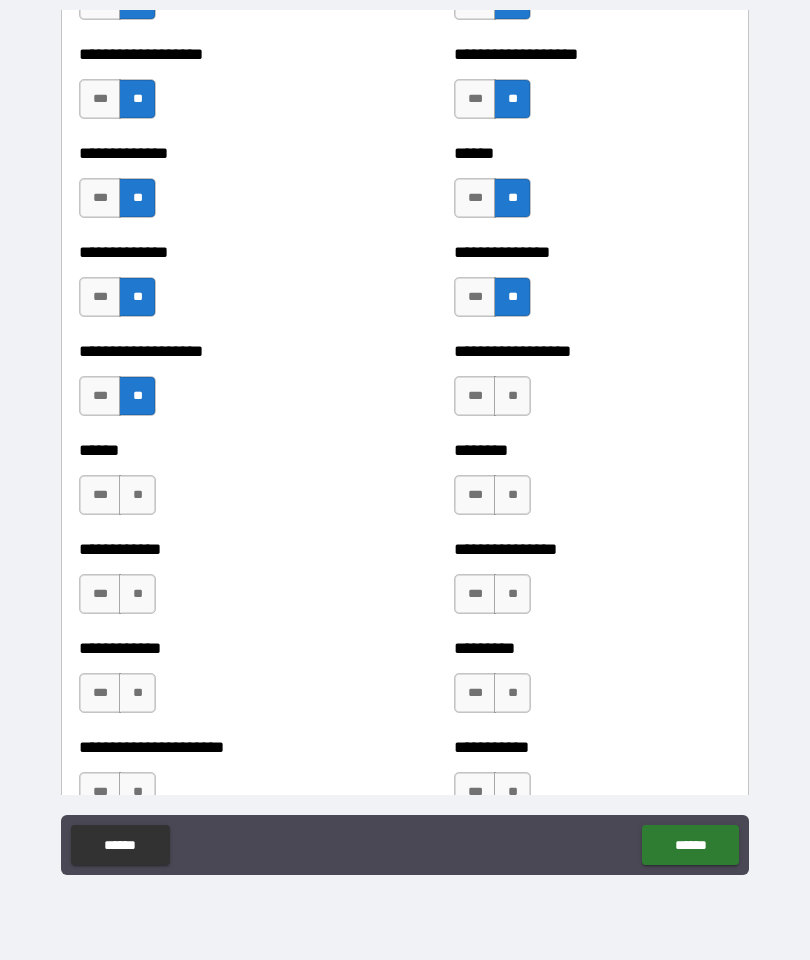 click on "**" at bounding box center [137, 495] 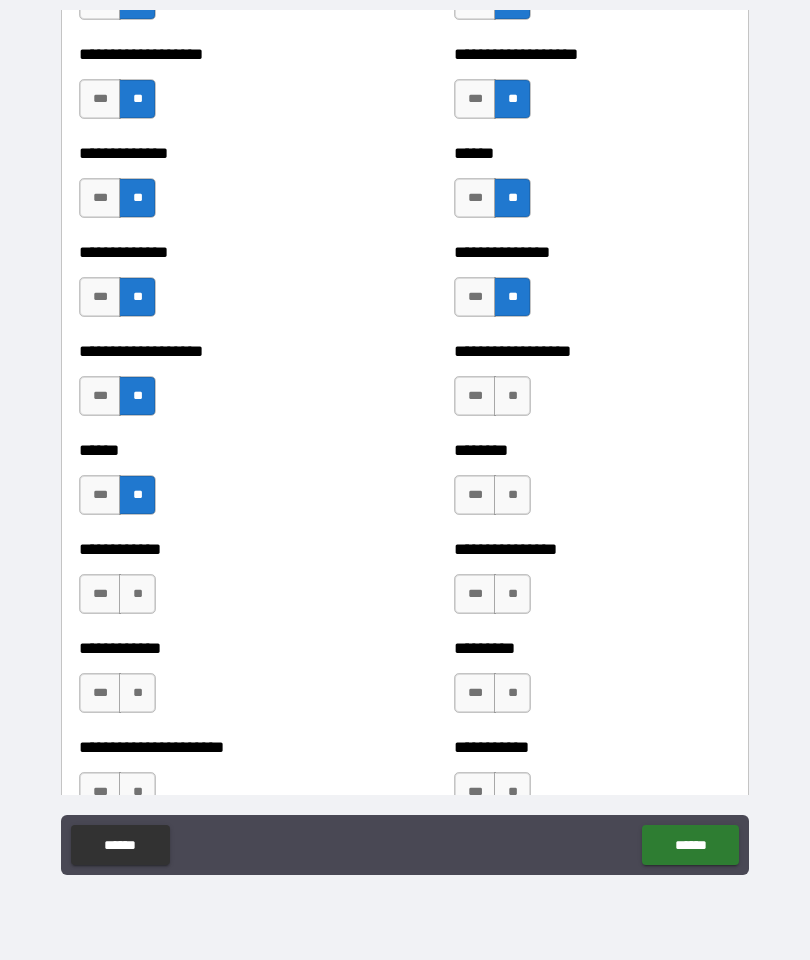 click on "**" at bounding box center [137, 594] 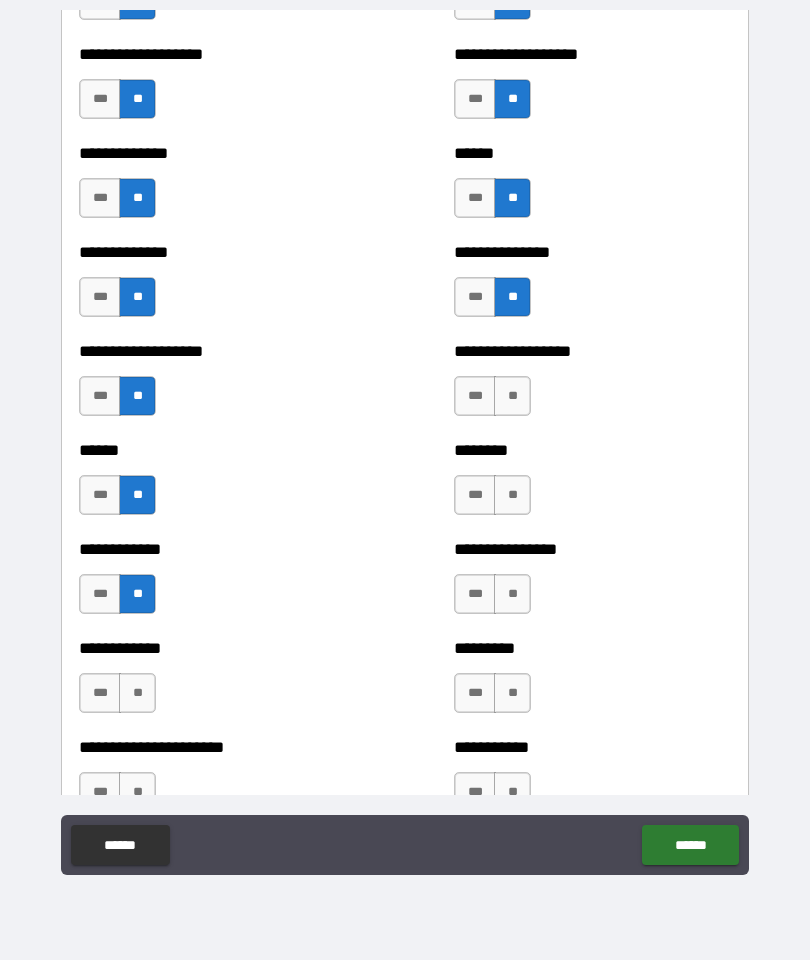 click on "**" at bounding box center (137, 693) 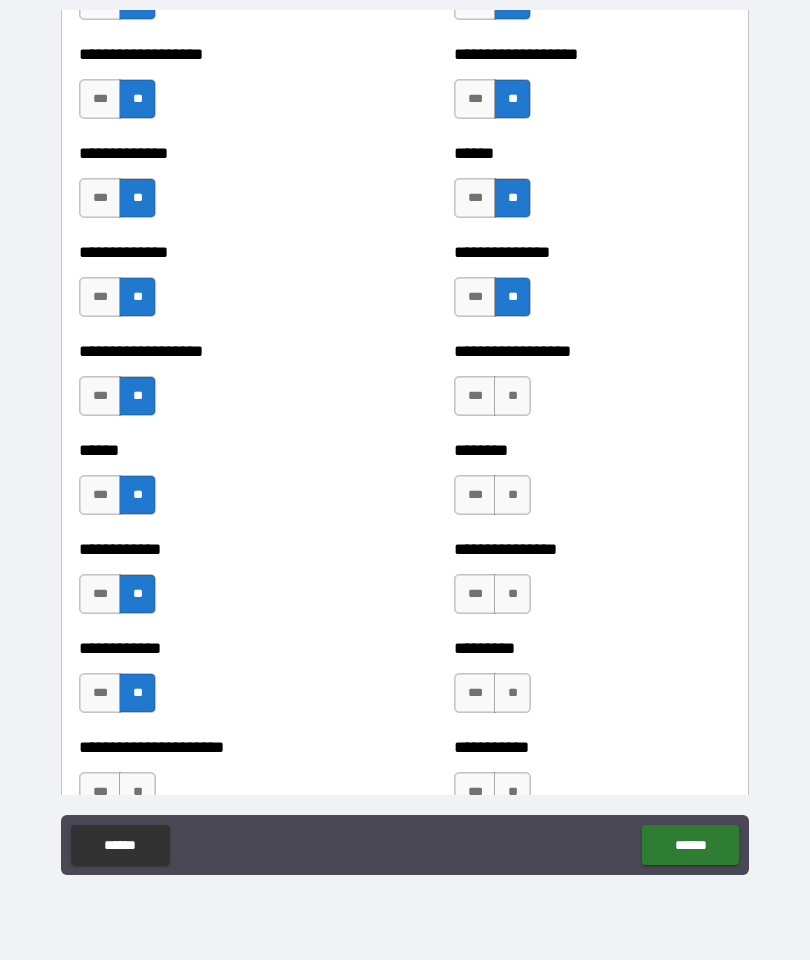 click on "**" at bounding box center (137, 792) 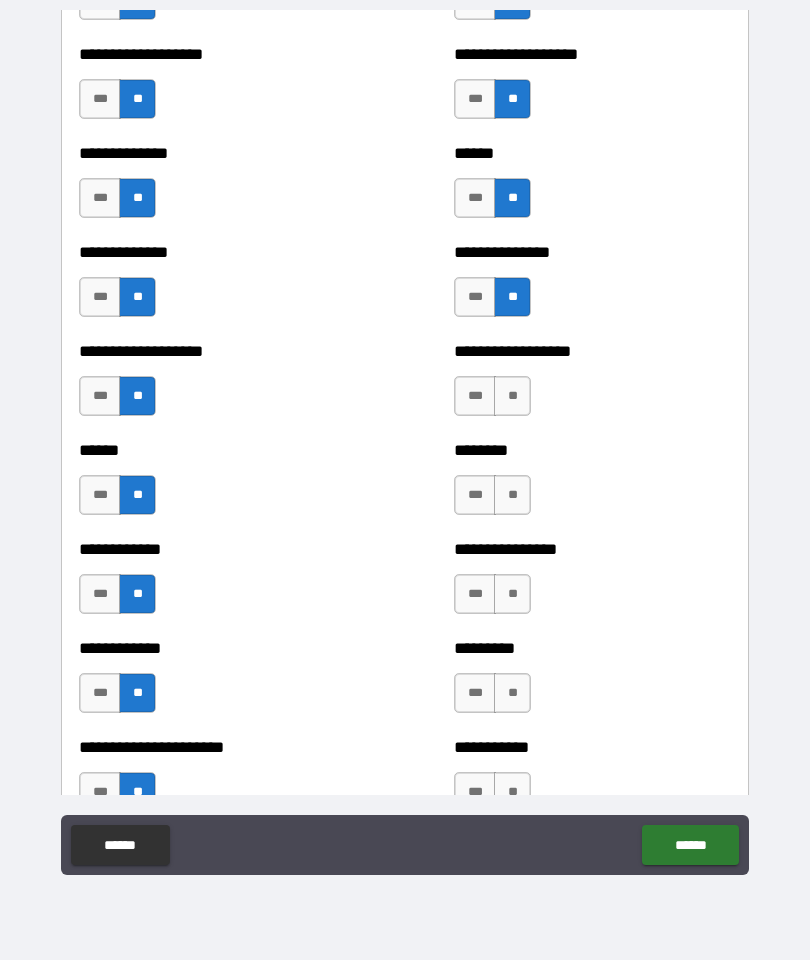 click on "**" at bounding box center (512, 396) 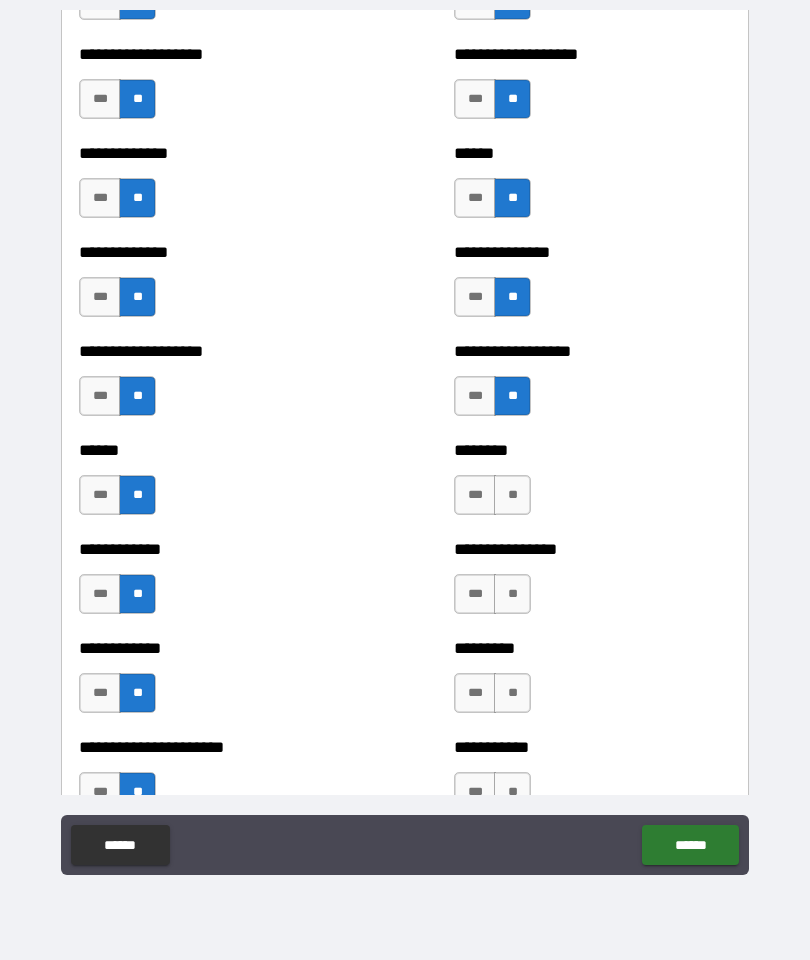 click on "**" at bounding box center (512, 495) 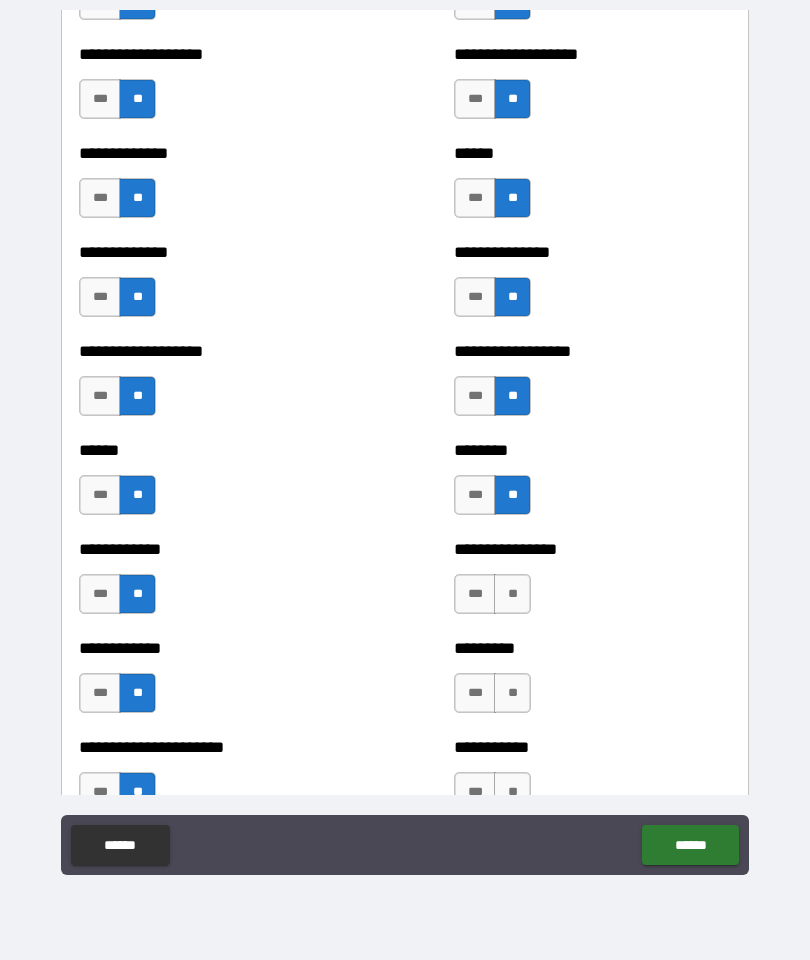 click on "**" at bounding box center [512, 594] 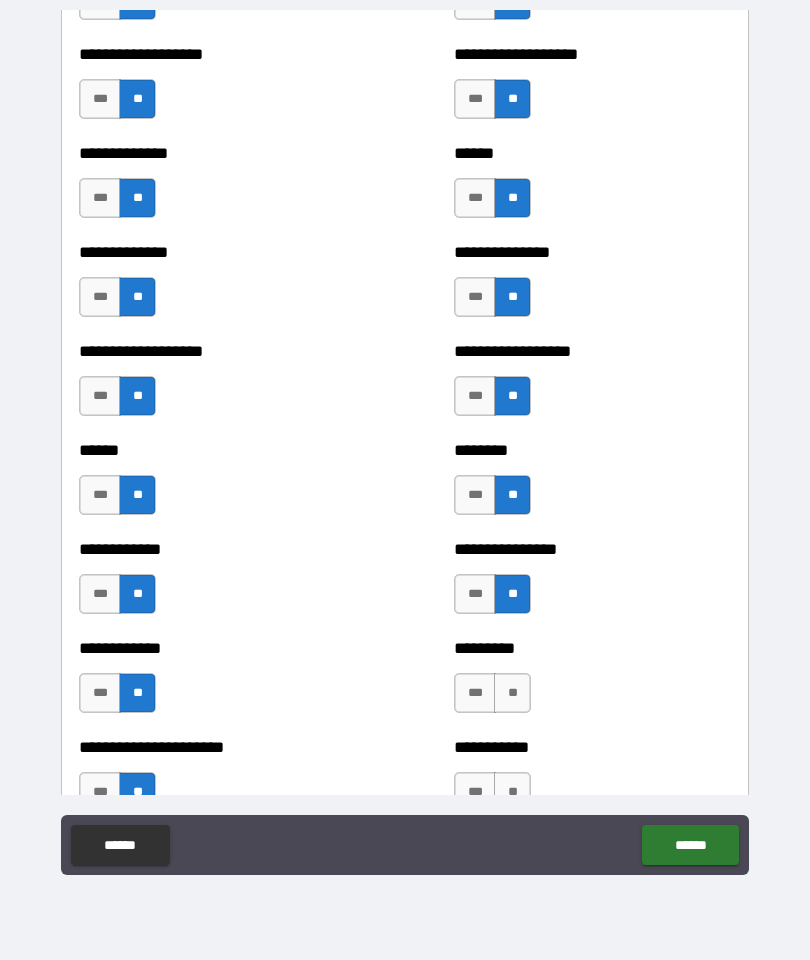 click on "**" at bounding box center [512, 693] 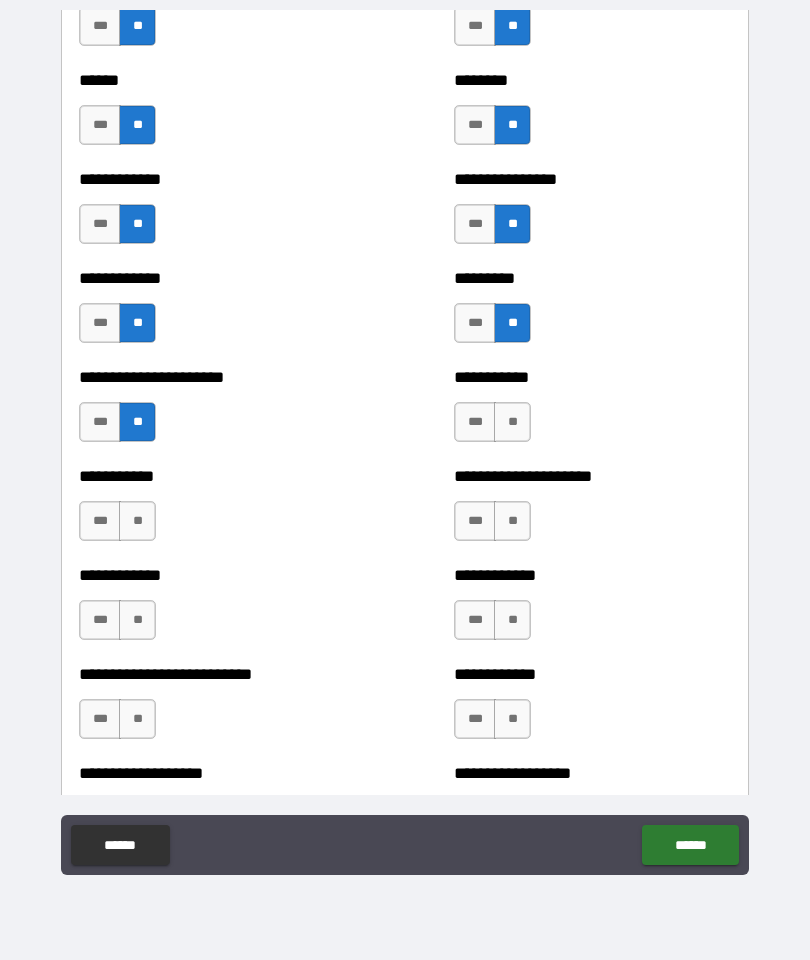 scroll, scrollTop: 4990, scrollLeft: 0, axis: vertical 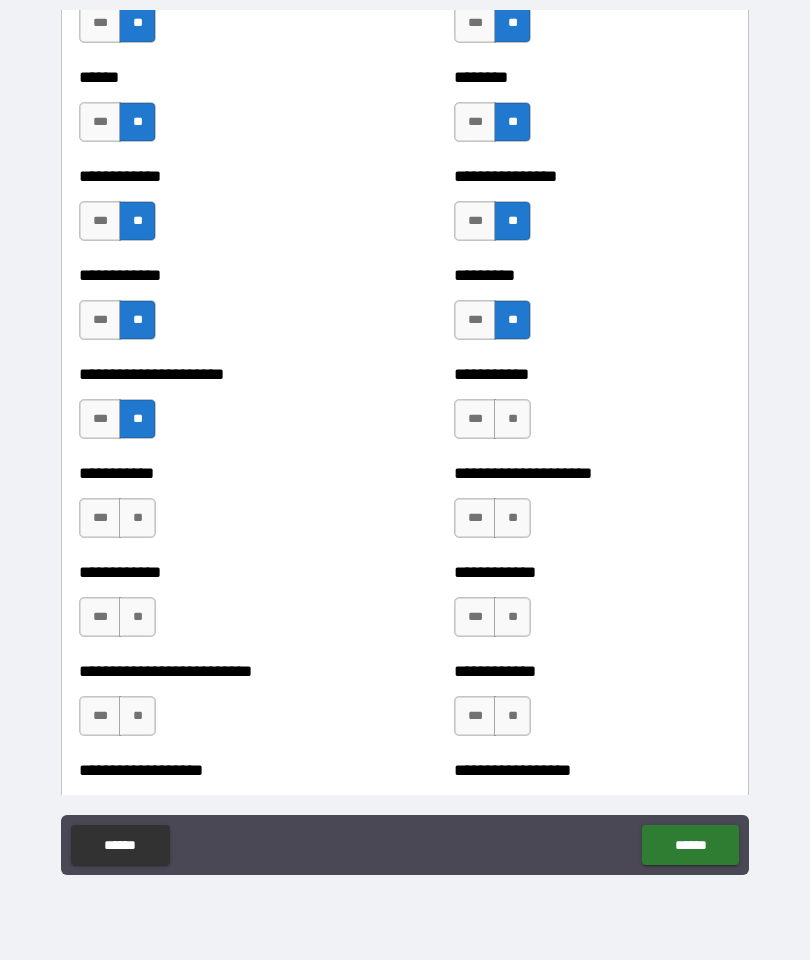 click on "**" at bounding box center [512, 419] 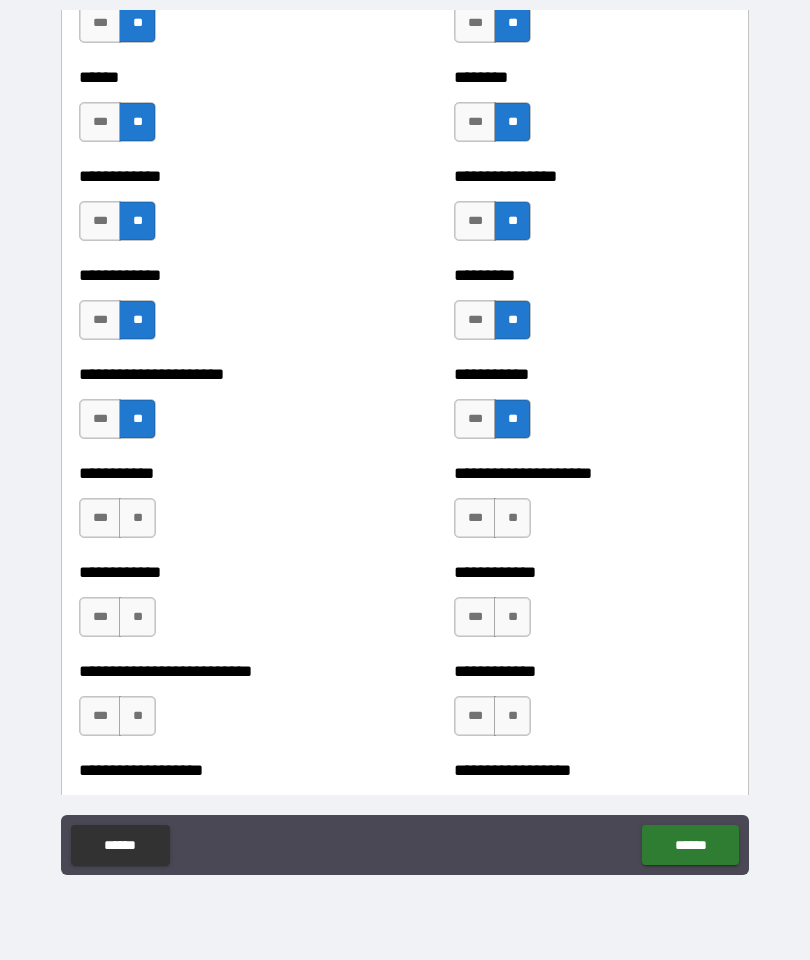 click on "**" at bounding box center [512, 518] 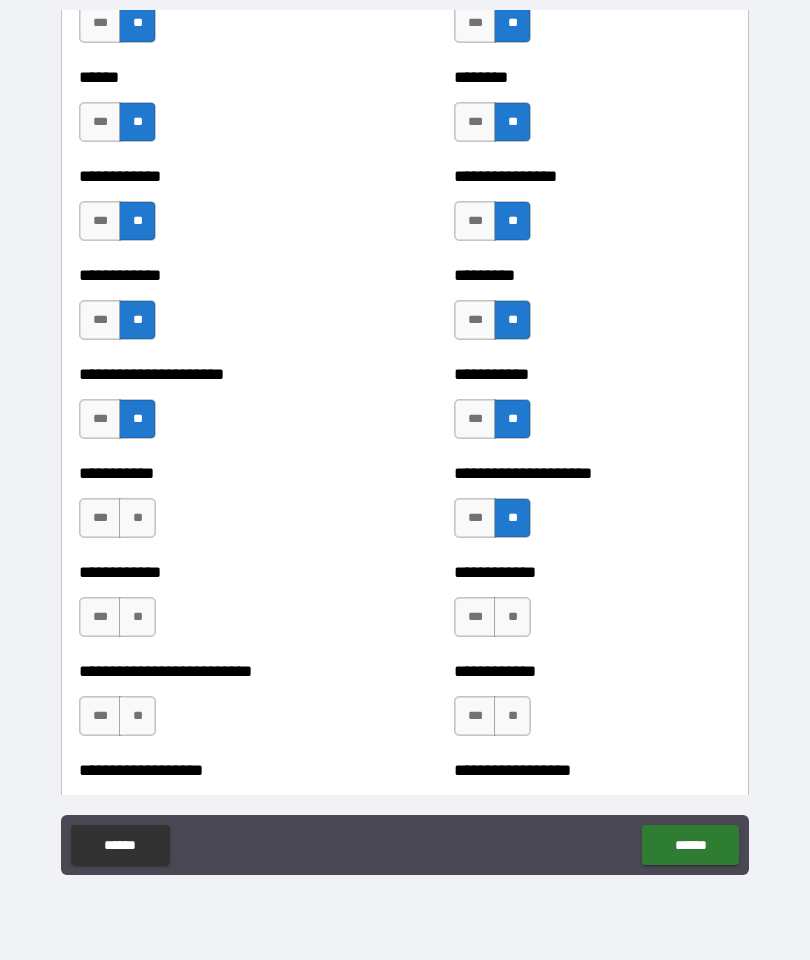 click on "**" at bounding box center [512, 617] 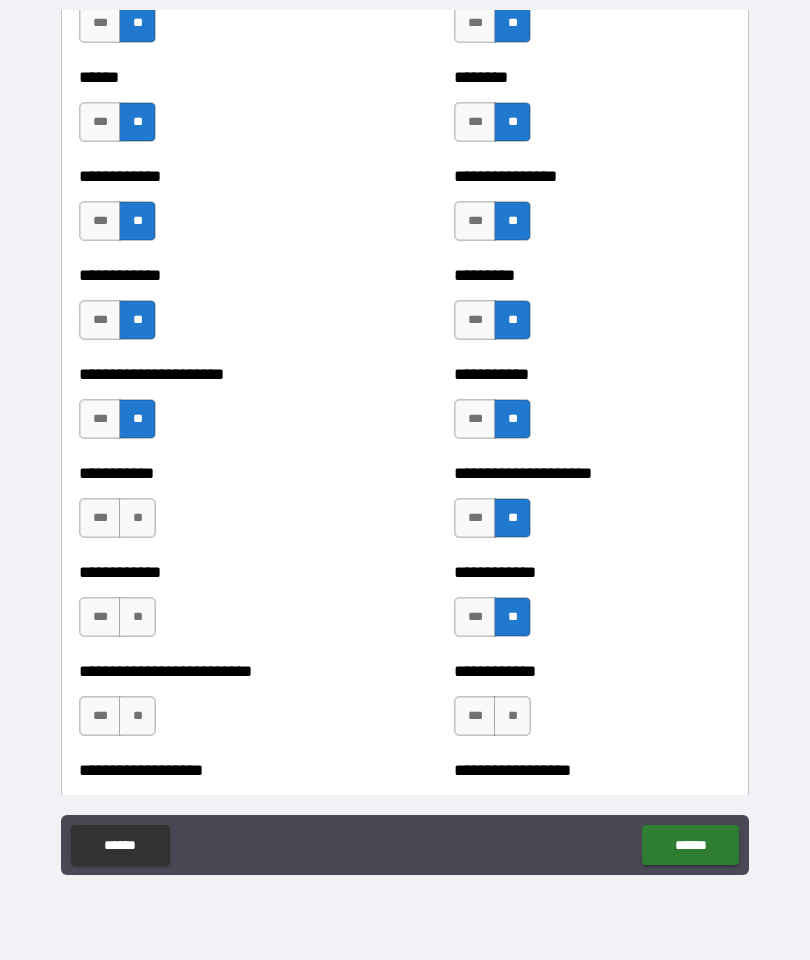 click on "**" at bounding box center (512, 716) 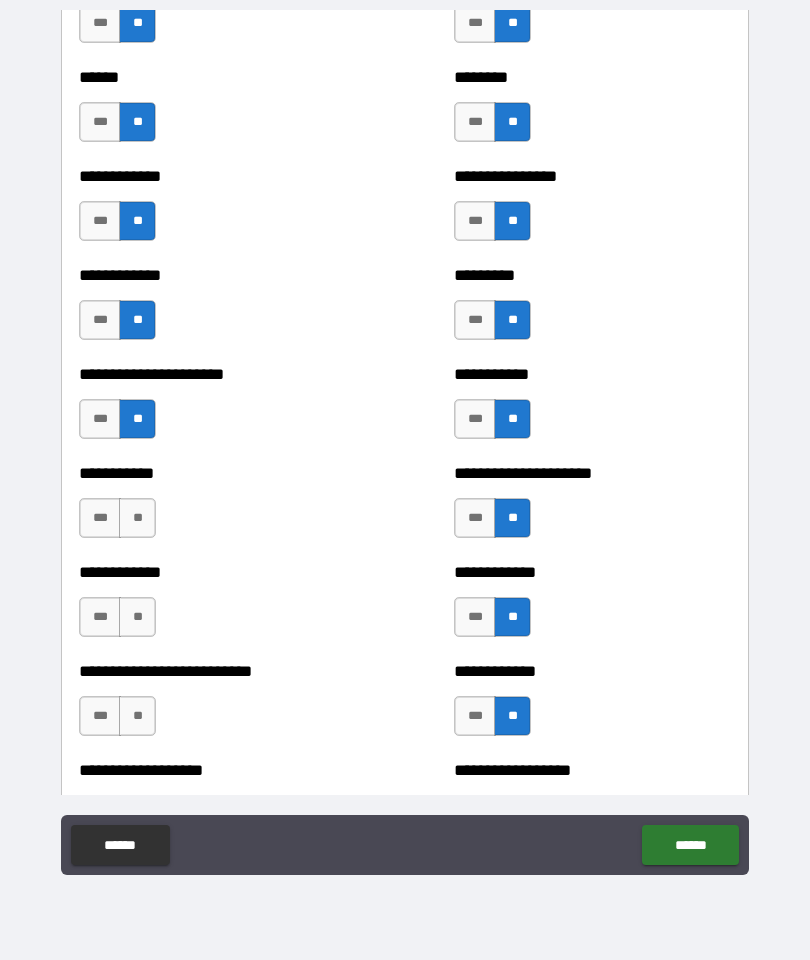 click on "**" at bounding box center (137, 716) 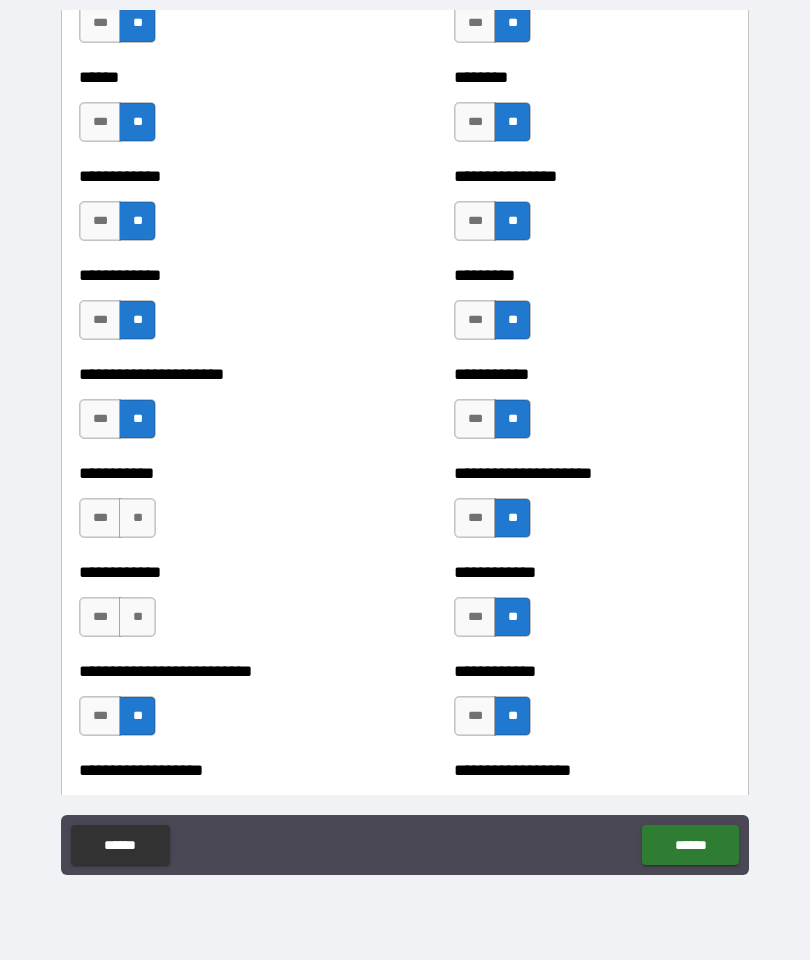 click on "**" at bounding box center (137, 617) 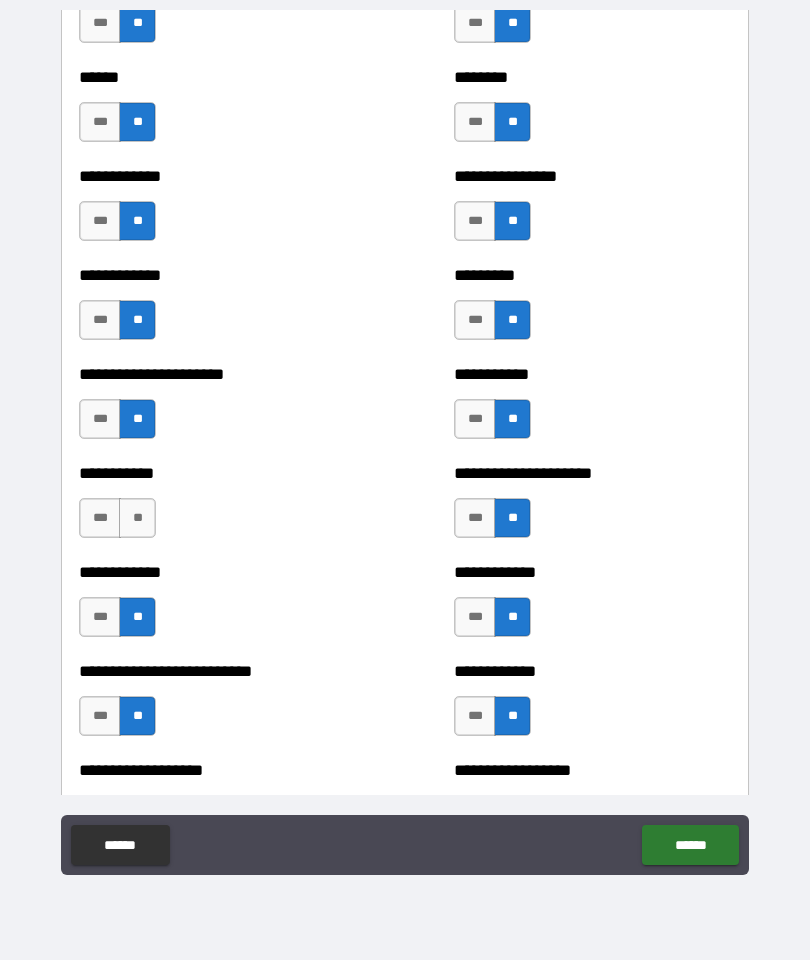 click on "**" at bounding box center (137, 518) 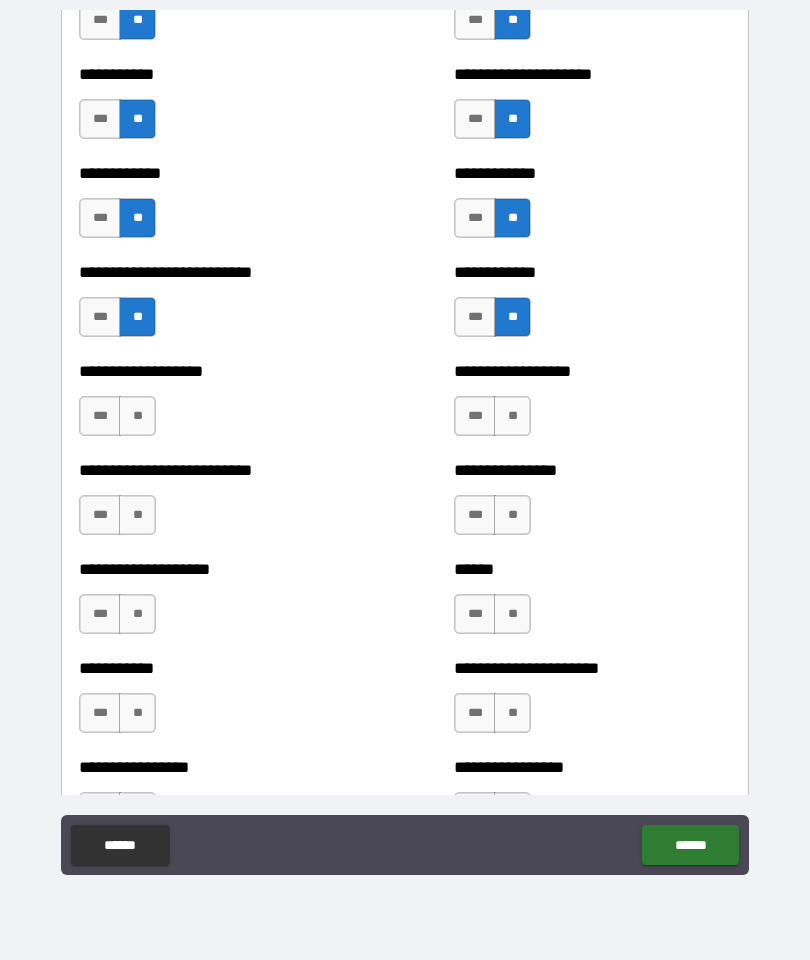 scroll, scrollTop: 5390, scrollLeft: 0, axis: vertical 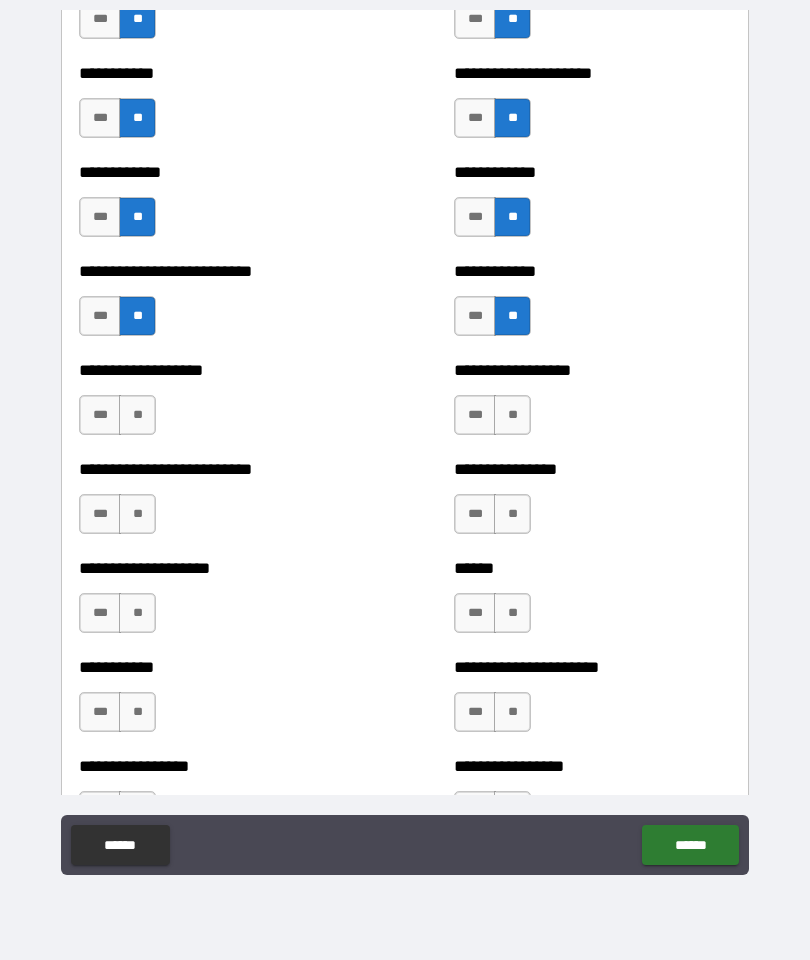 click on "**" at bounding box center [137, 415] 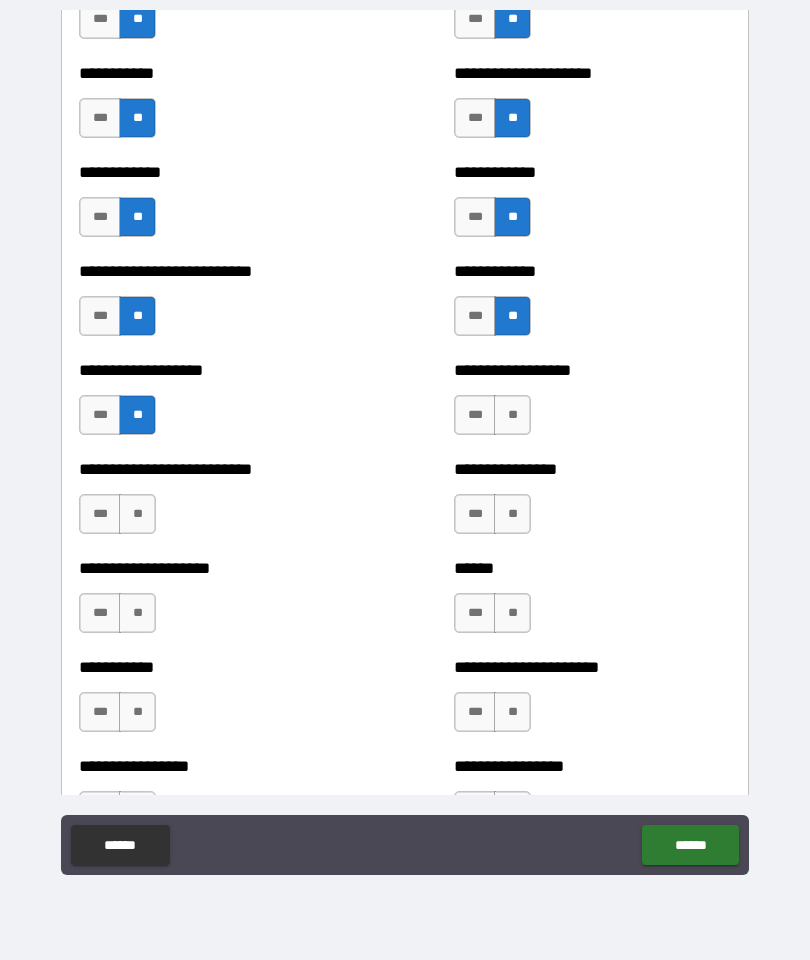 click on "**" at bounding box center [137, 514] 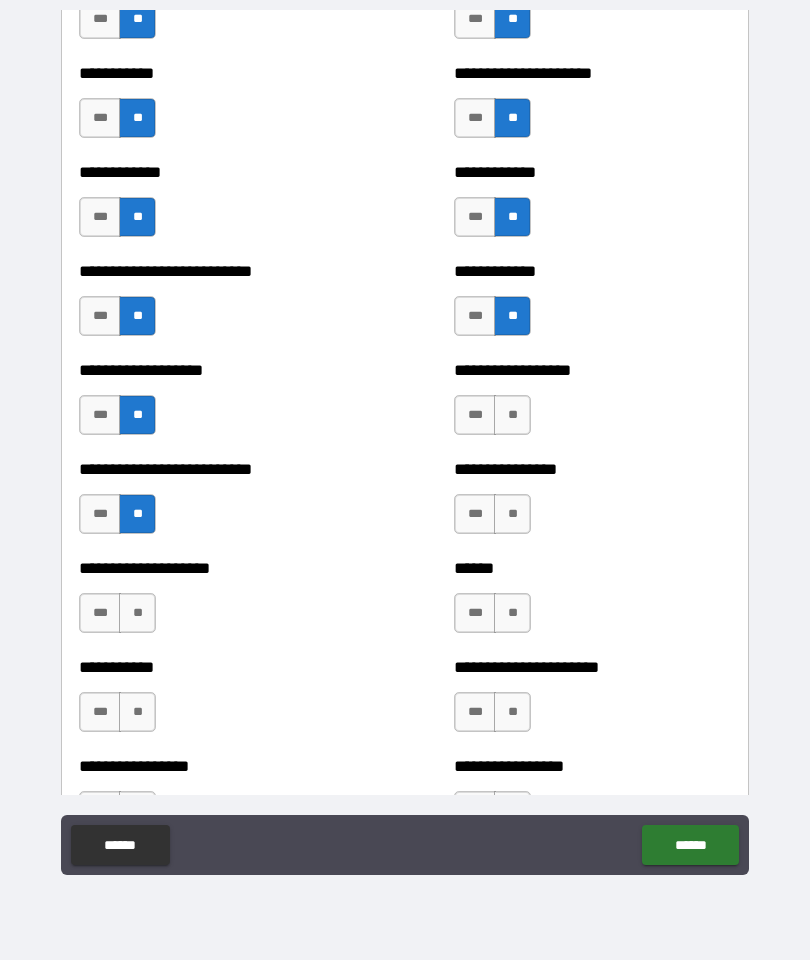 click on "**" at bounding box center (137, 613) 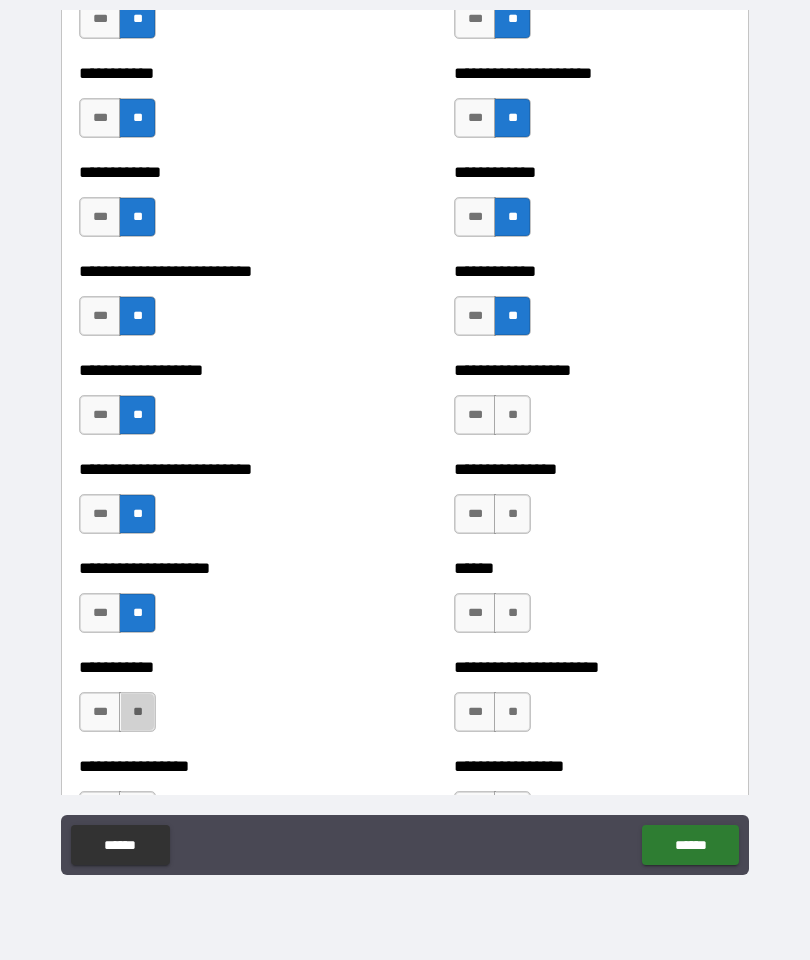 click on "**" at bounding box center [137, 712] 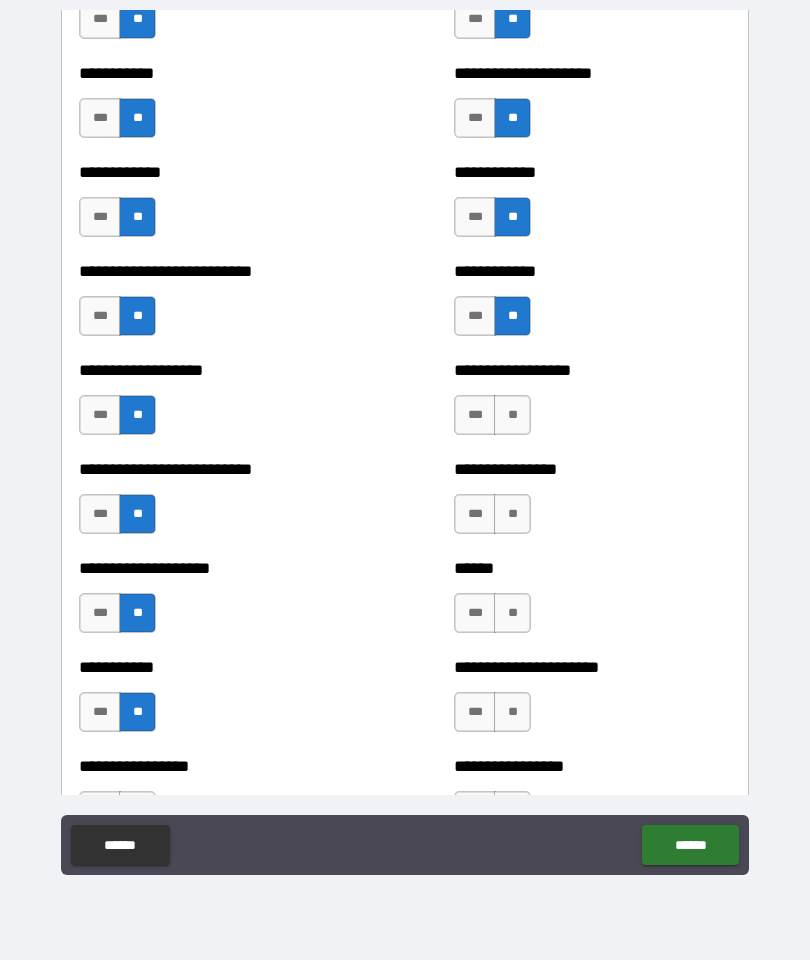 click on "**" at bounding box center (512, 415) 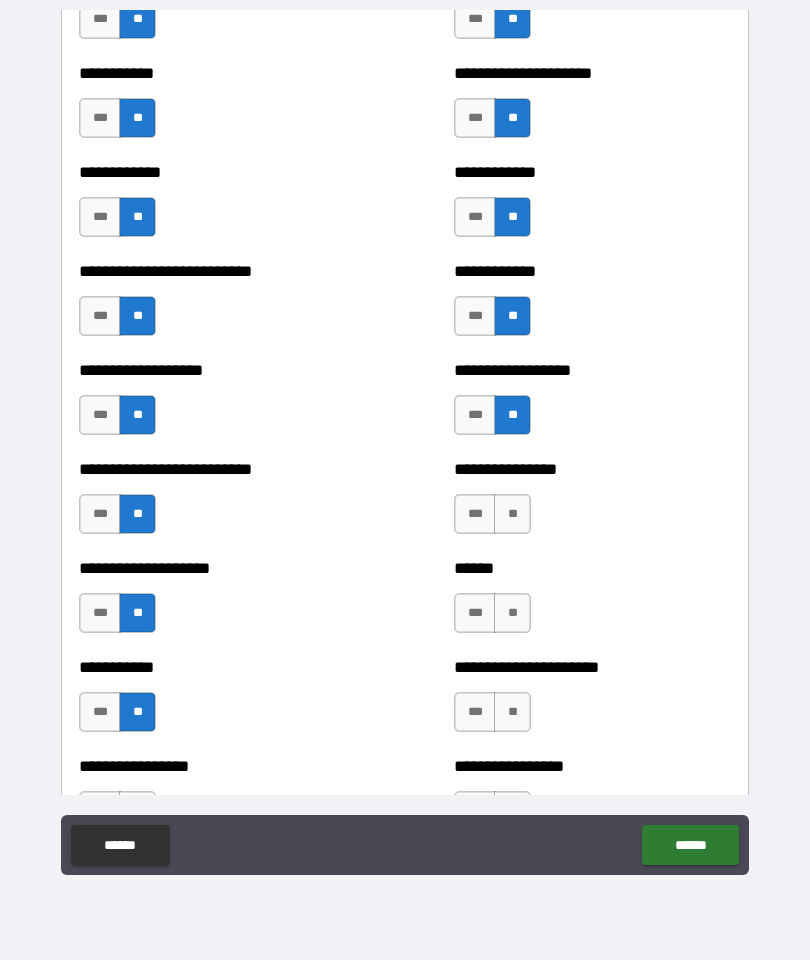 click on "**" at bounding box center [512, 514] 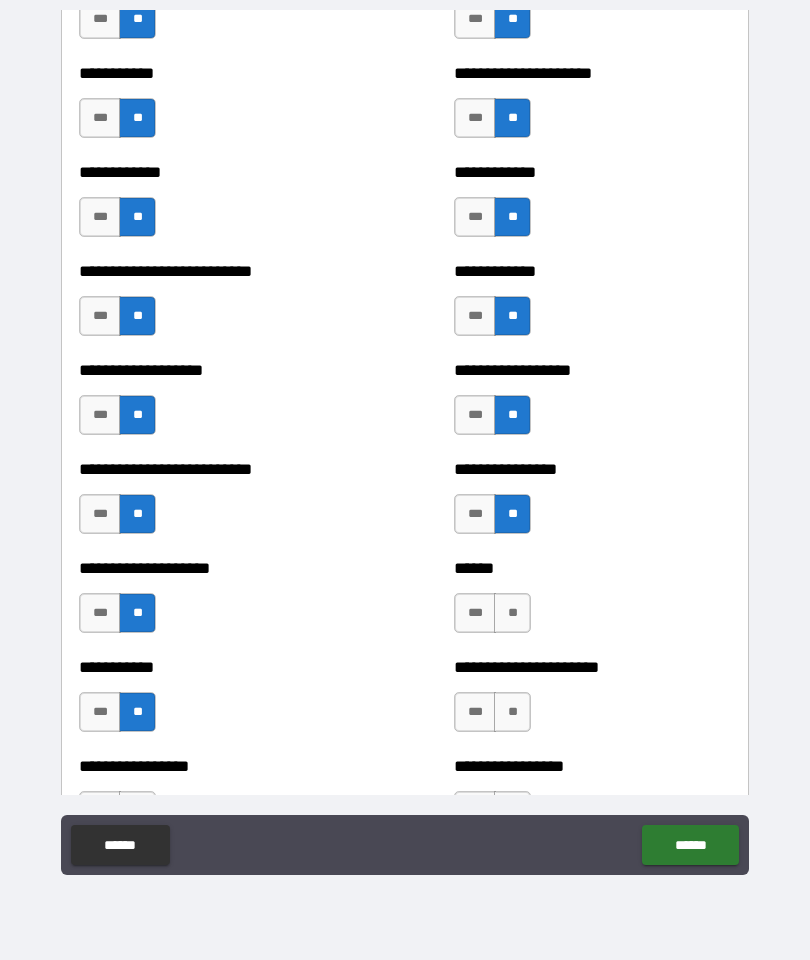 click on "****** *** **" at bounding box center [592, 603] 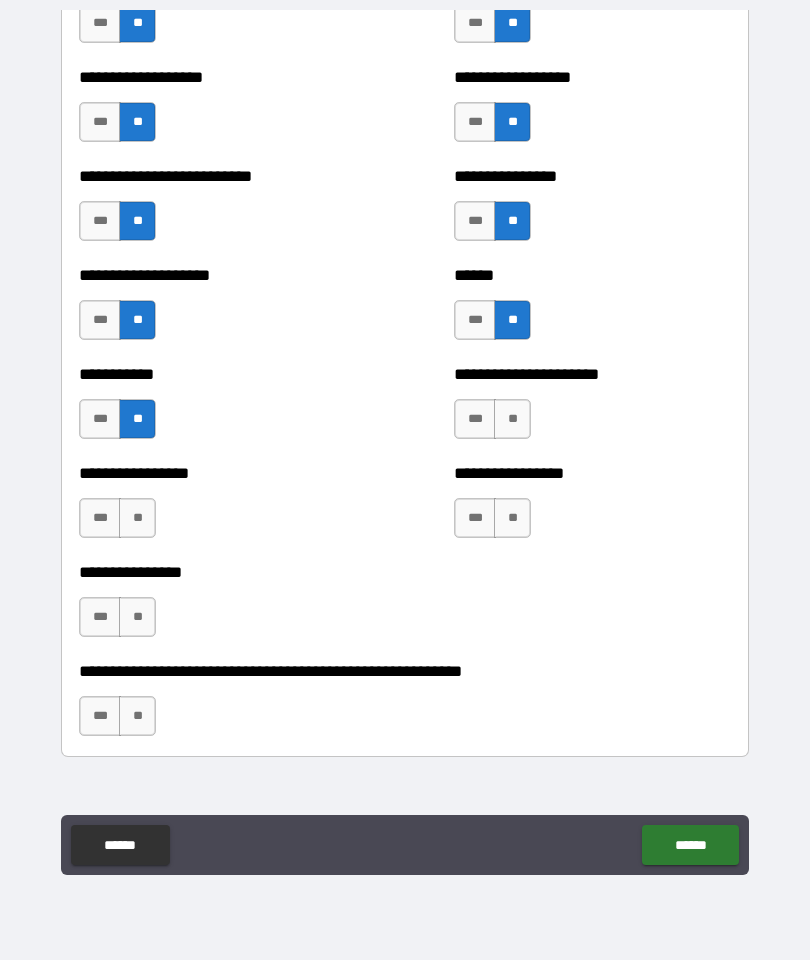 scroll, scrollTop: 5685, scrollLeft: 0, axis: vertical 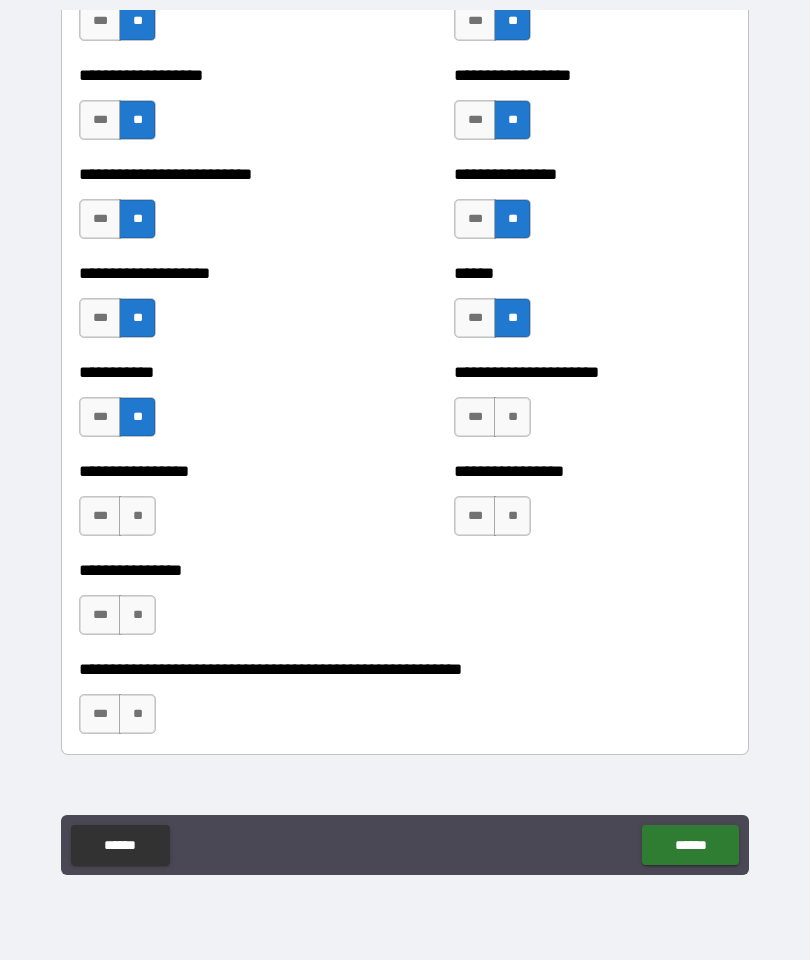 click on "**" at bounding box center (512, 417) 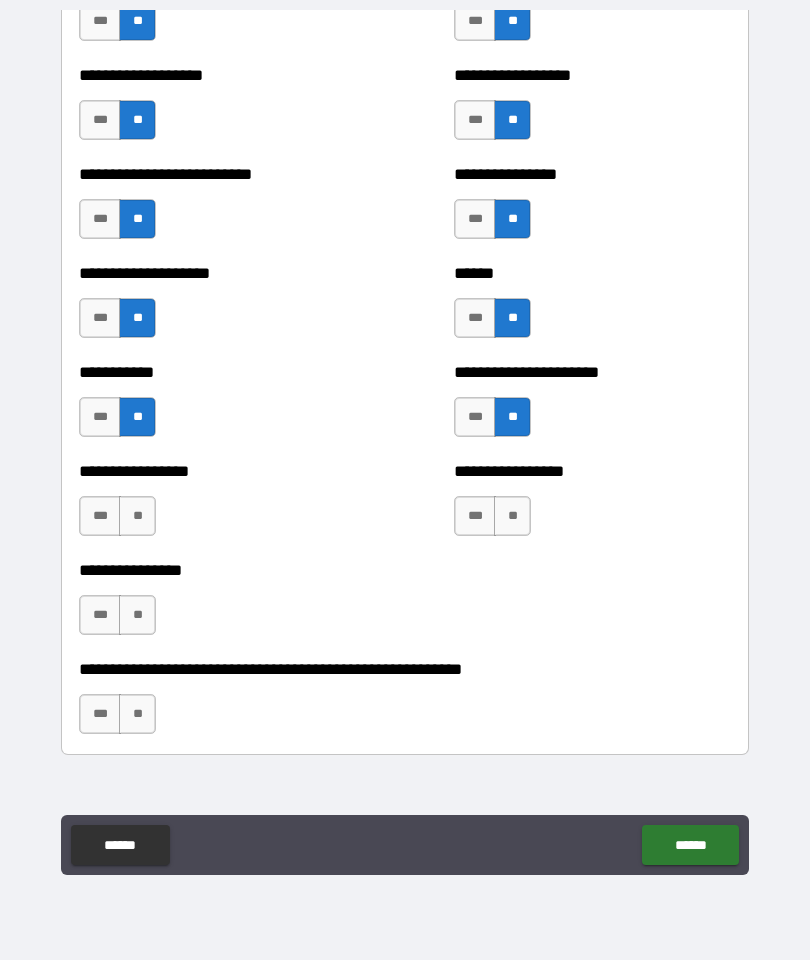 click on "**" at bounding box center [512, 516] 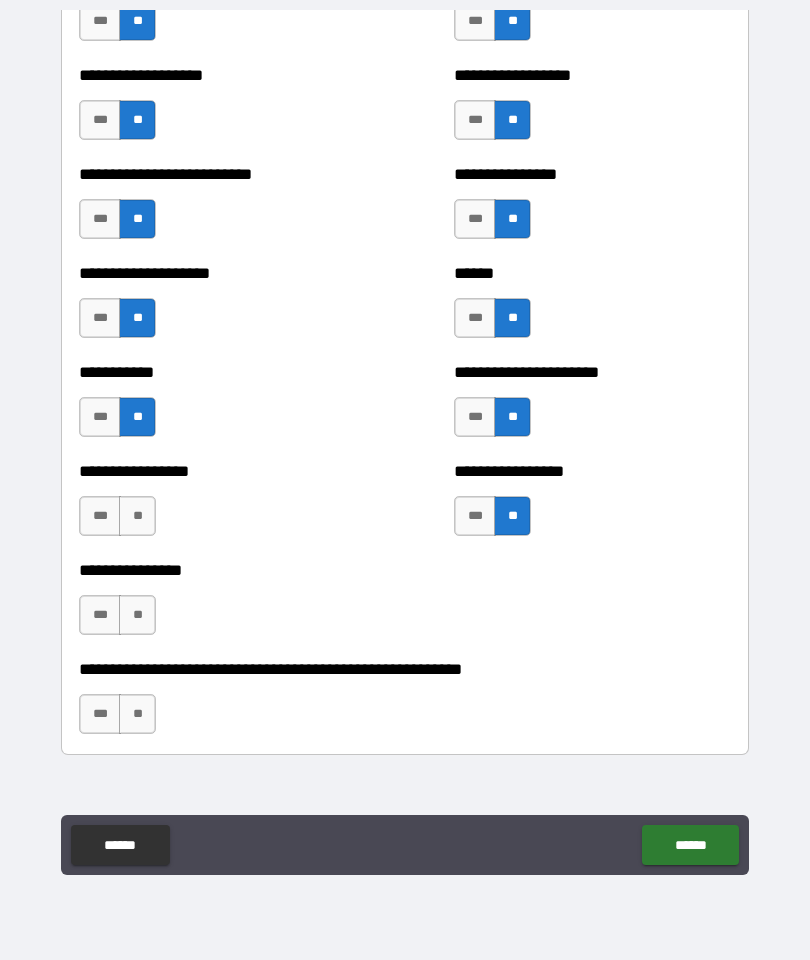 click on "**" at bounding box center (137, 516) 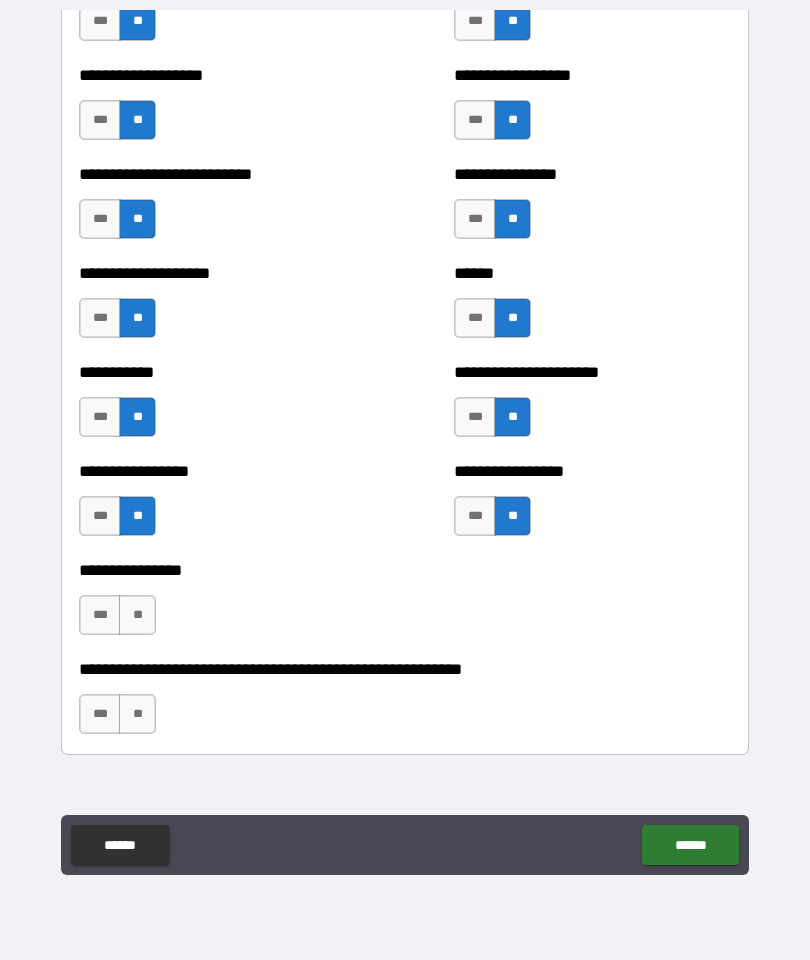 click on "**" at bounding box center [137, 615] 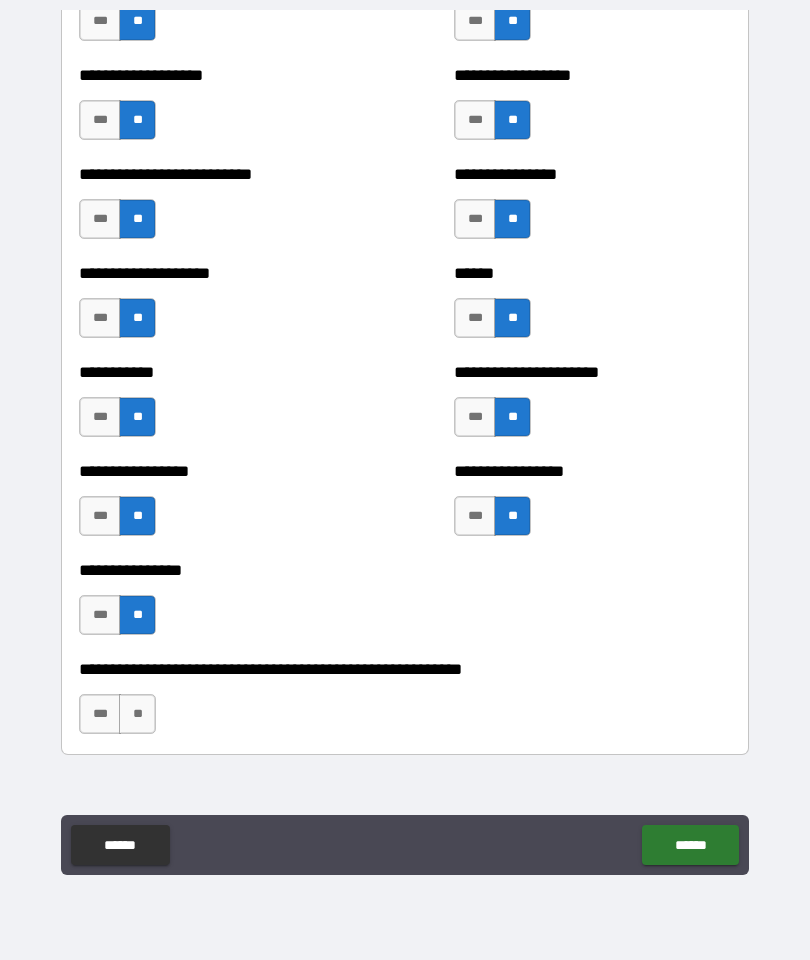 click on "**" at bounding box center (137, 714) 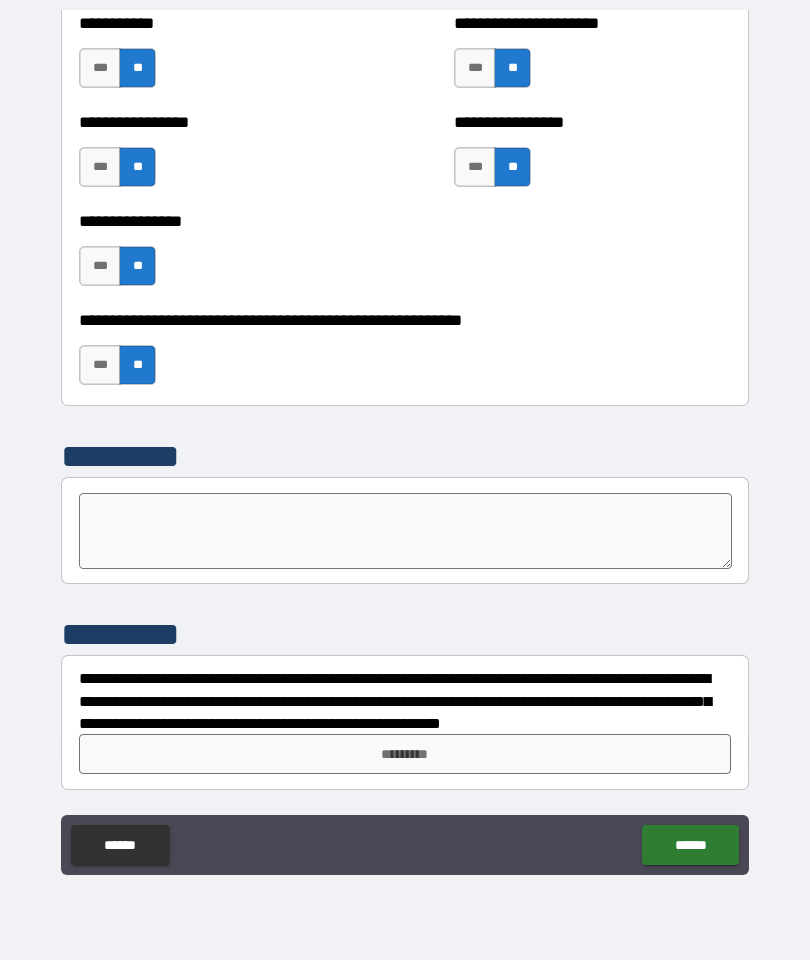 scroll, scrollTop: 6034, scrollLeft: 0, axis: vertical 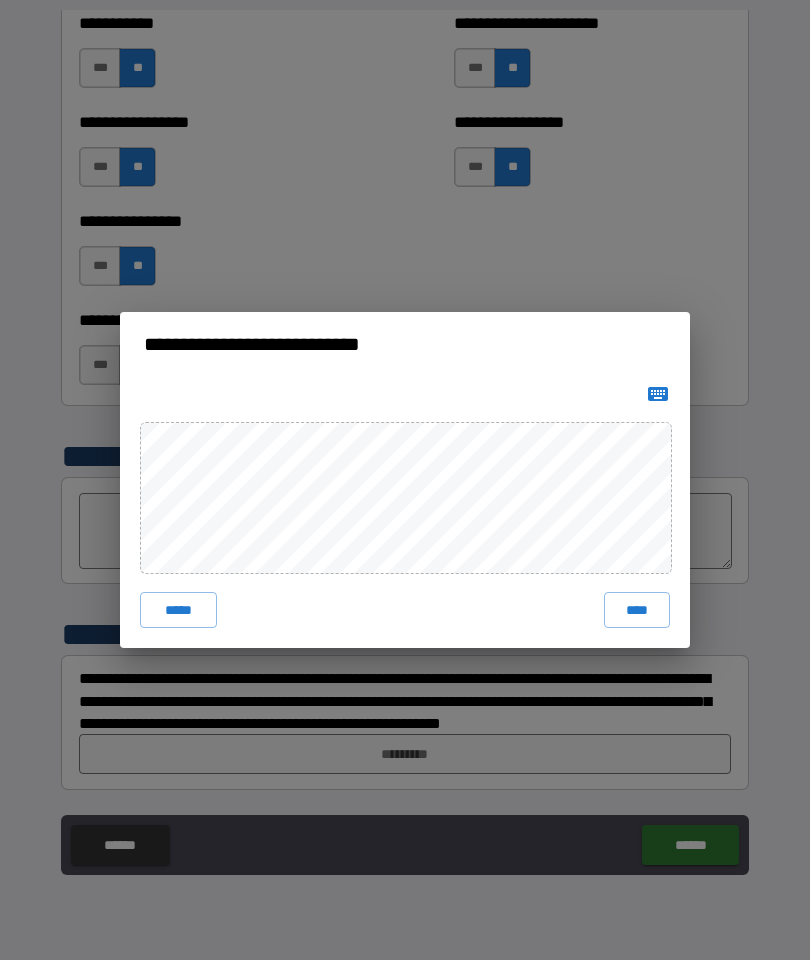 click on "****" at bounding box center [637, 610] 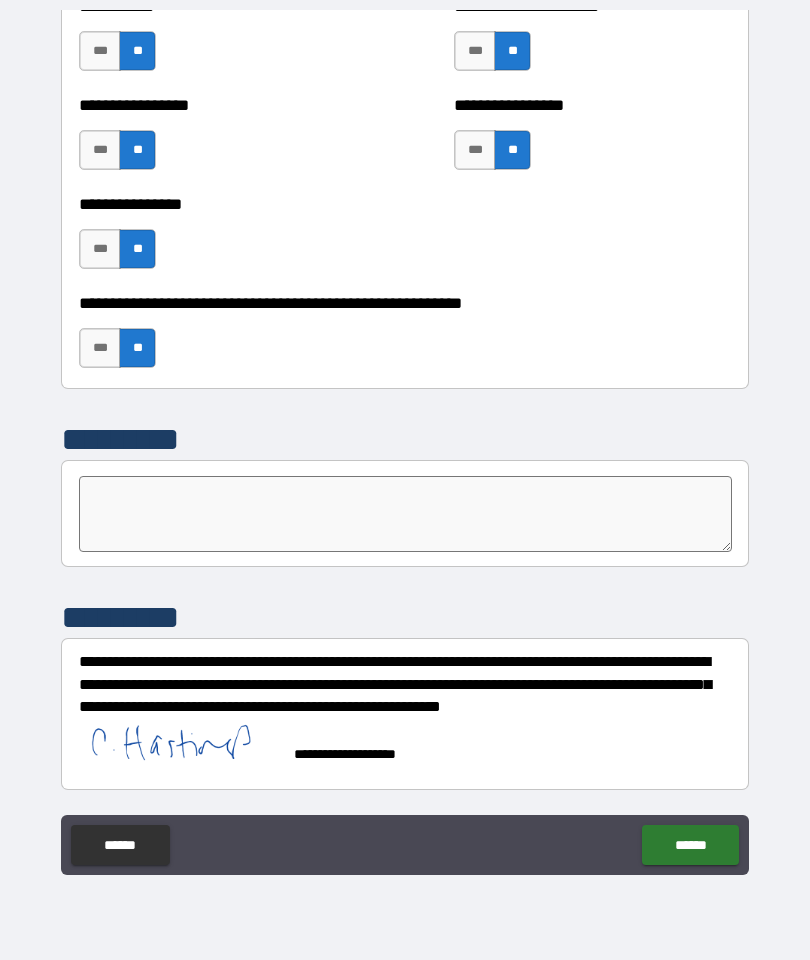 scroll, scrollTop: 6051, scrollLeft: 0, axis: vertical 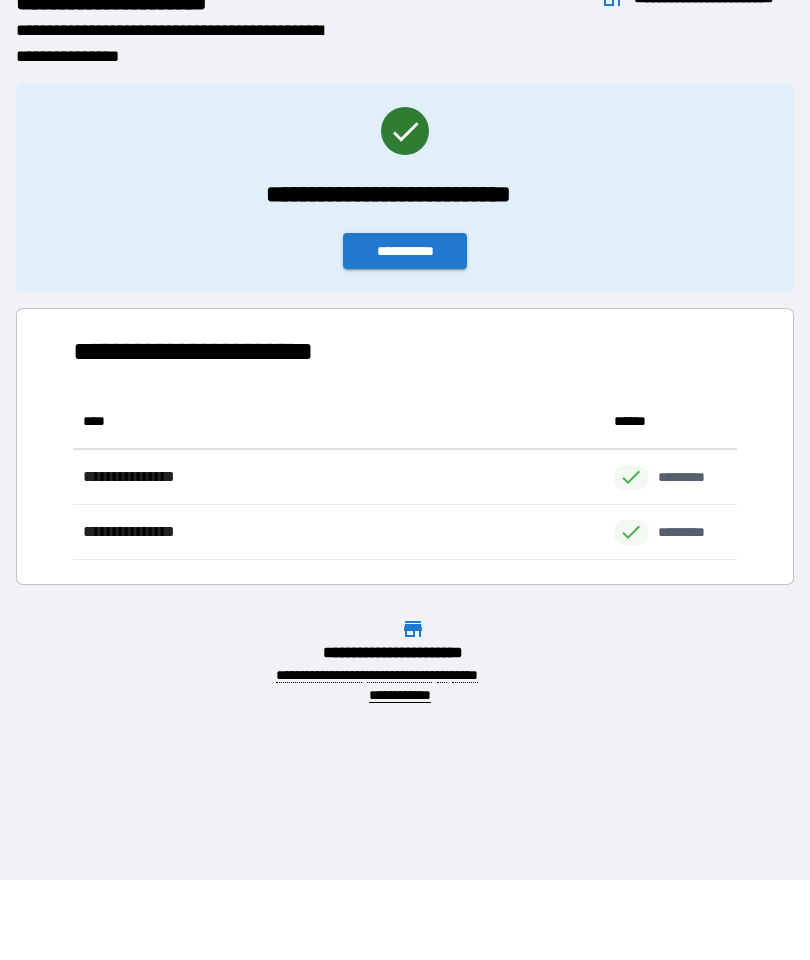 click on "**********" at bounding box center [405, 251] 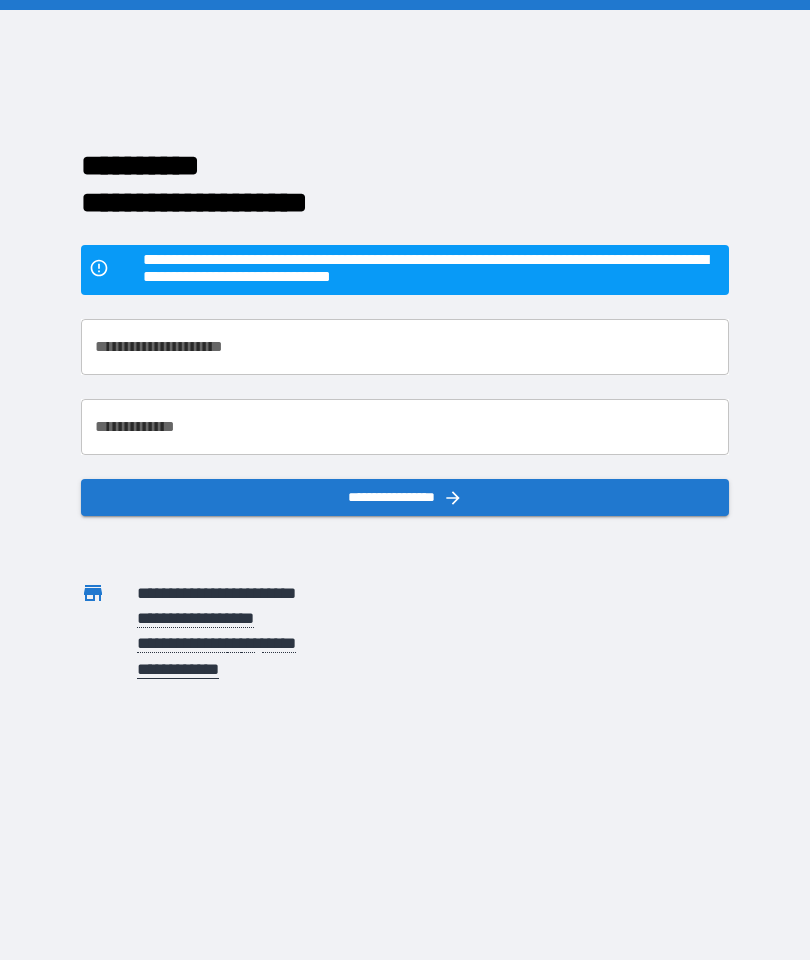 scroll, scrollTop: 0, scrollLeft: 0, axis: both 